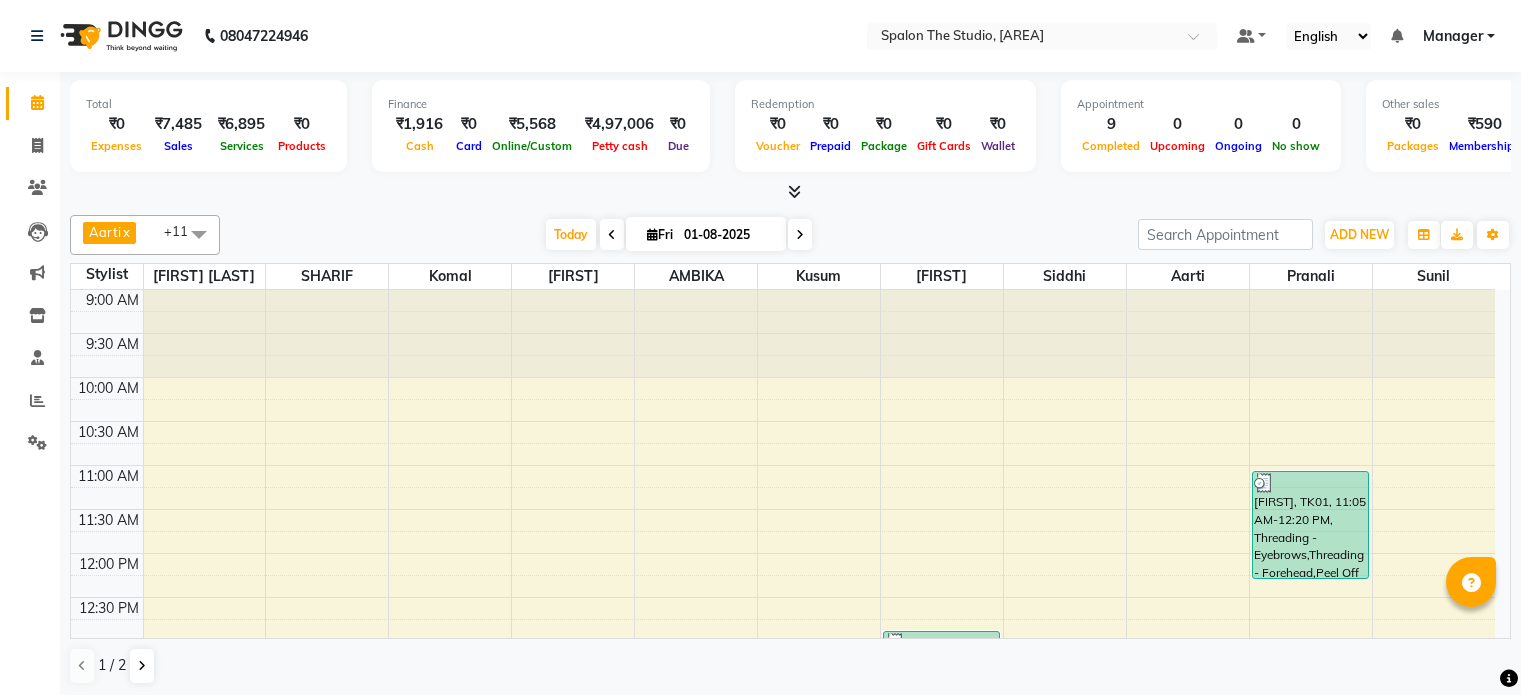 scroll, scrollTop: 0, scrollLeft: 0, axis: both 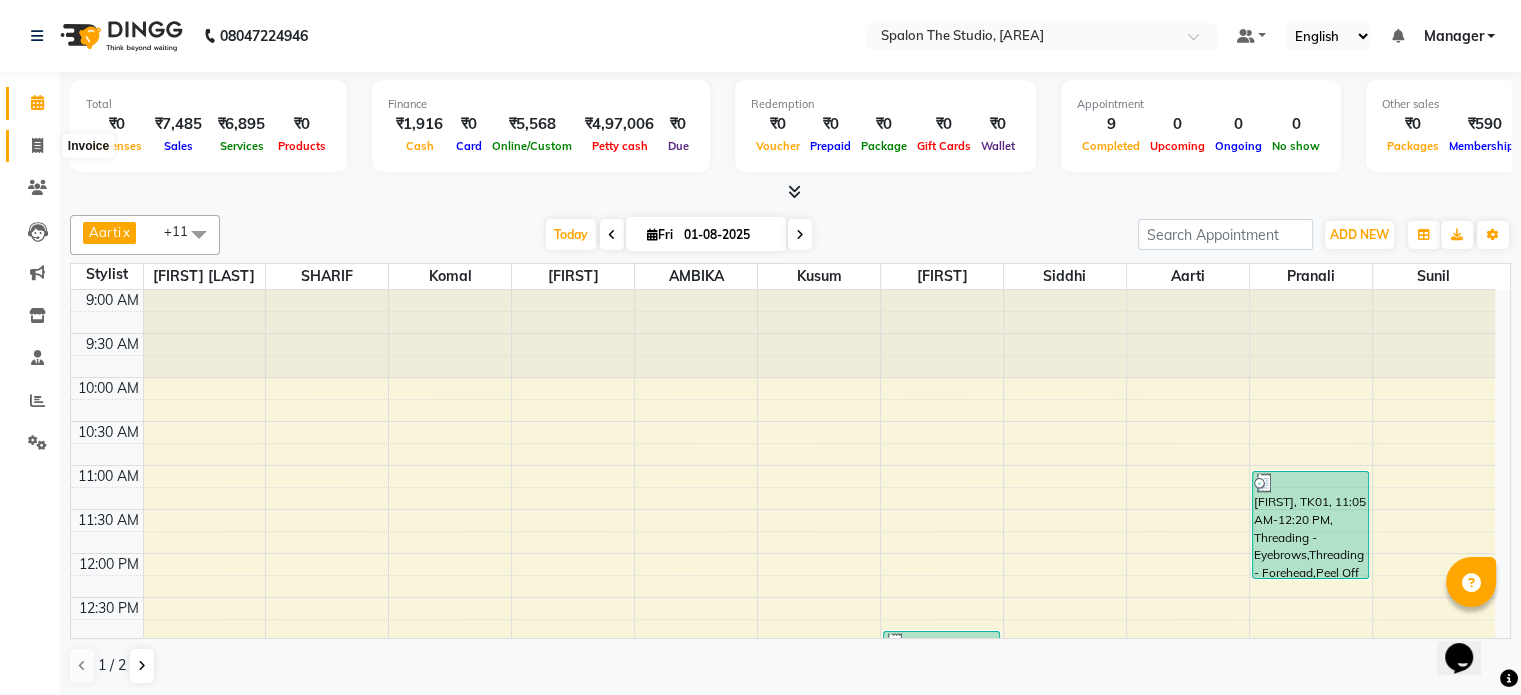 click 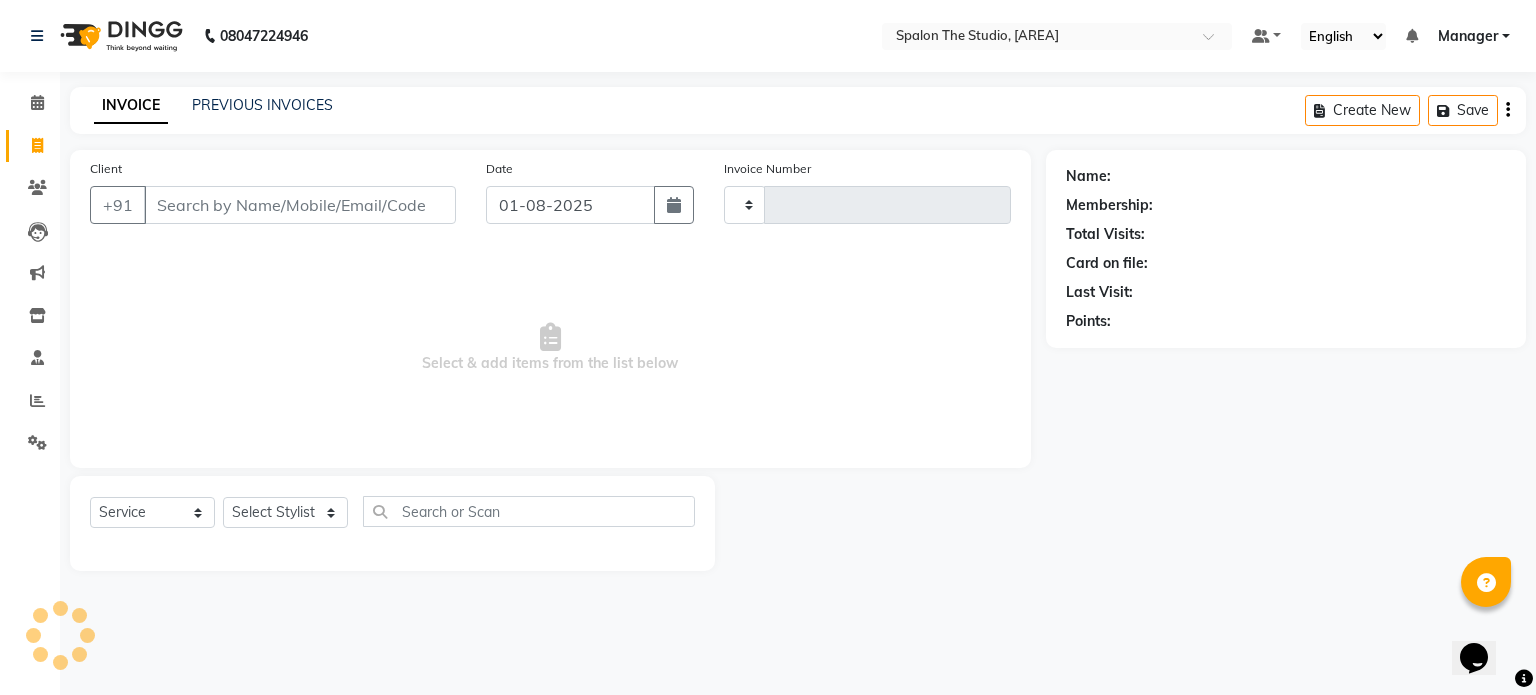 type on "1117" 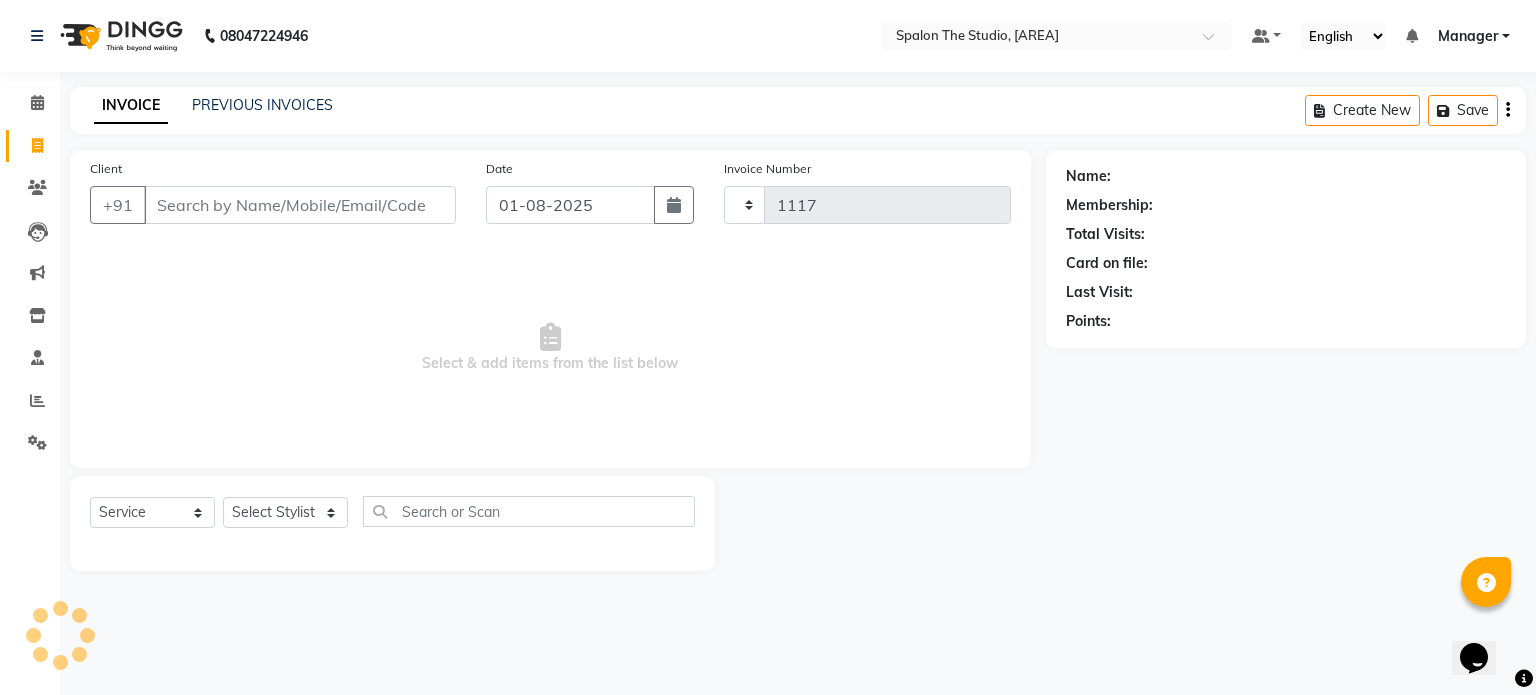 select on "903" 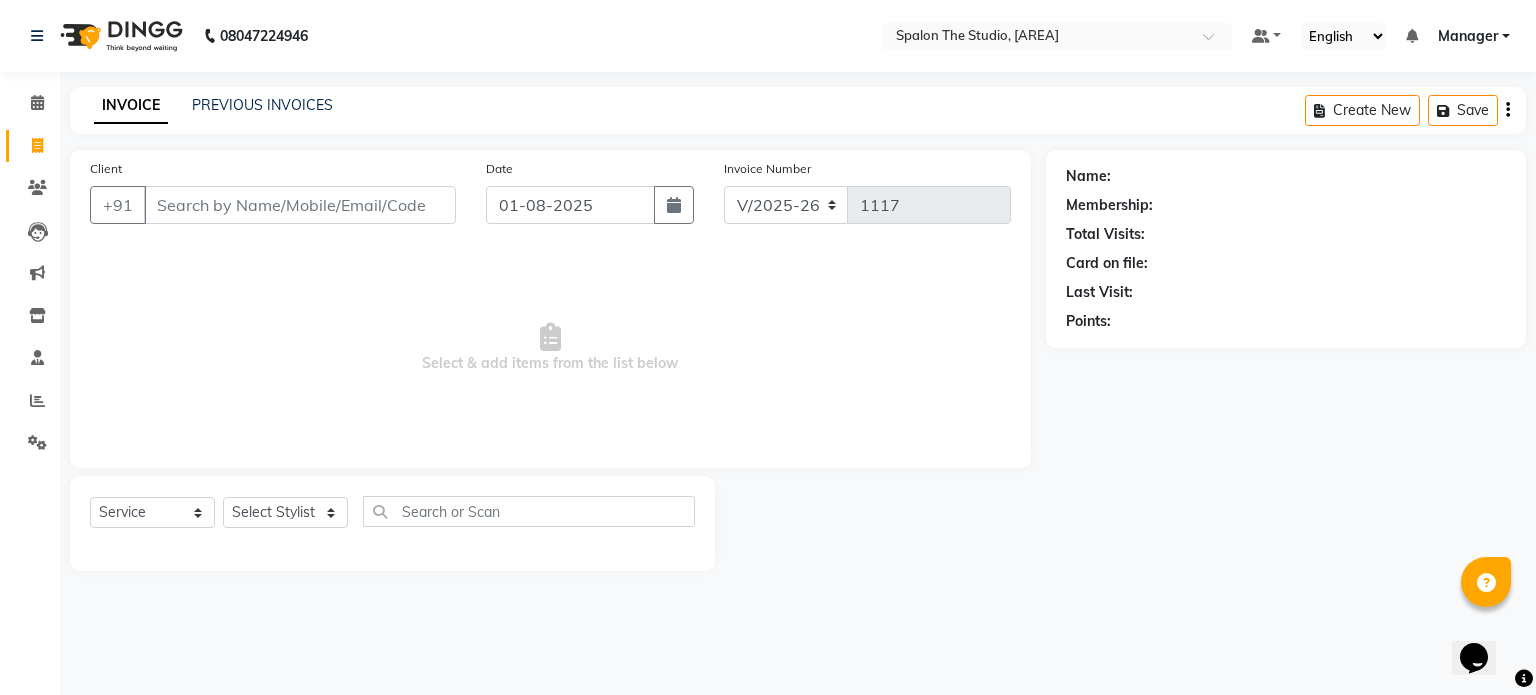click on "Client" at bounding box center (300, 205) 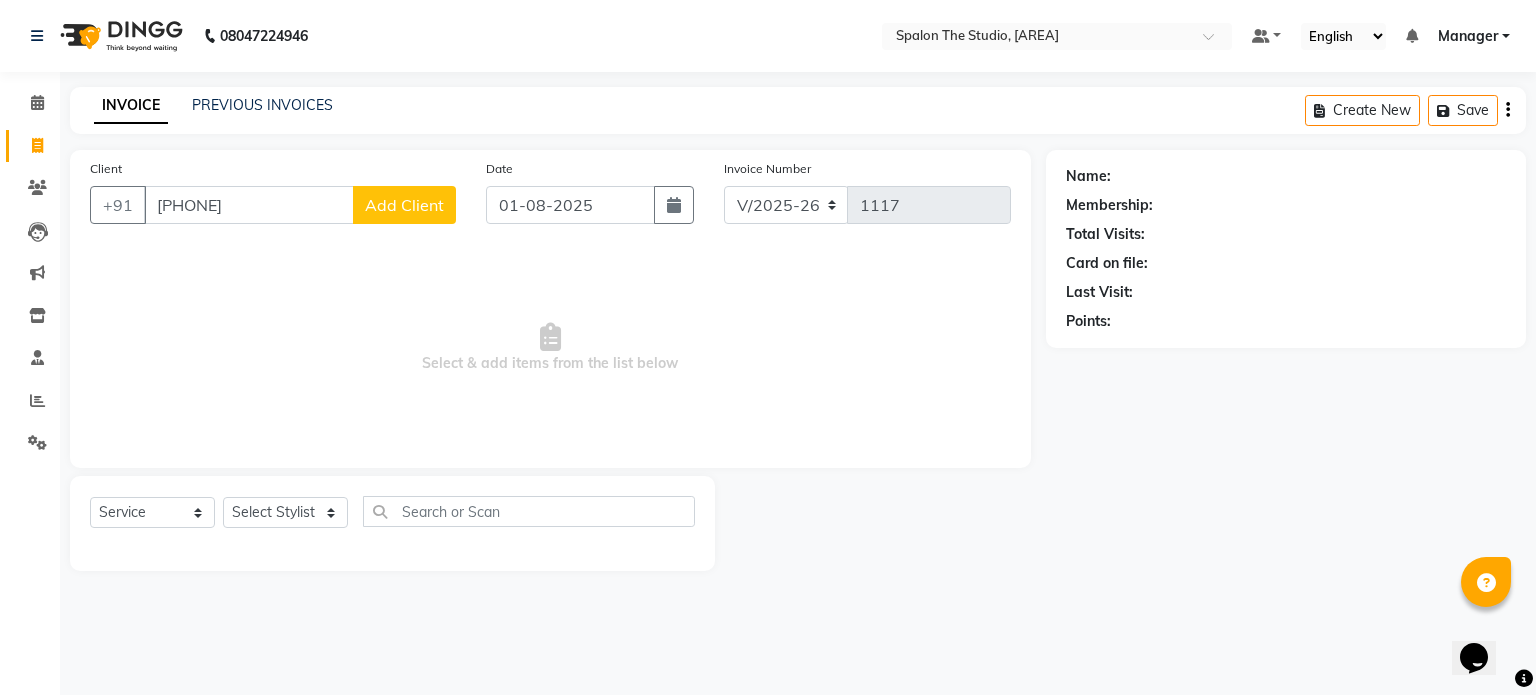 type on "[PHONE]" 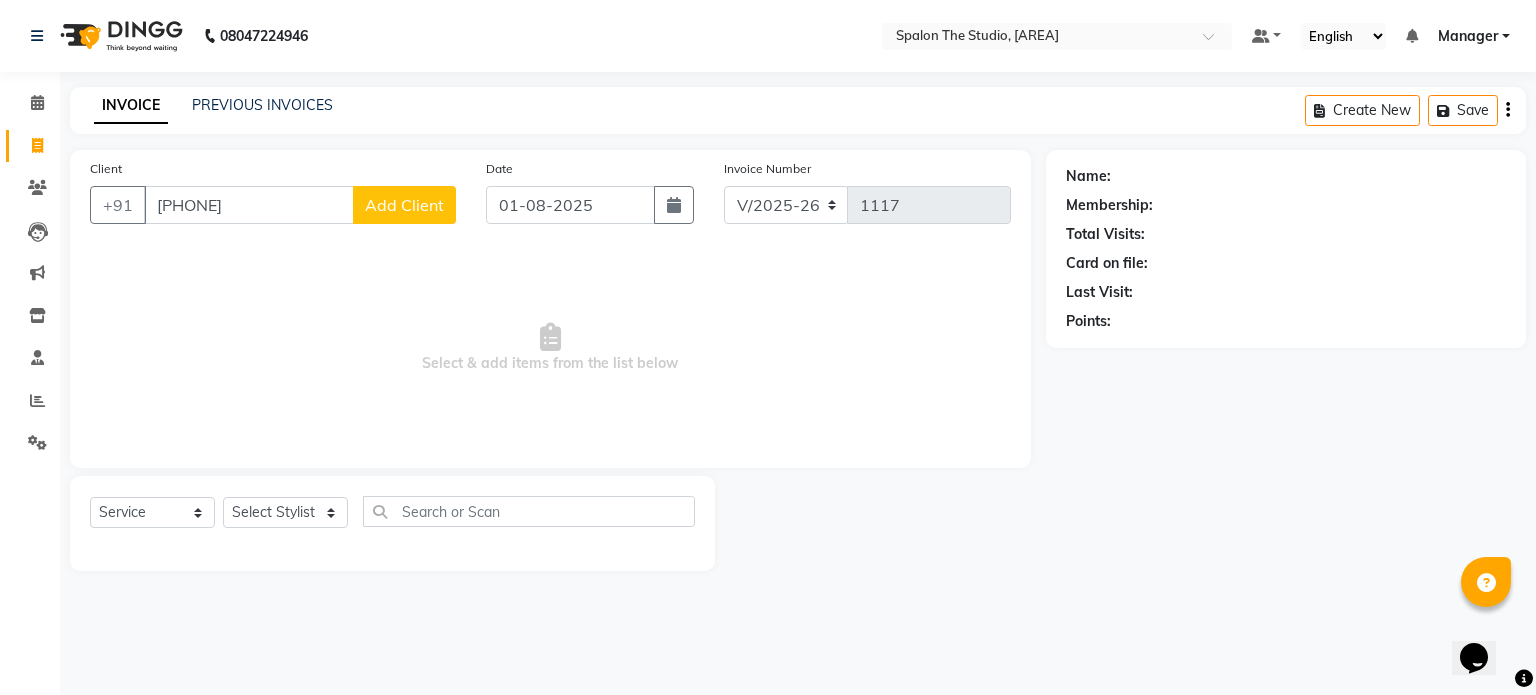 select on "22" 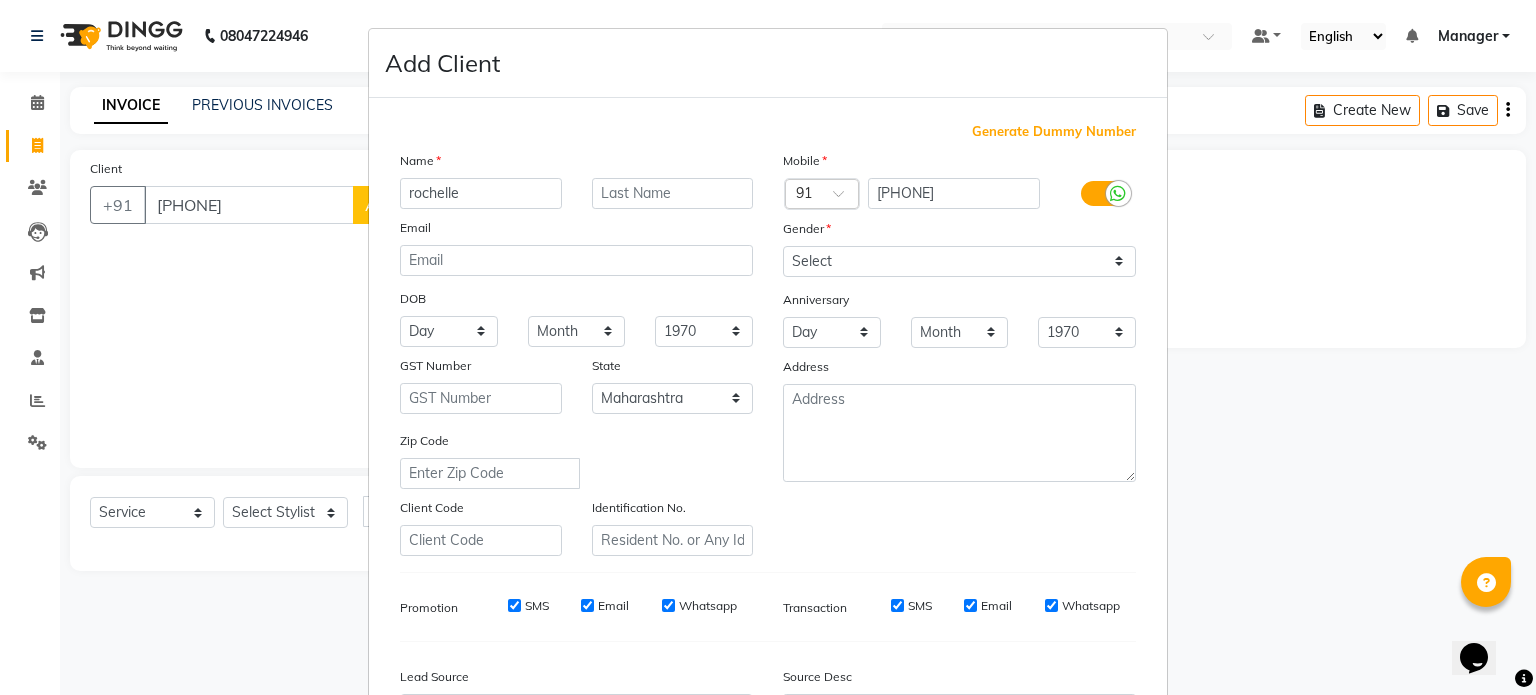 type on "rochelle" 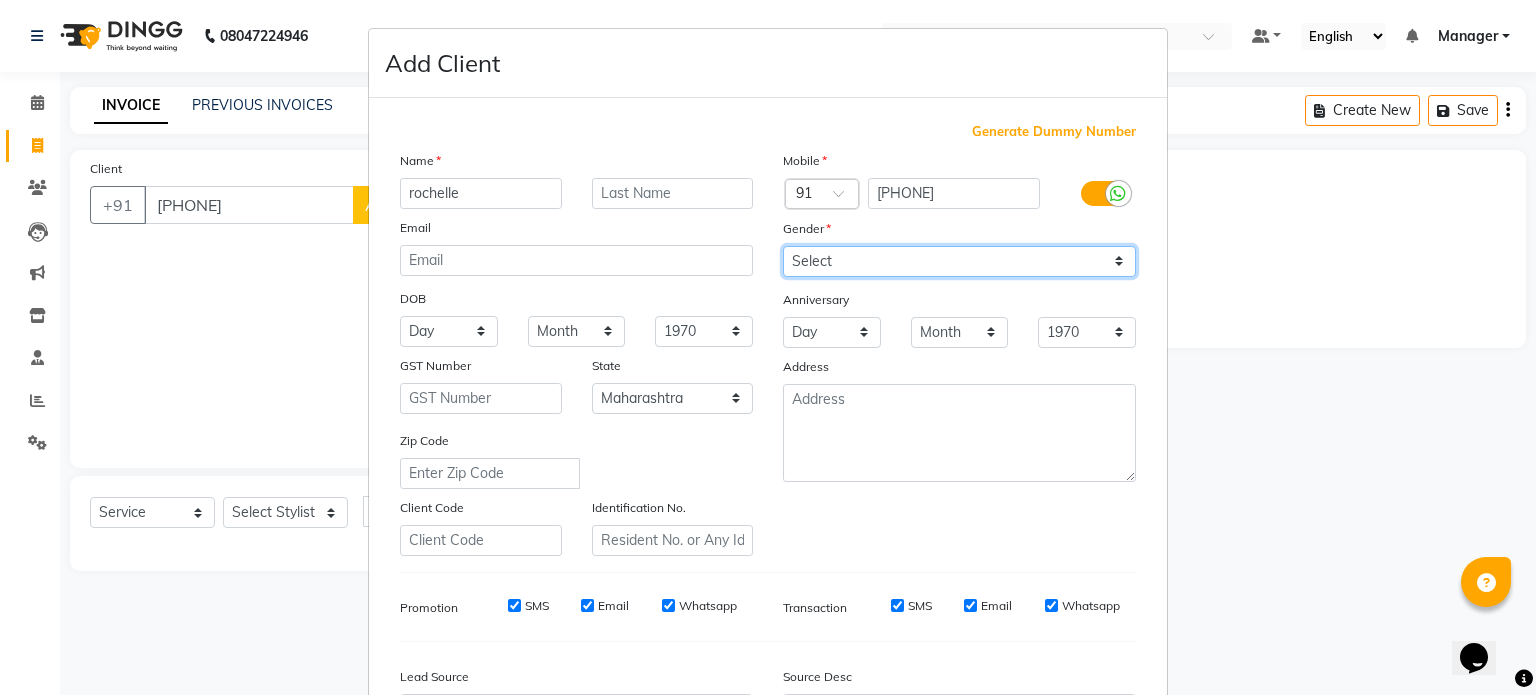 click on "Select Male Female Other Prefer Not To Say" at bounding box center (959, 261) 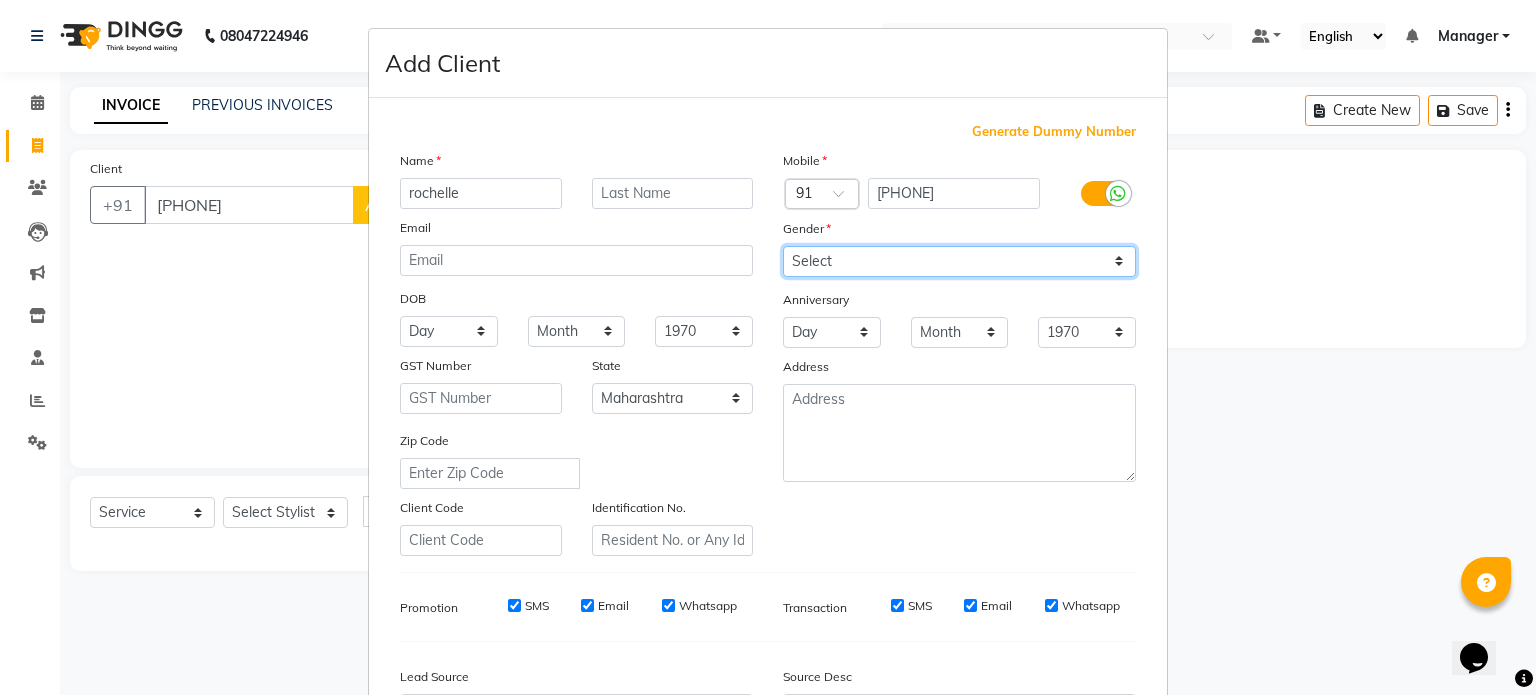 select on "female" 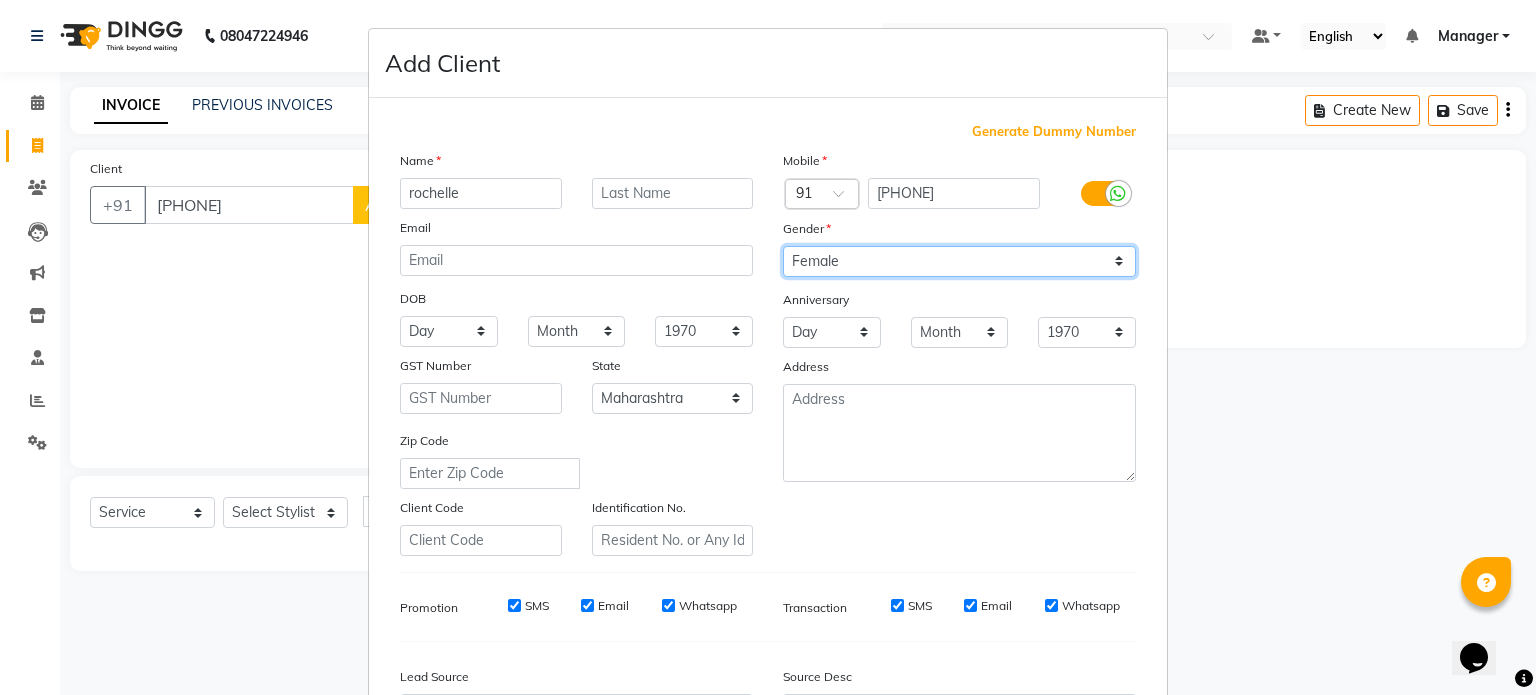 click on "Select Male Female Other Prefer Not To Say" at bounding box center [959, 261] 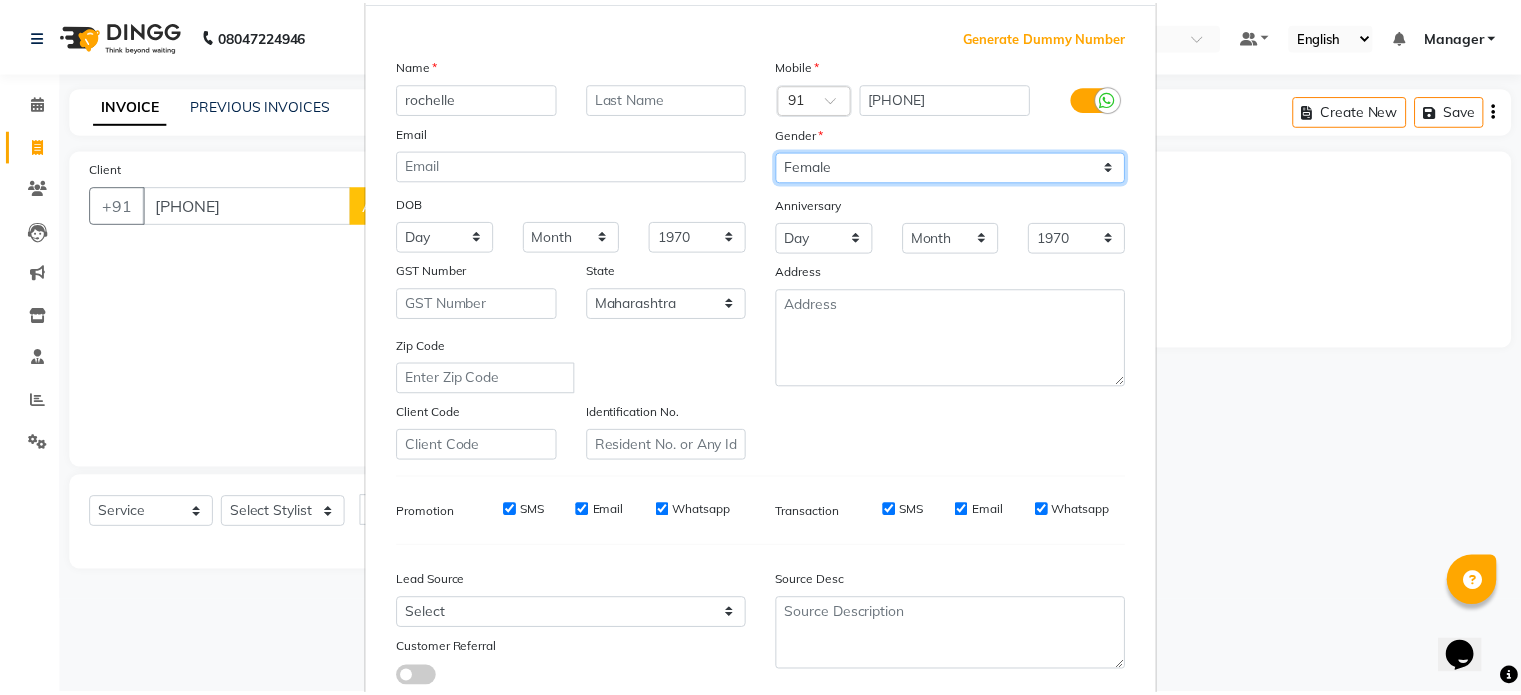 scroll, scrollTop: 200, scrollLeft: 0, axis: vertical 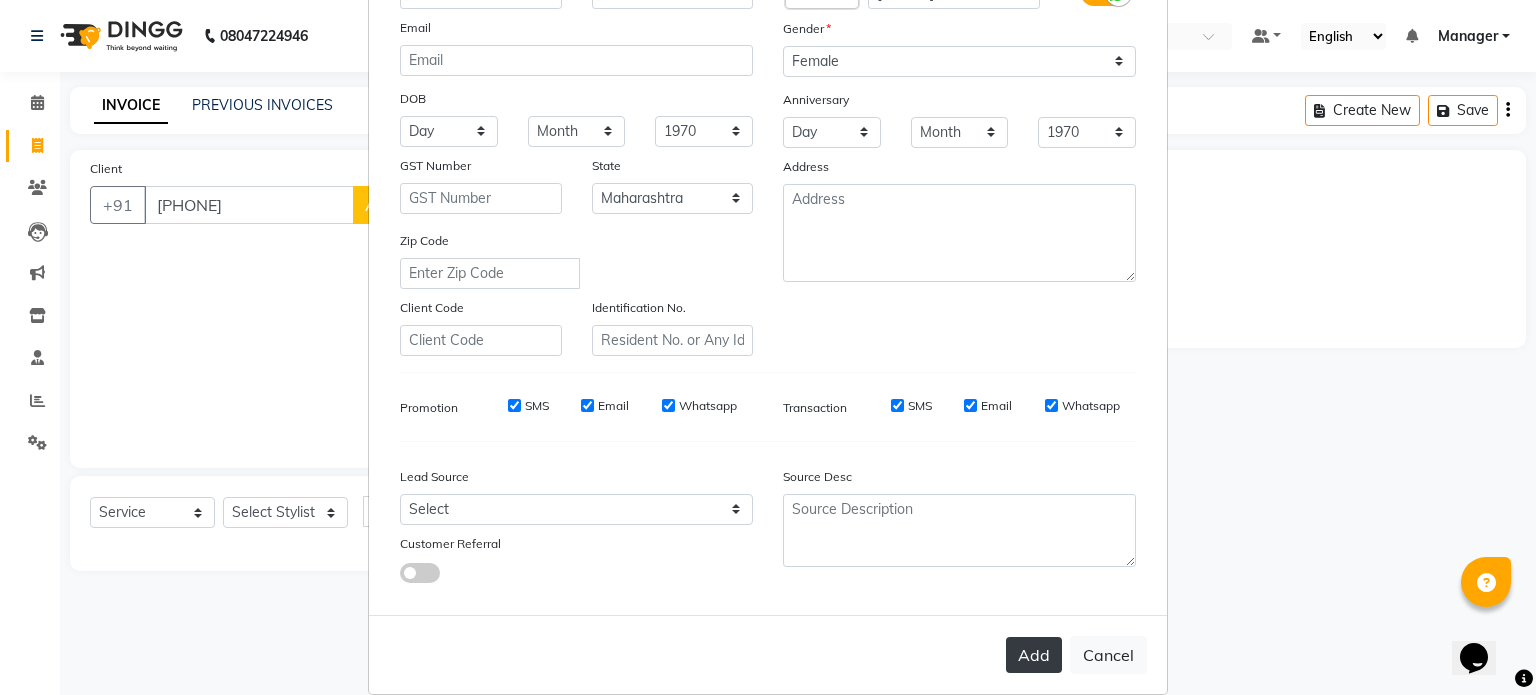 click on "Add" at bounding box center (1034, 655) 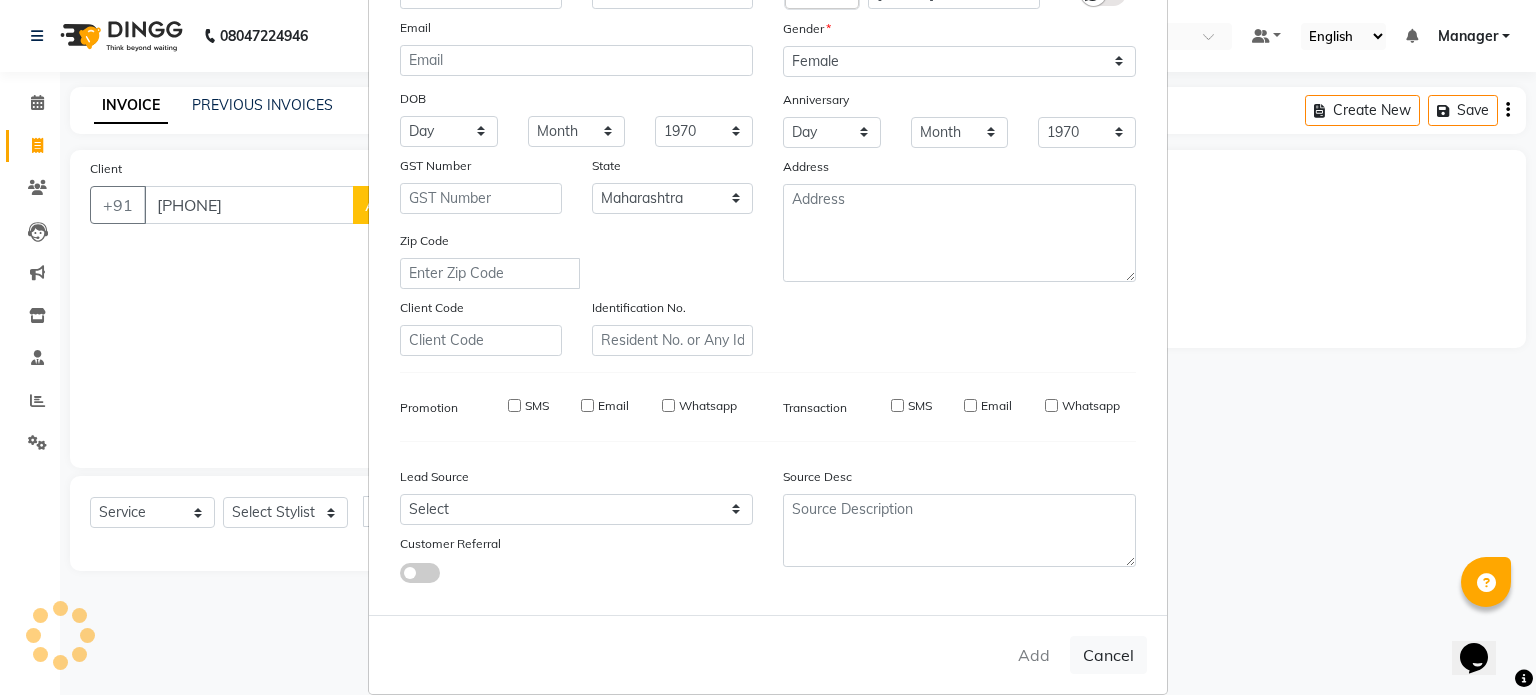 type 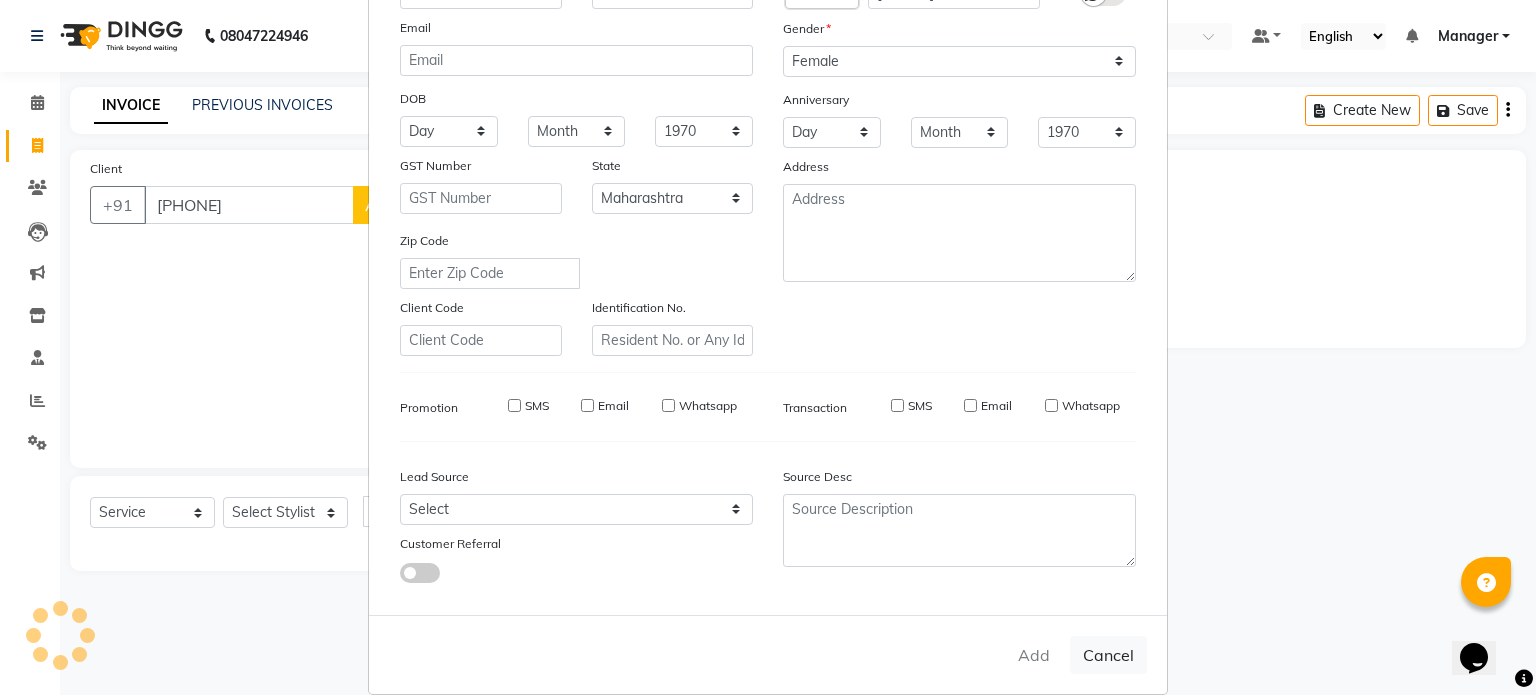 select 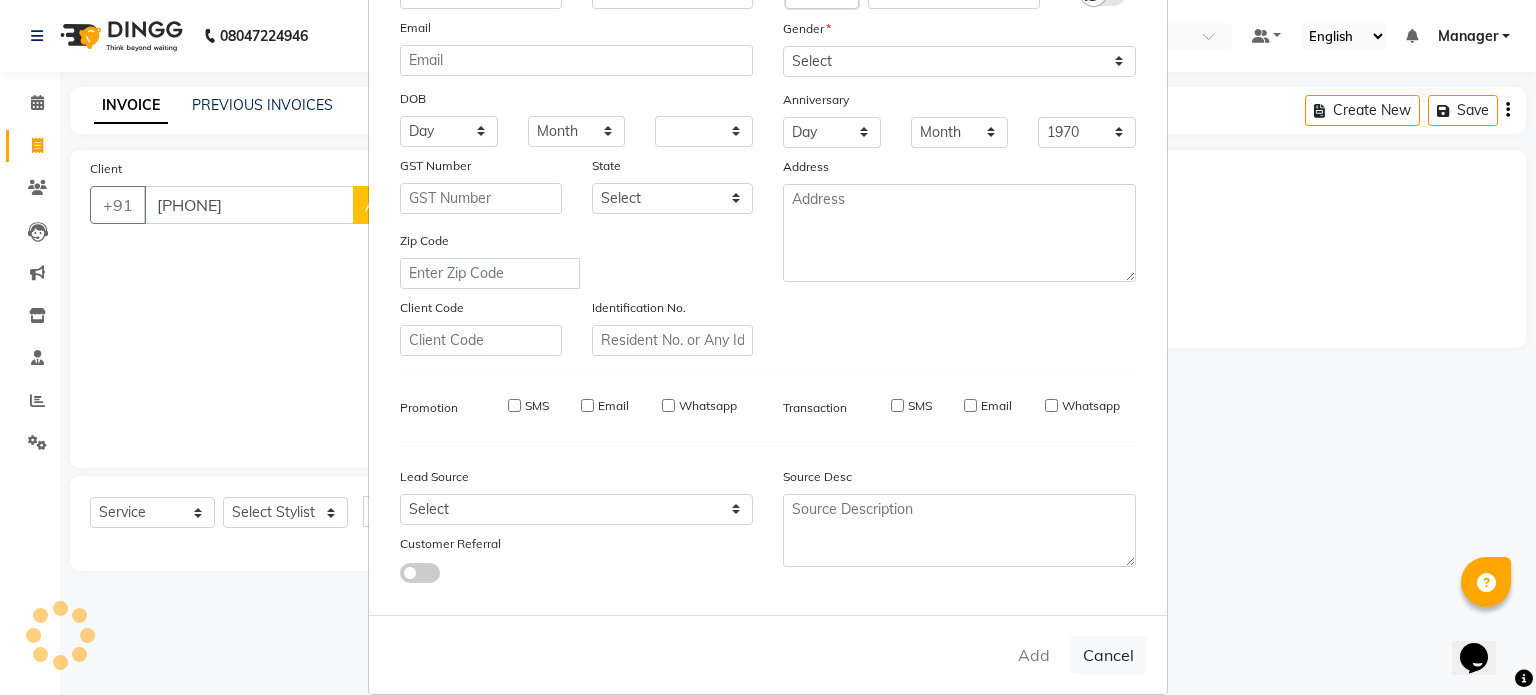 select 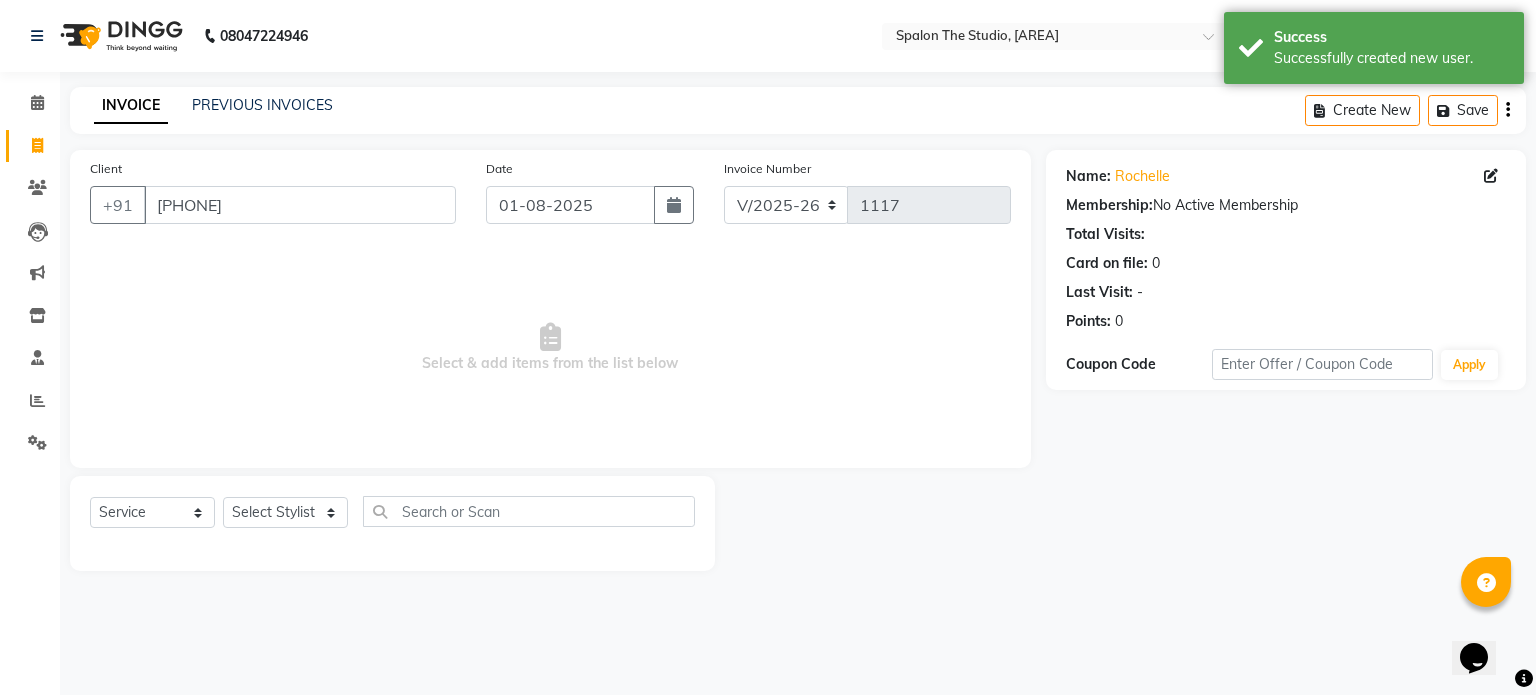 click on "Select  Service  Product  Membership  Package Voucher Prepaid Gift Card  Select Stylist Aarti AMBIKA komal  kusum Manager navazish pranali Riya Shetye Saisha SHARIF Shubham  Pawar siddhi sunil Vanshika" 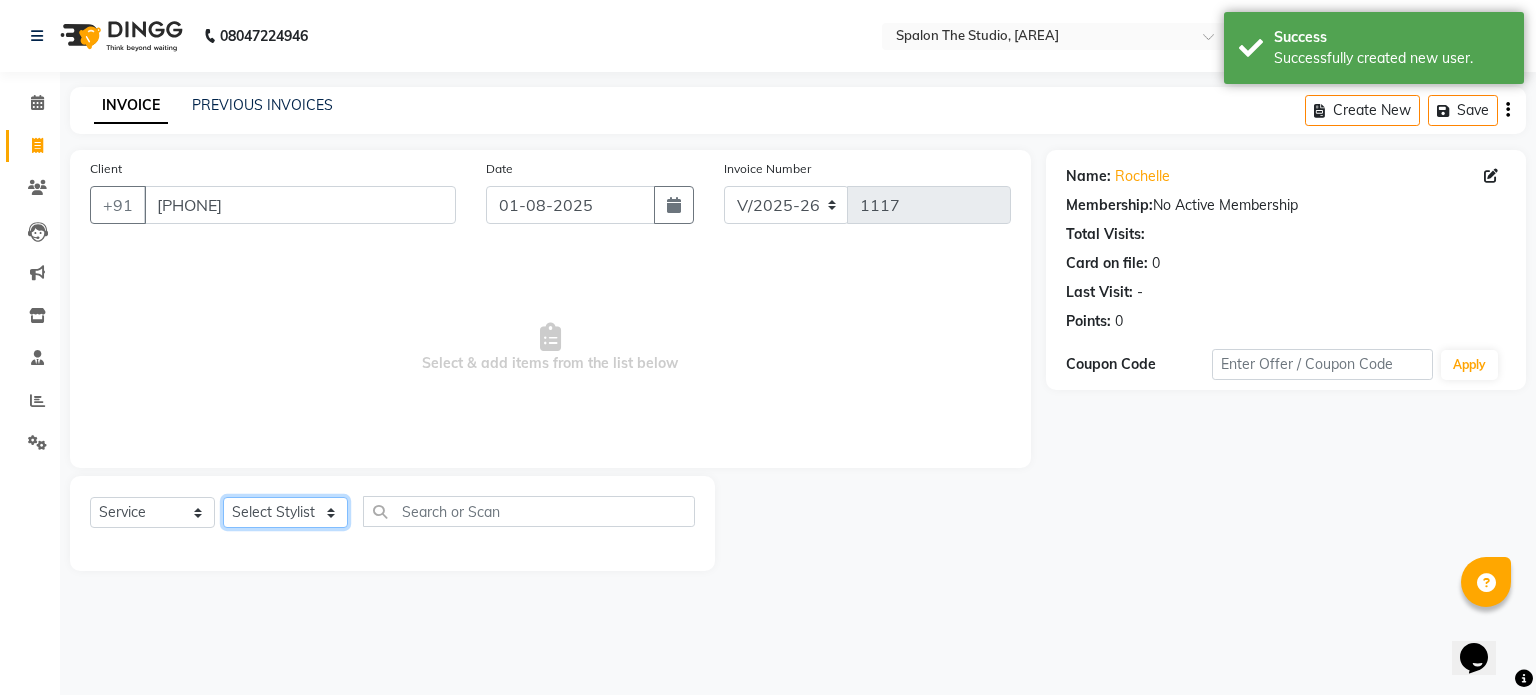 click on "Select Stylist Aarti AMBIKA komal  kusum Manager navazish pranali Riya Shetye Saisha SHARIF Shubham  Pawar siddhi sunil Vanshika" 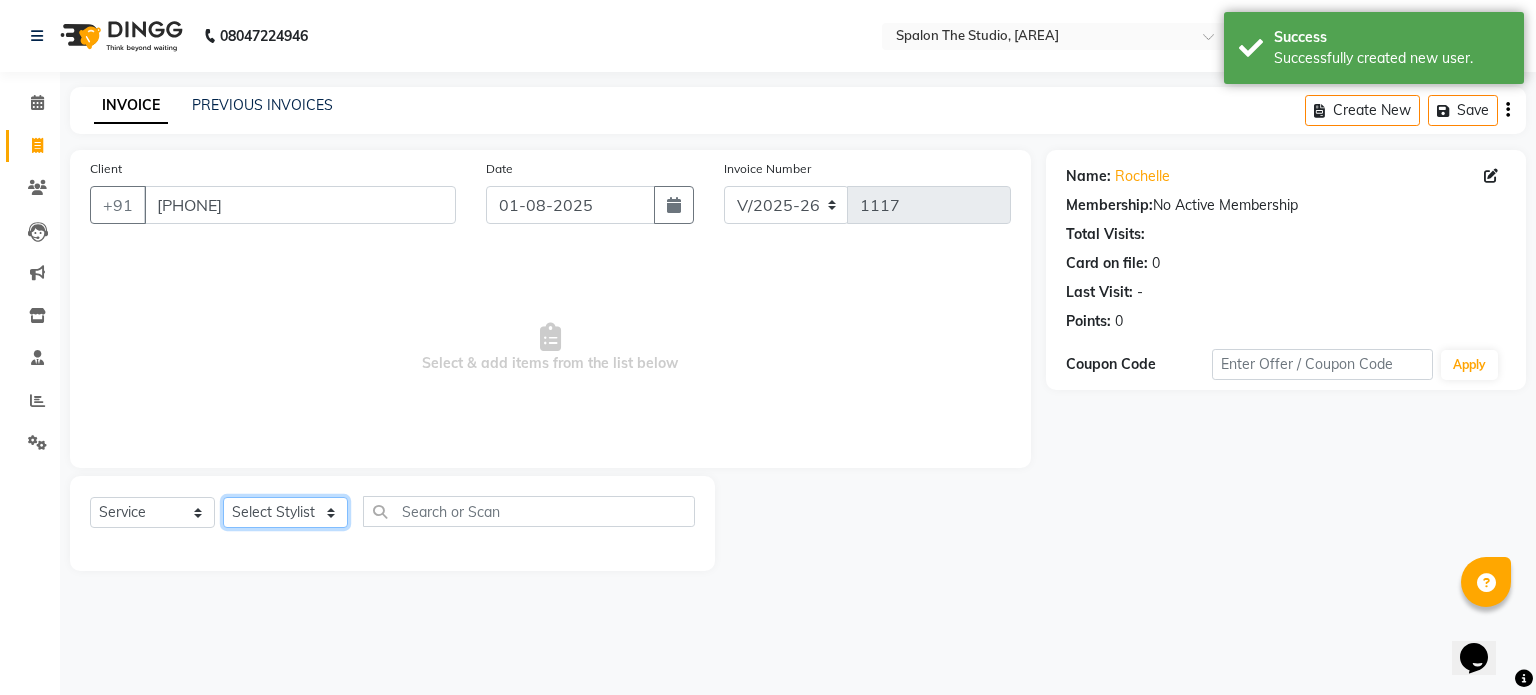 select on "77186" 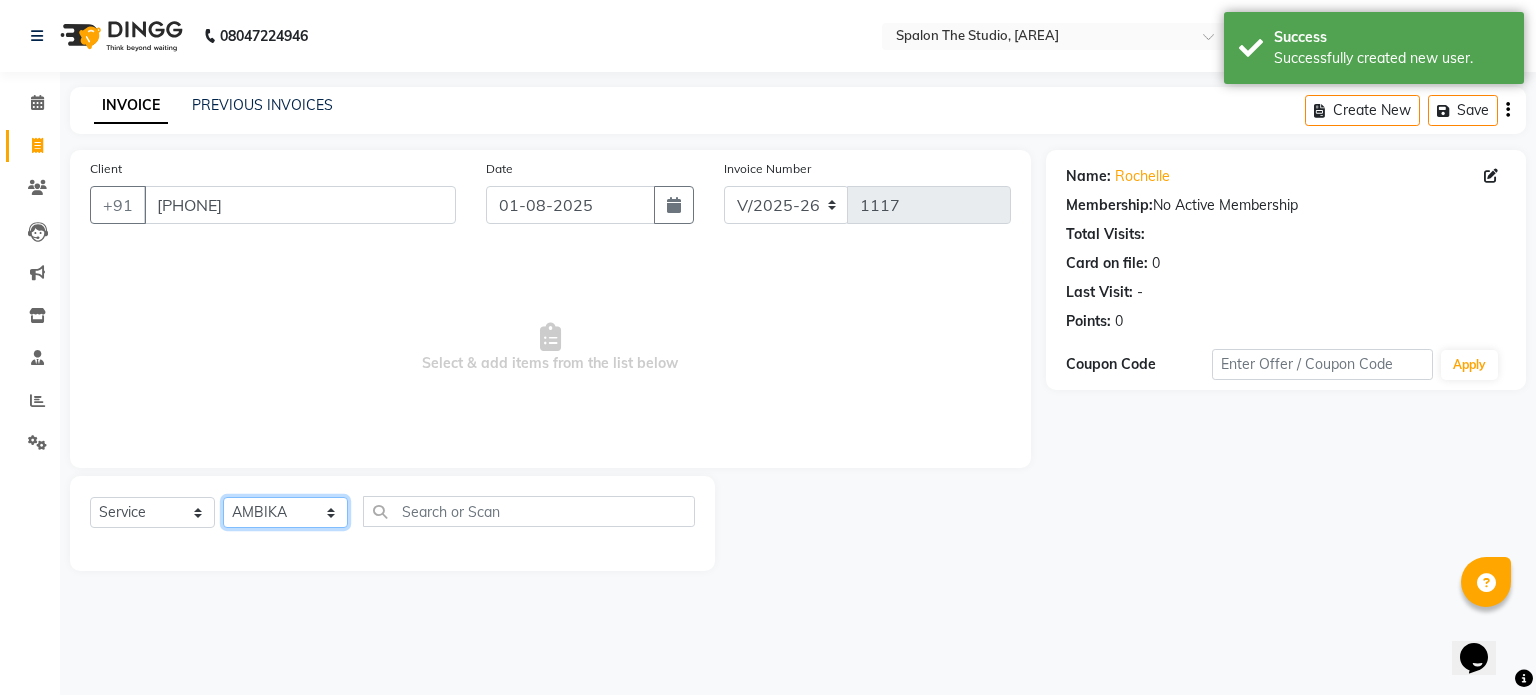 click on "Select Stylist Aarti AMBIKA komal  kusum Manager navazish pranali Riya Shetye Saisha SHARIF Shubham  Pawar siddhi sunil Vanshika" 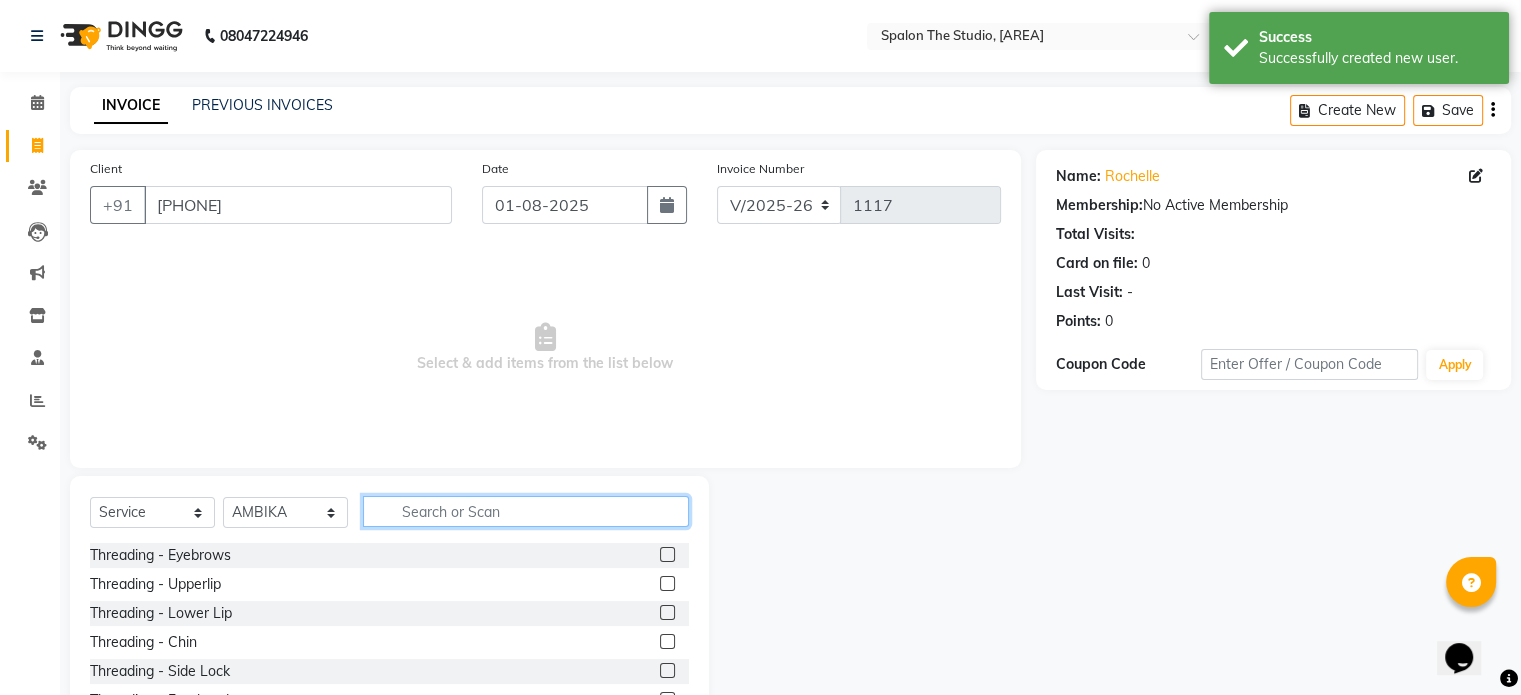 click 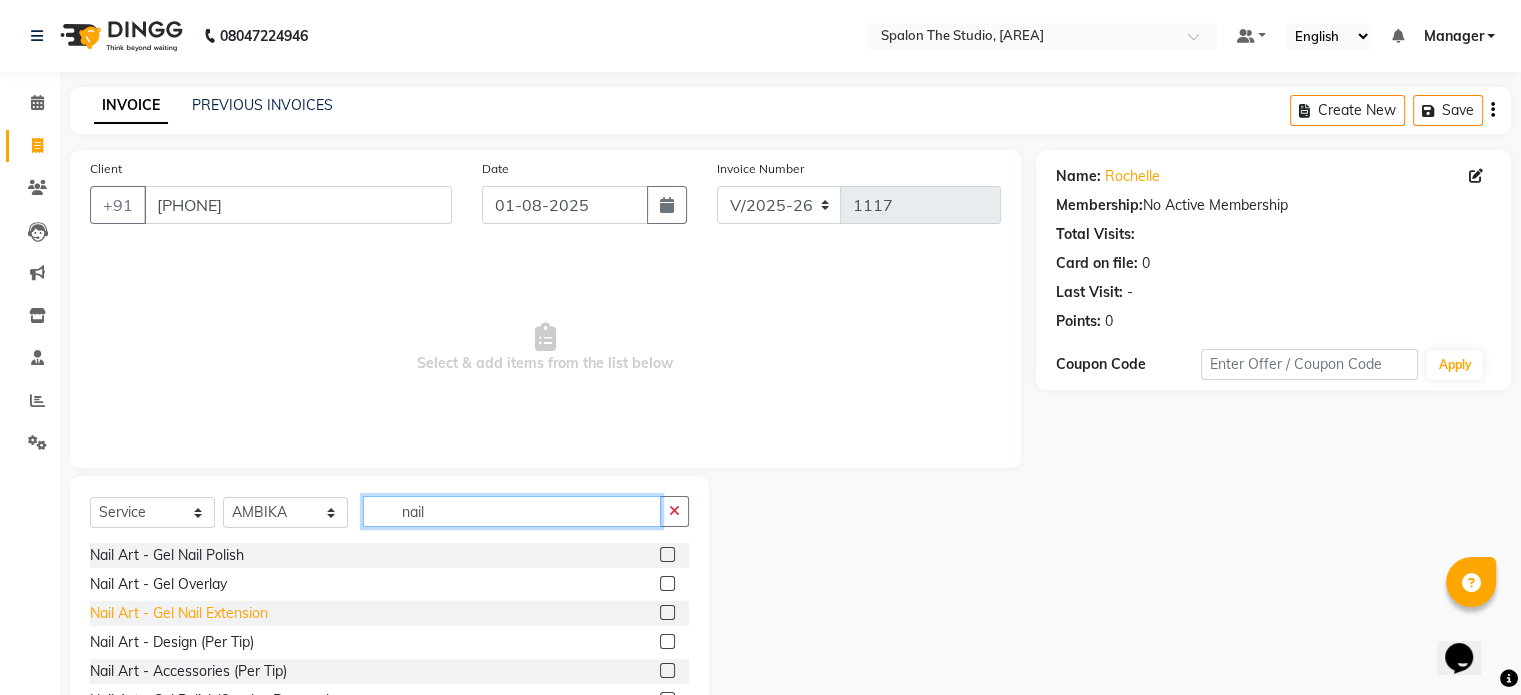 type on "nail" 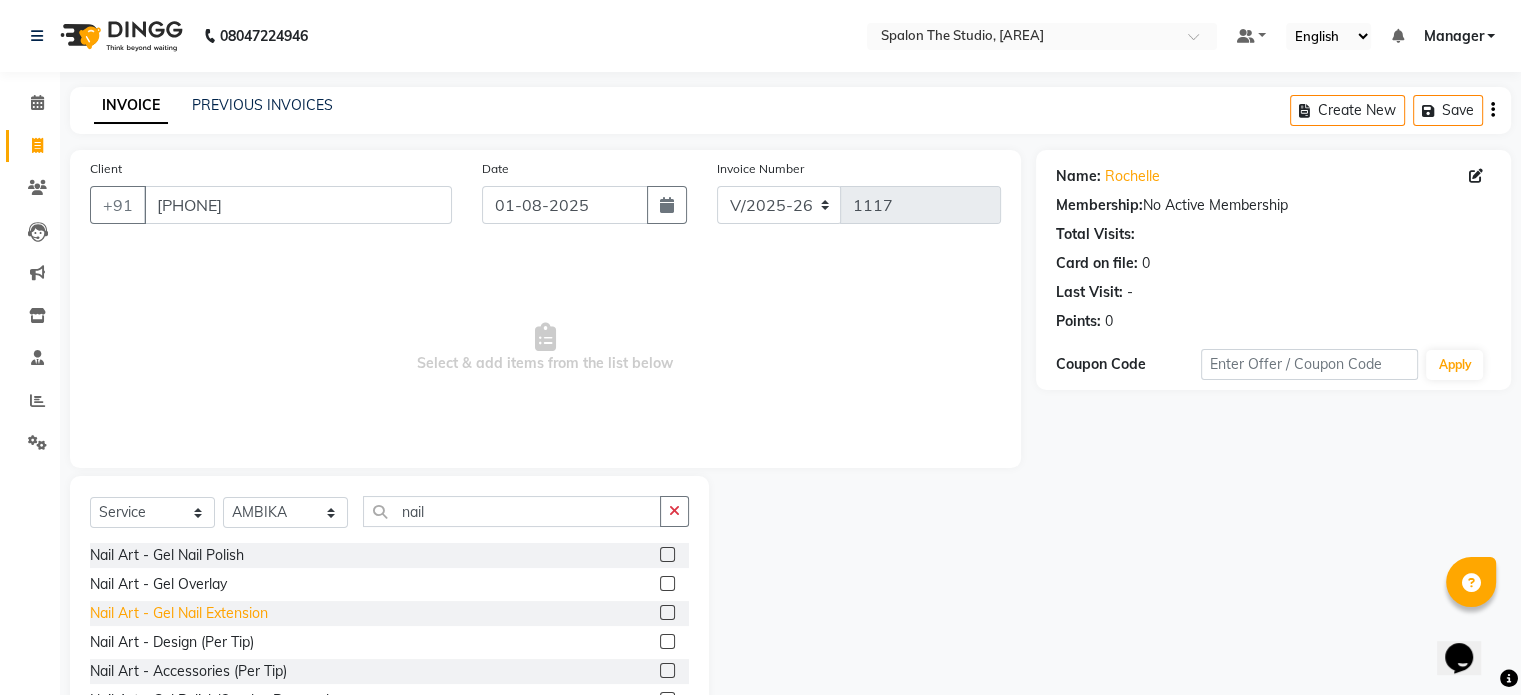click on "Nail Art - Gel Nail Extension" 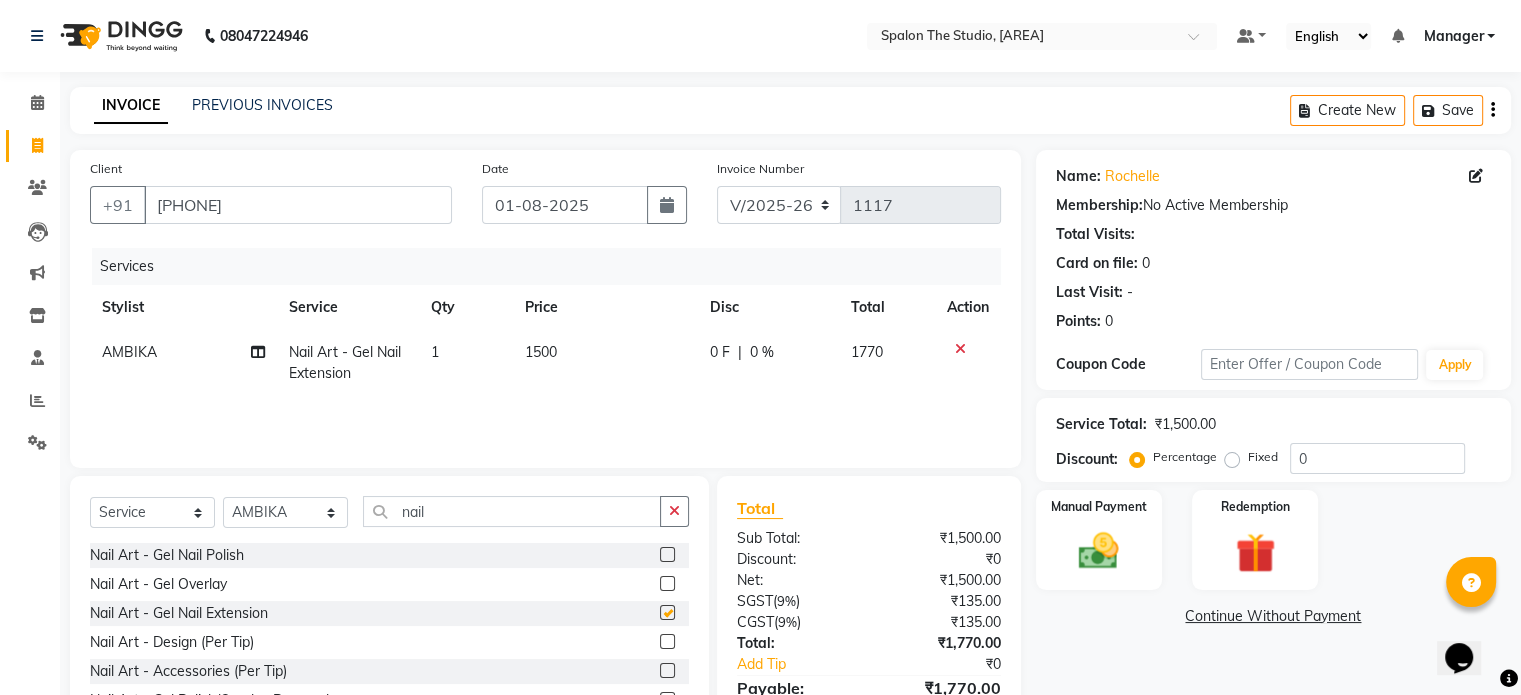 checkbox on "false" 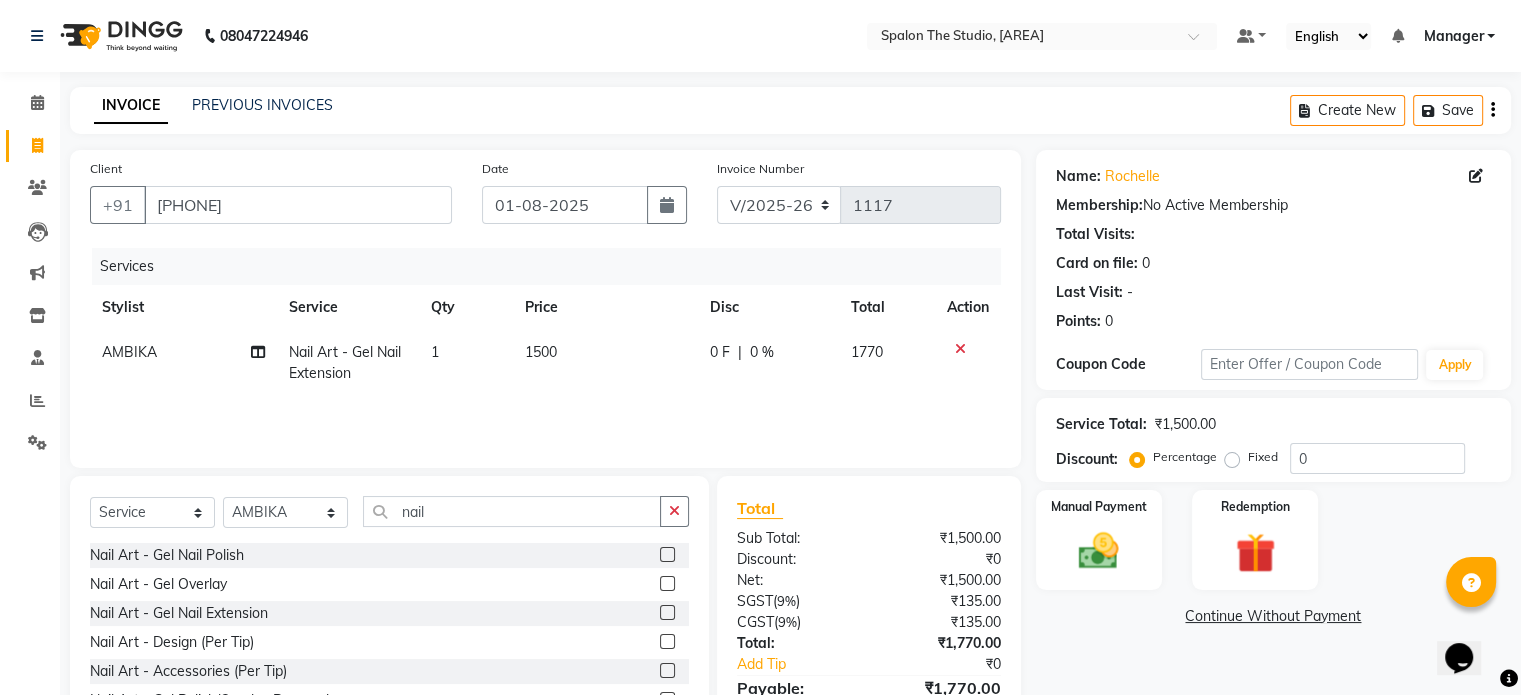 click on "1500" 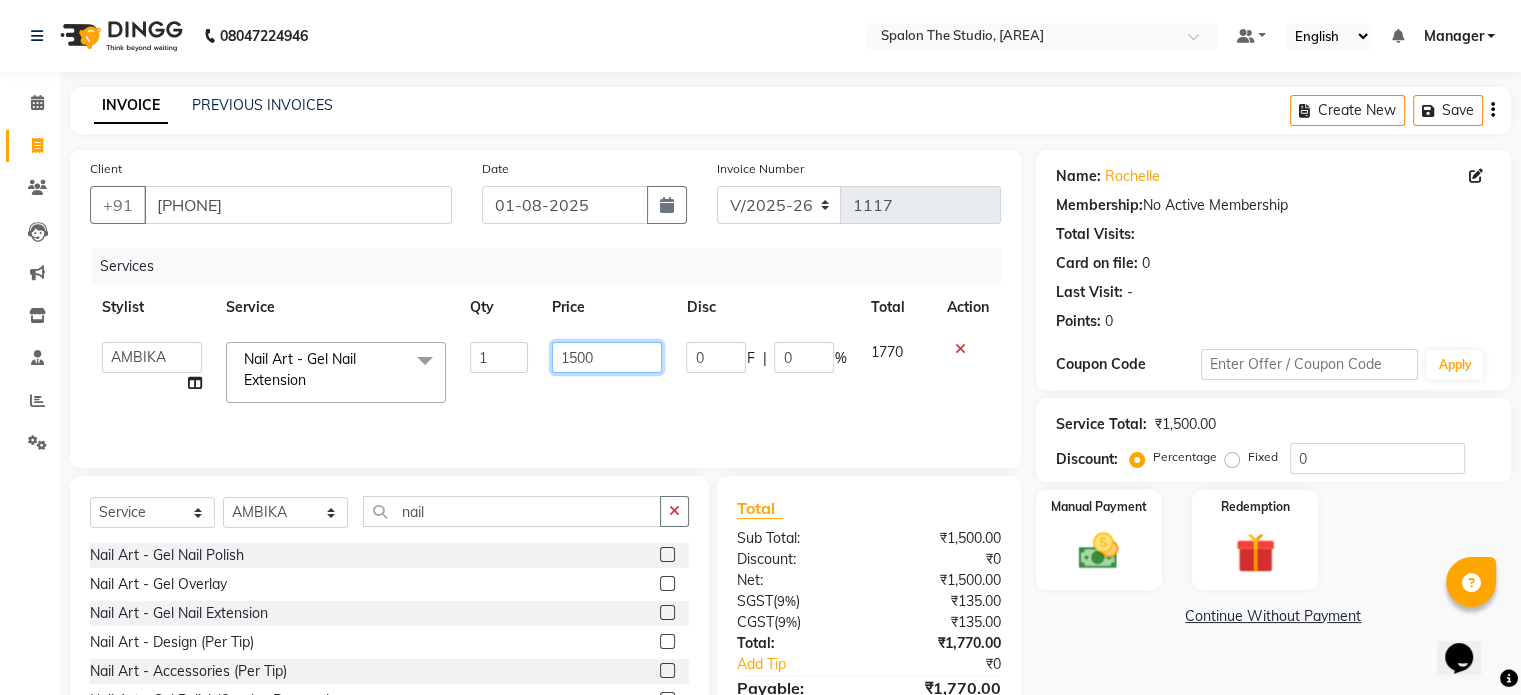 click on "1500" 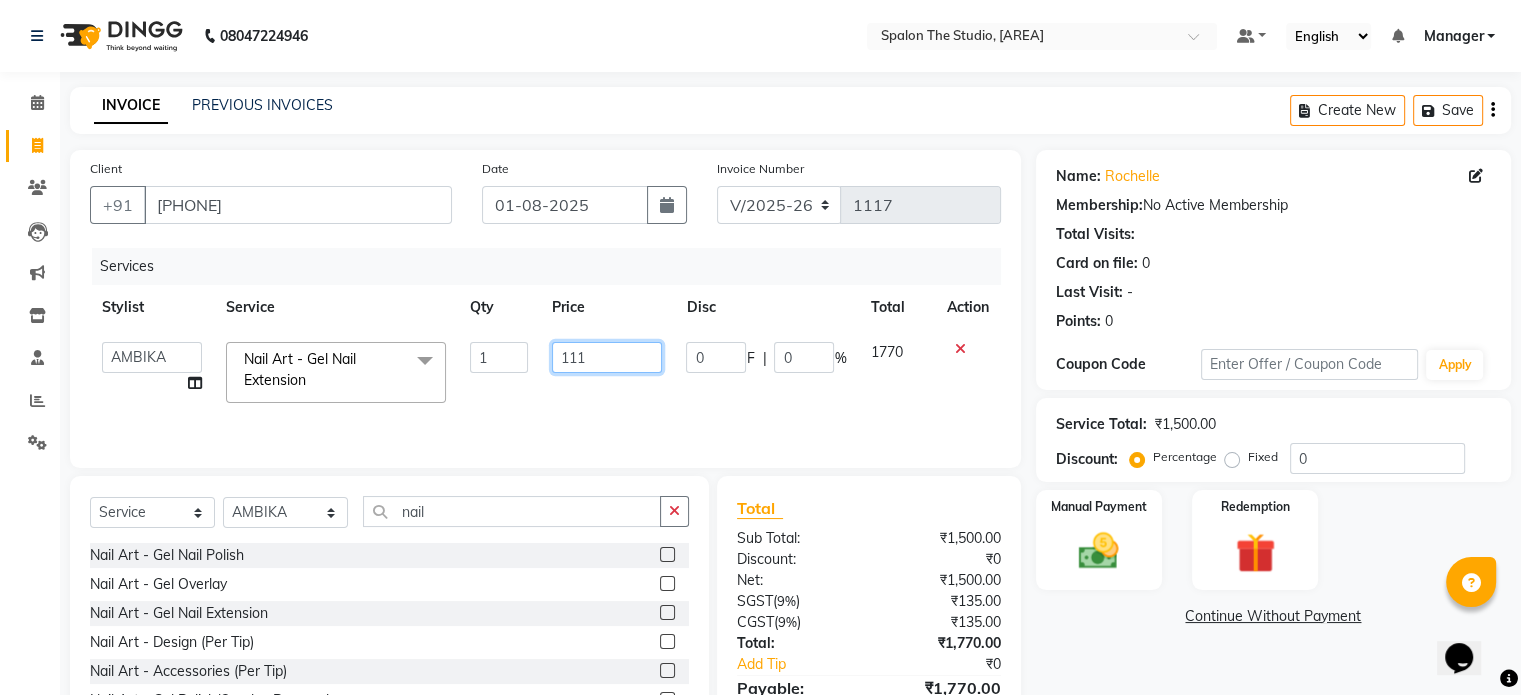type on "1110" 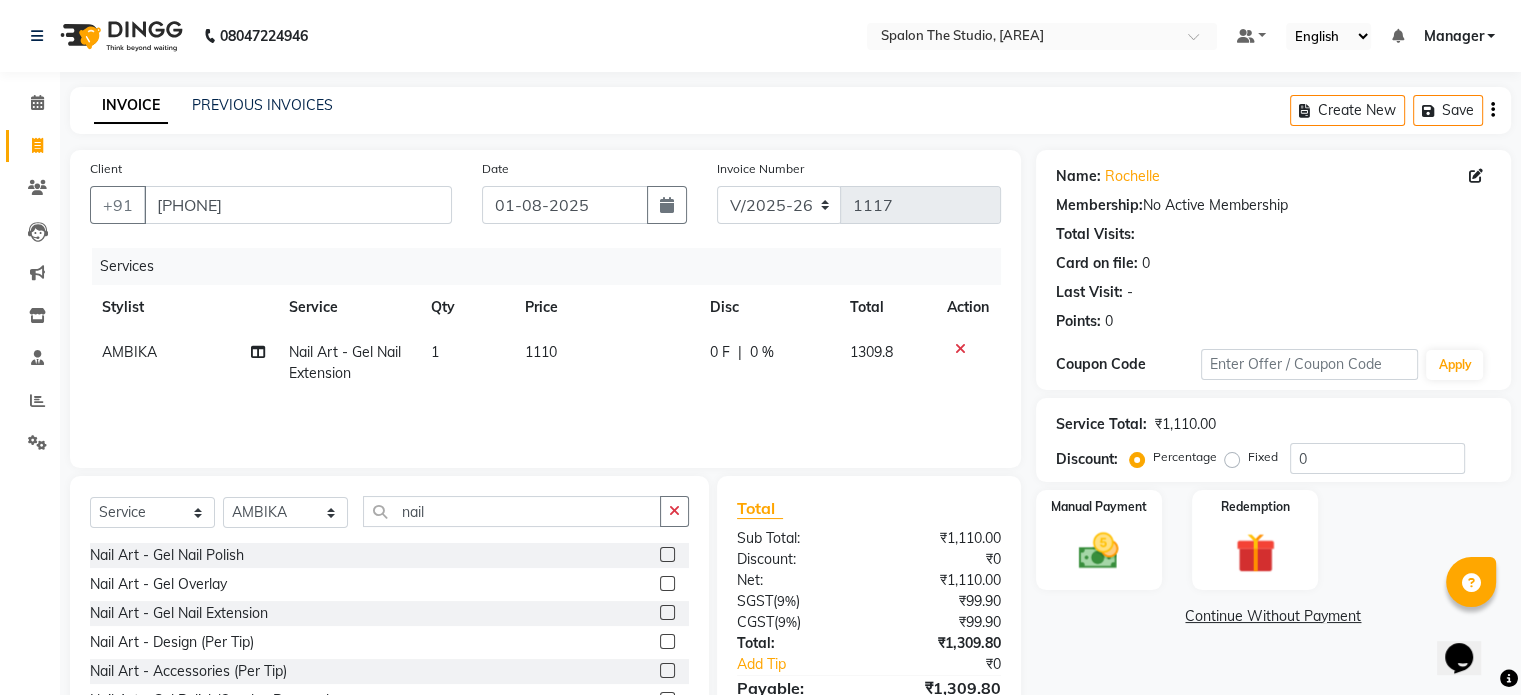 click on "1110" 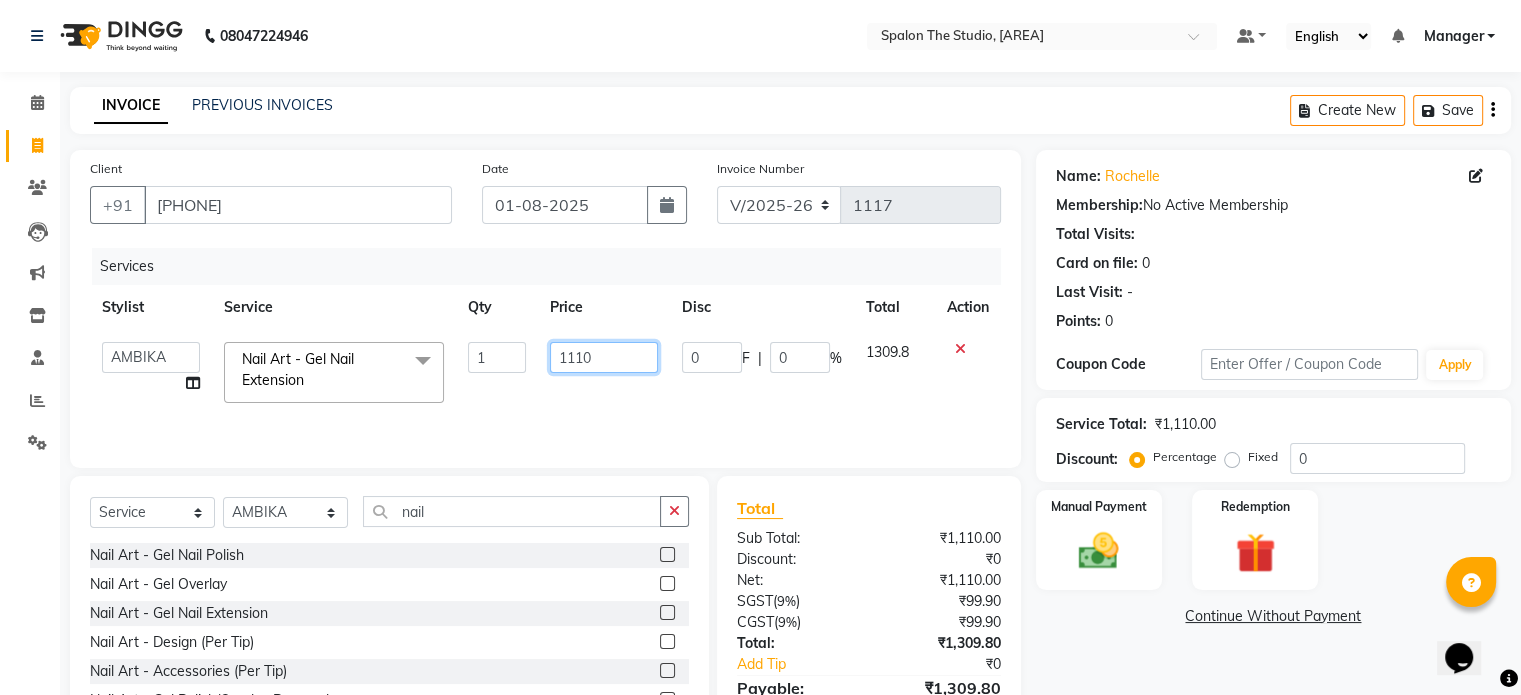 click on "1110" 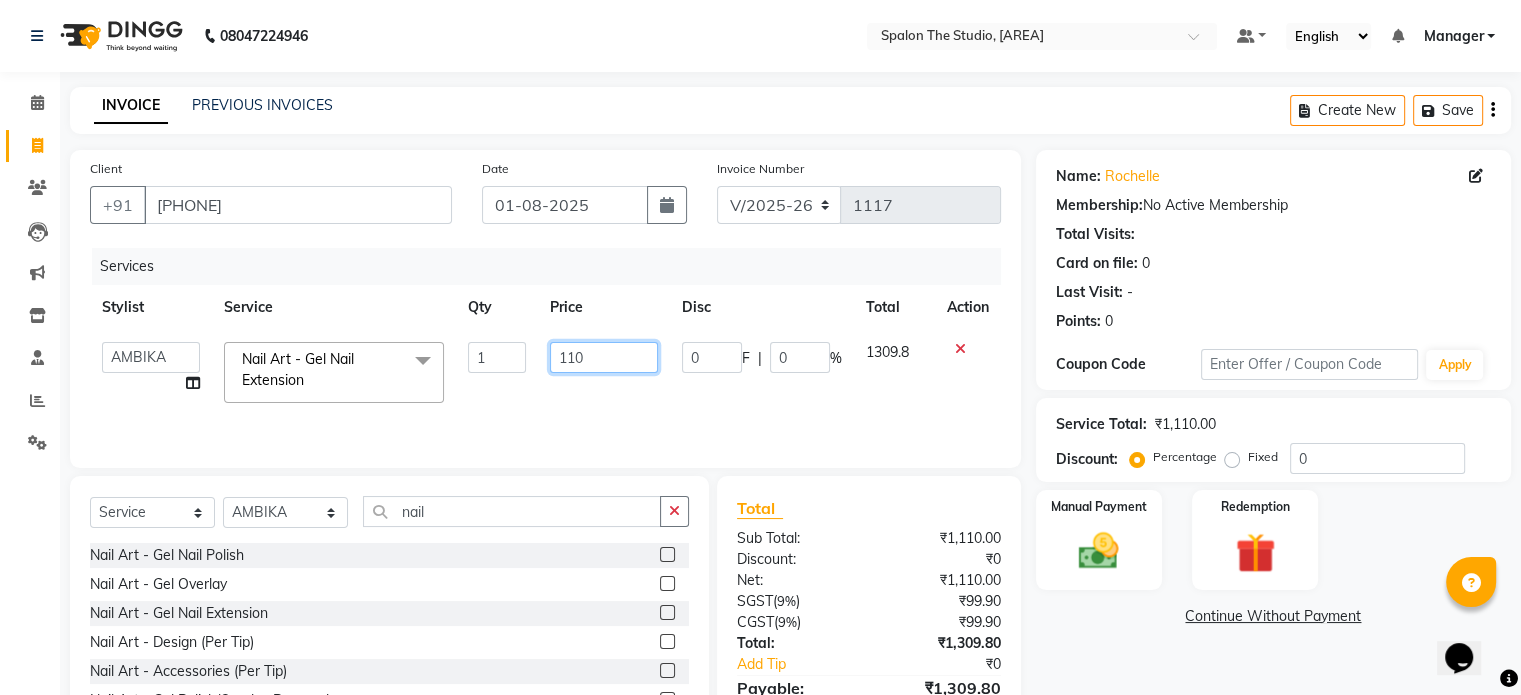 type on "1100" 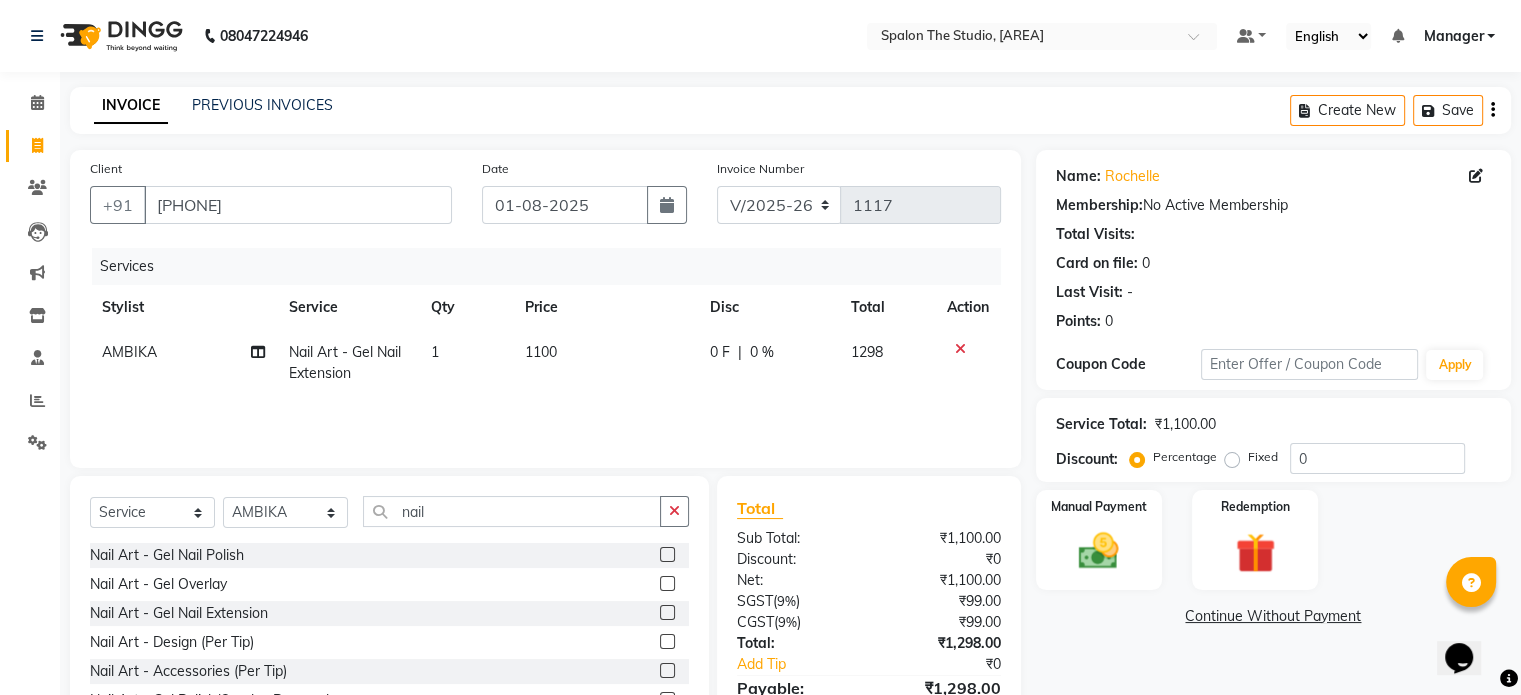 click on "Services Stylist Service Qty Price Disc Total Action AMBIKA Nail Art - Gel Nail Extension 1 1100 0 F | 0 % 1298" 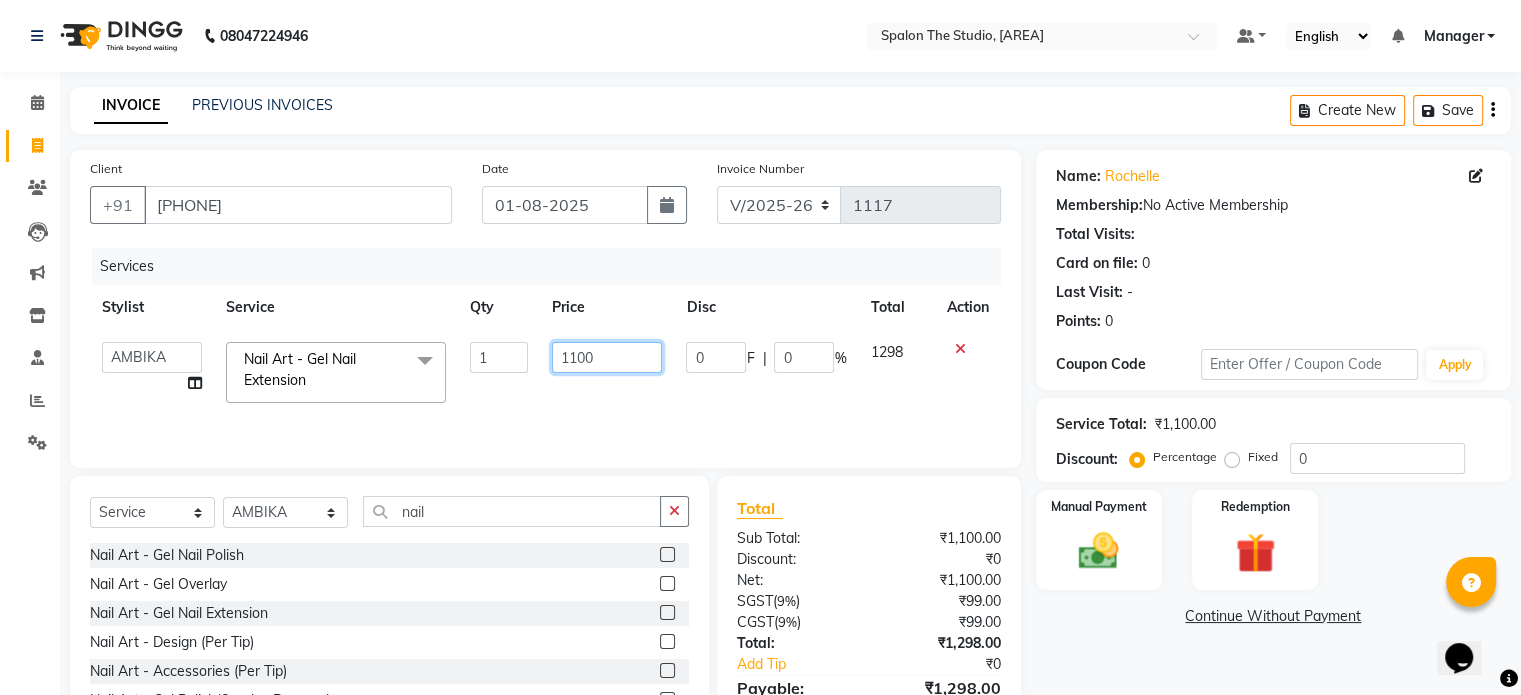 click on "1100" 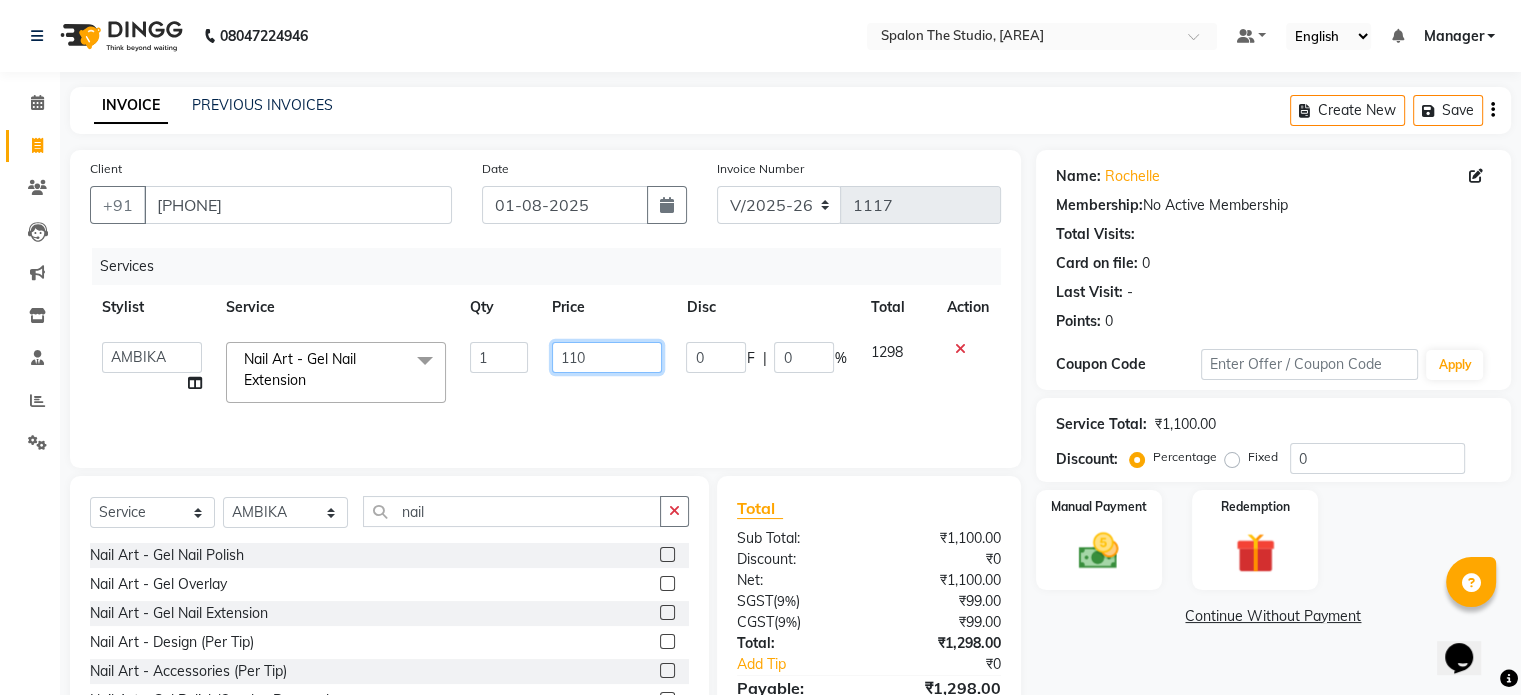 type on "1102" 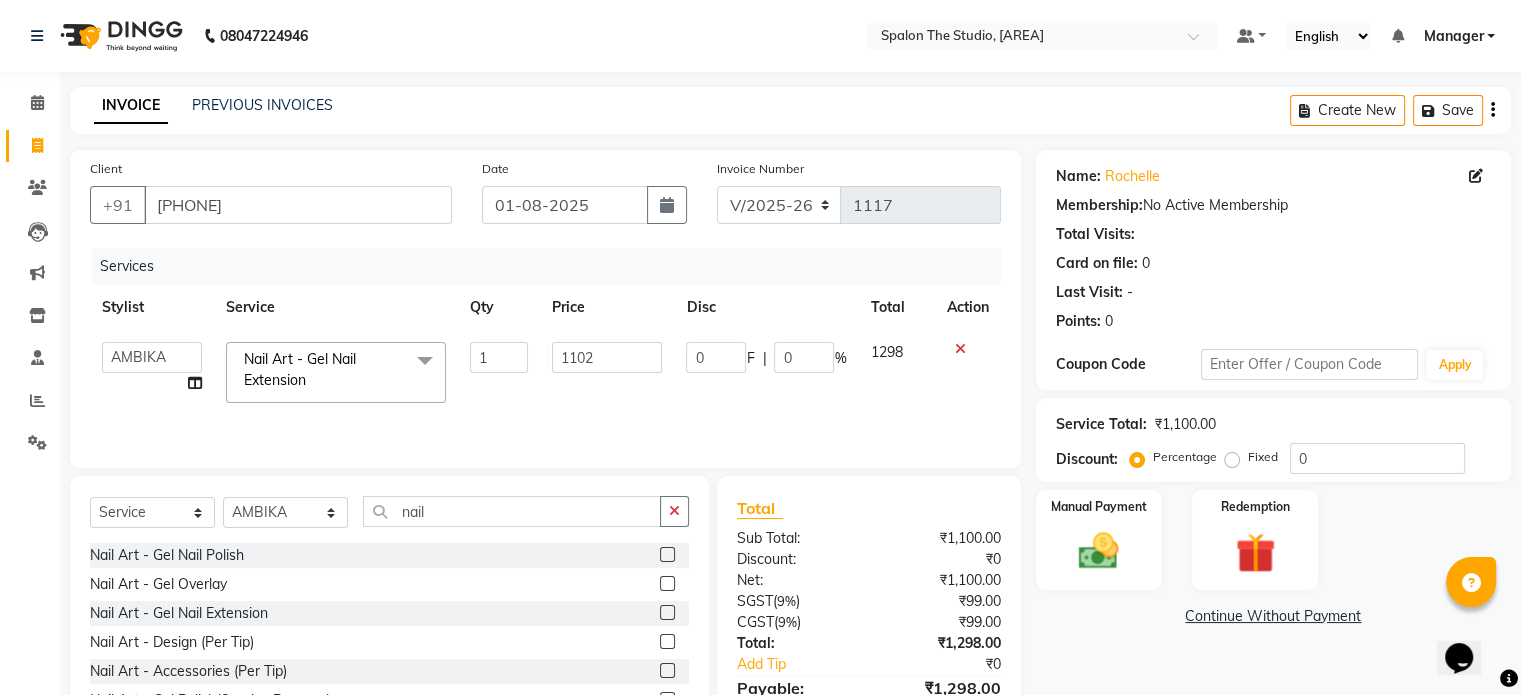 click on "1102" 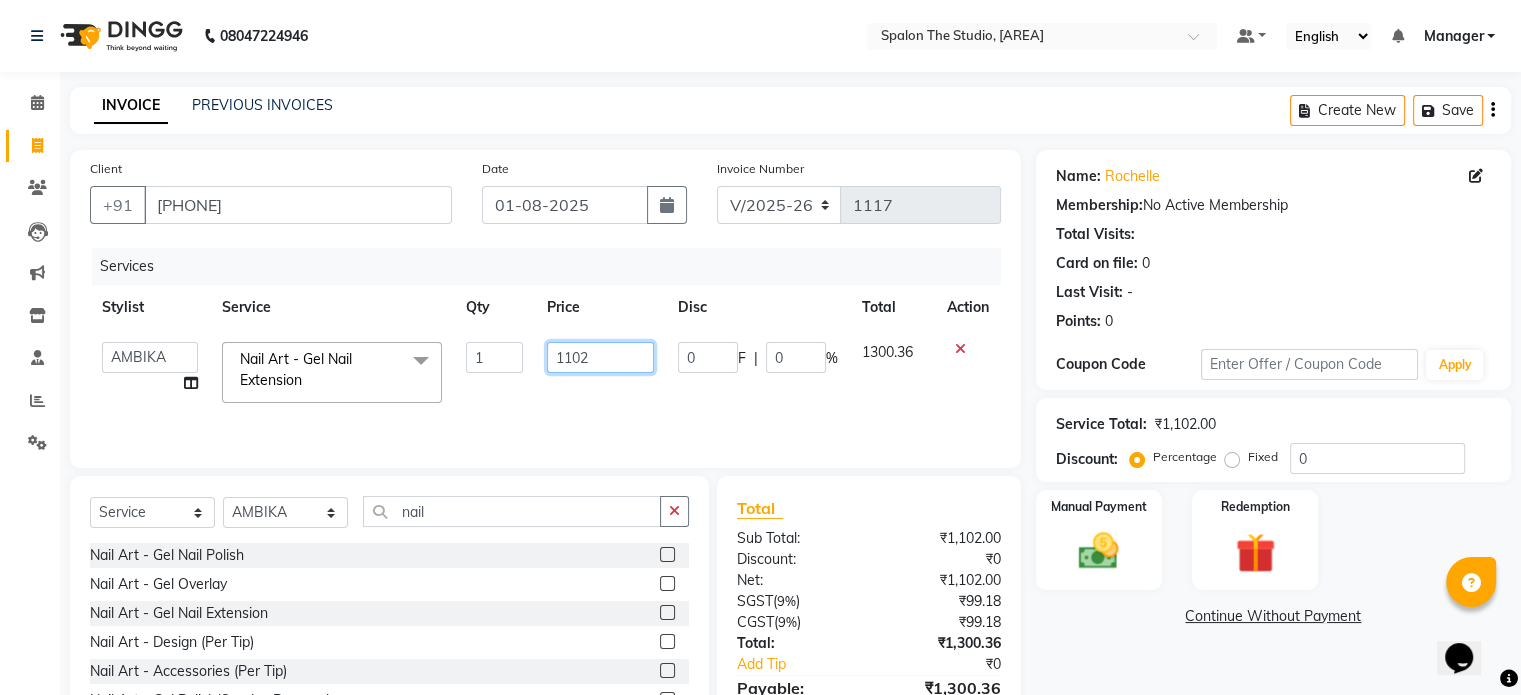 click on "1102" 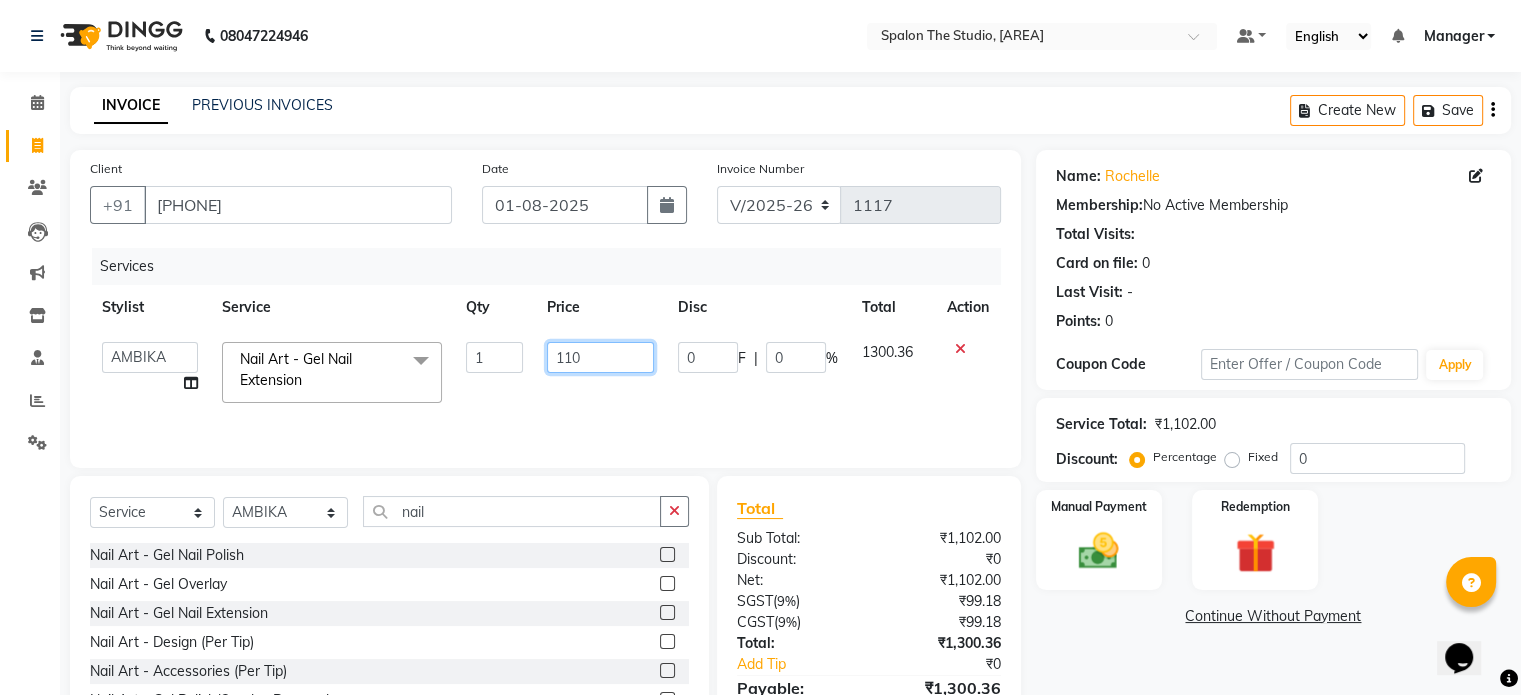 type on "1101" 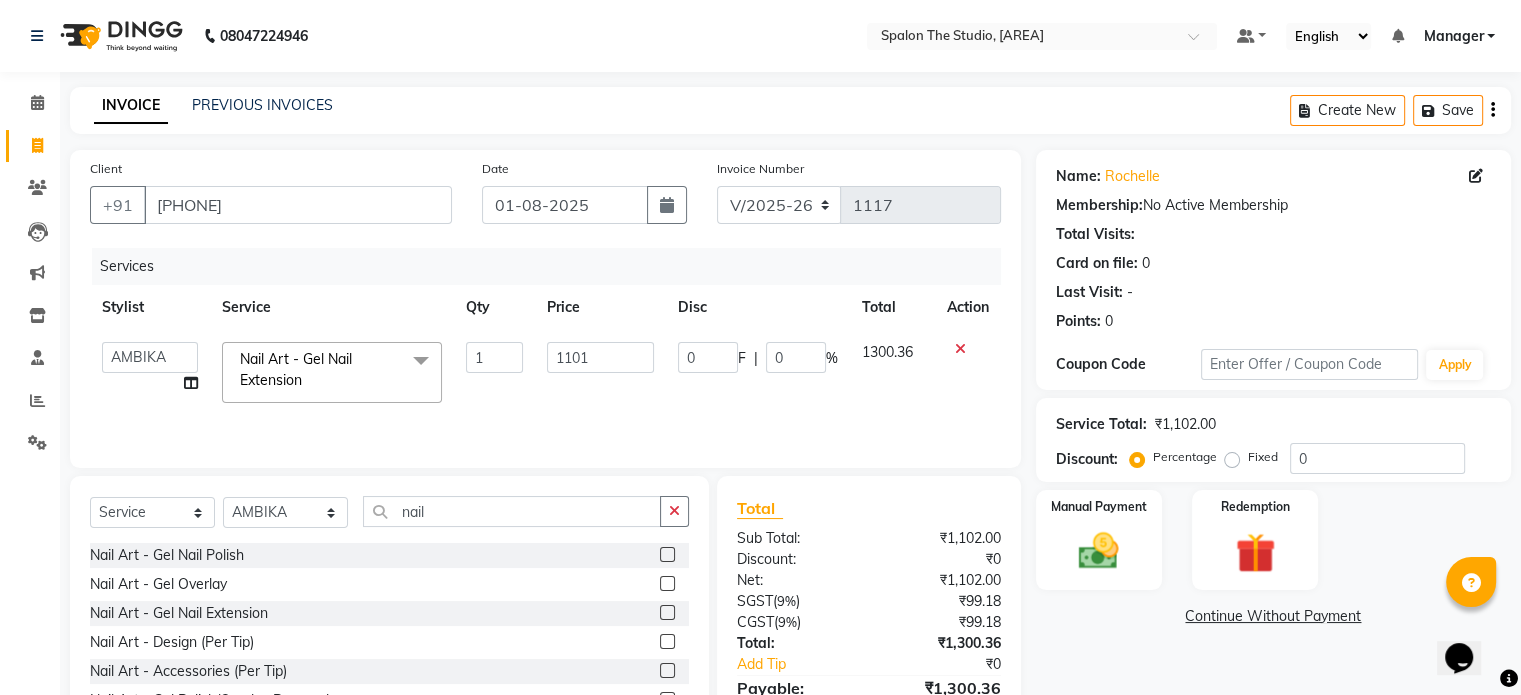 click on "1101" 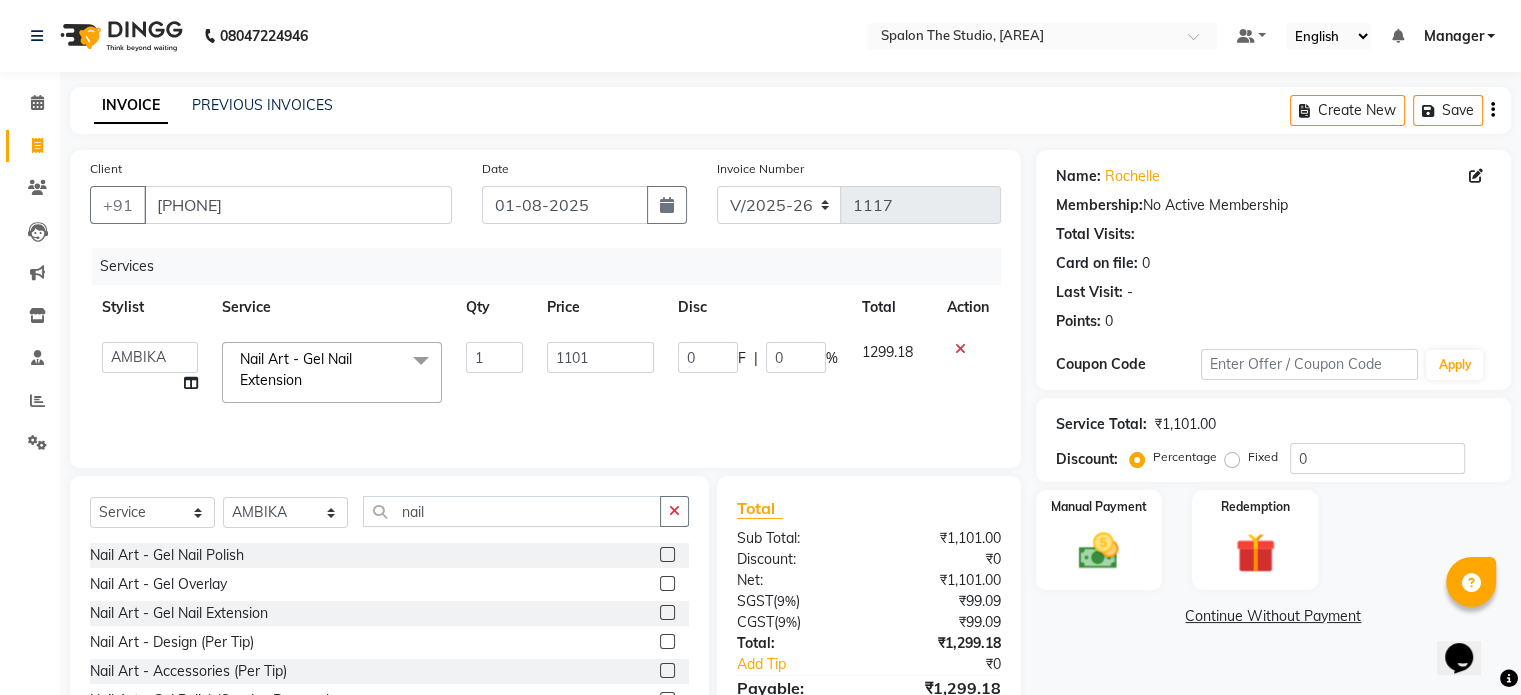 scroll, scrollTop: 106, scrollLeft: 0, axis: vertical 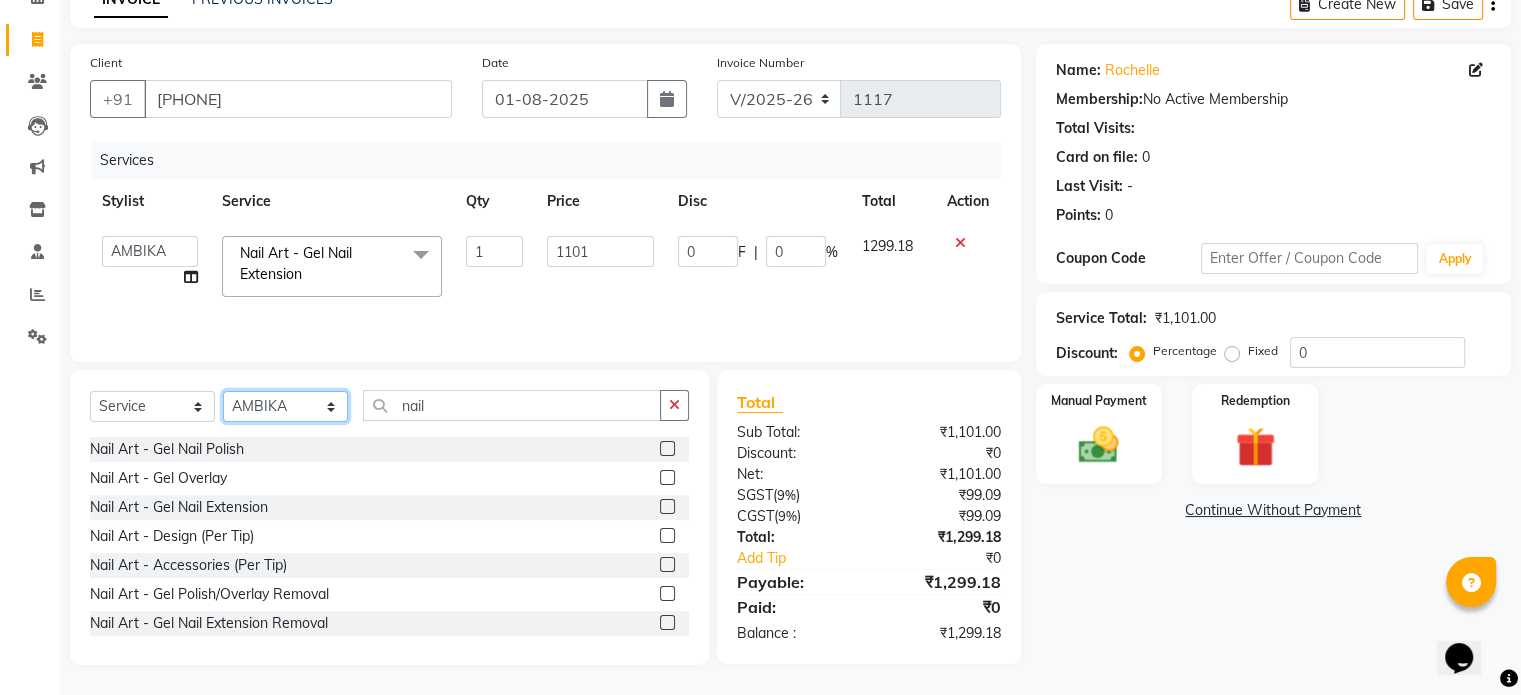 click on "Select Stylist Aarti AMBIKA komal  kusum Manager navazish pranali Riya Shetye Saisha SHARIF Shubham  Pawar siddhi sunil Vanshika" 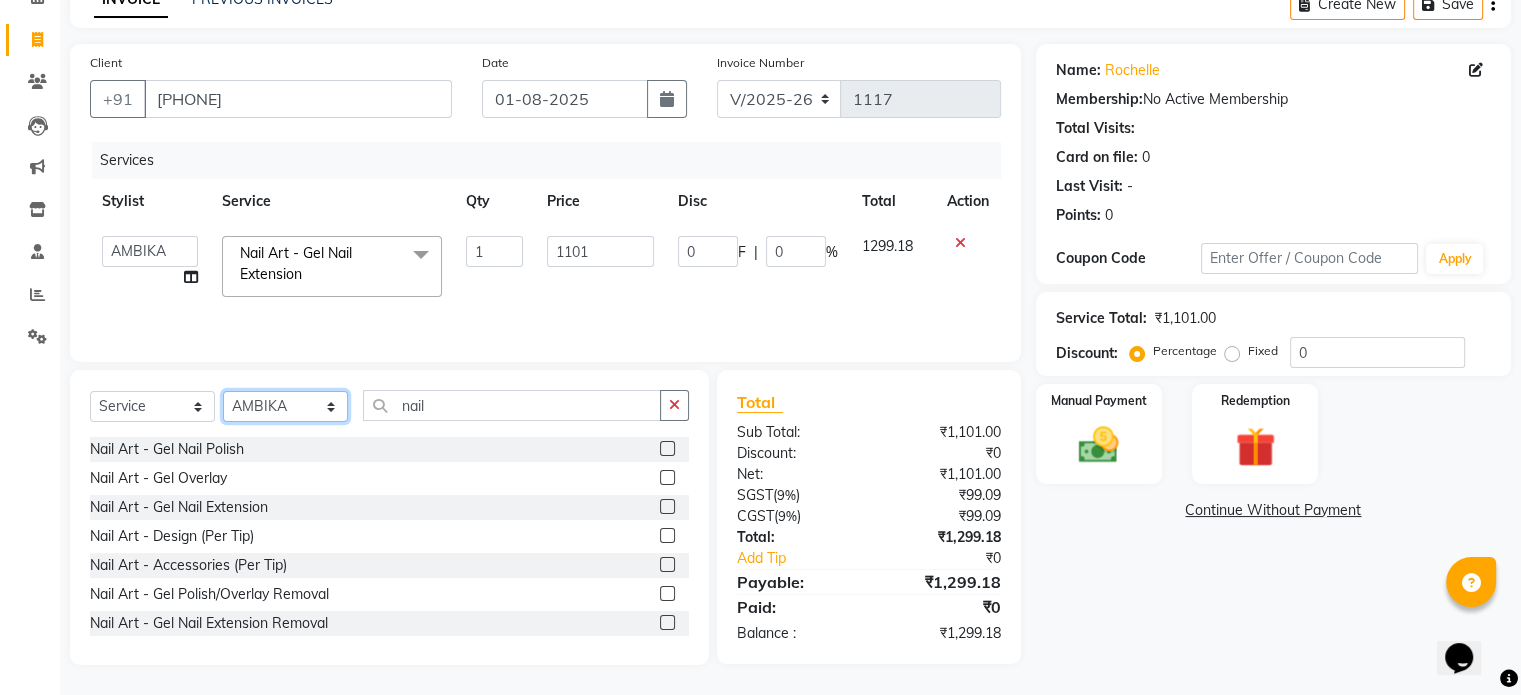 select on "[ID_NUMBER]" 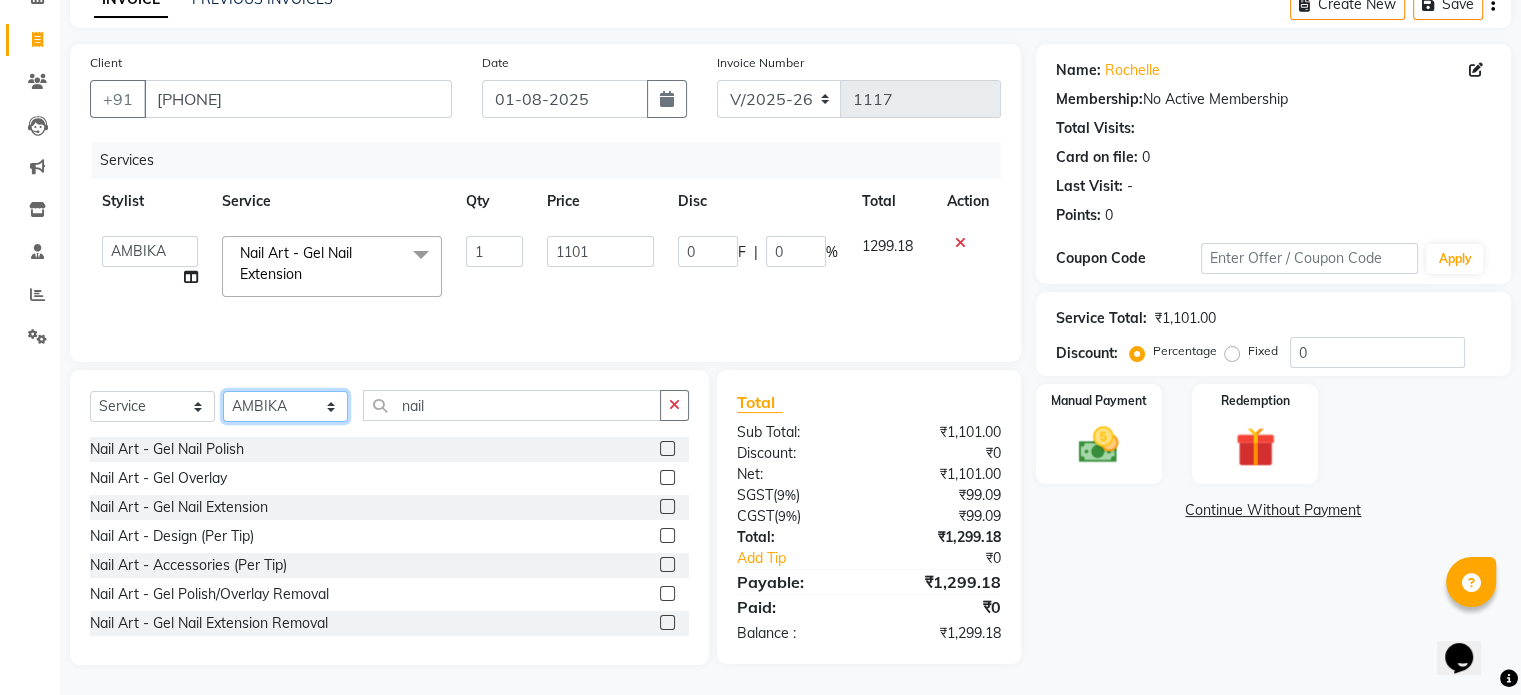 click on "Select Stylist Aarti AMBIKA komal  kusum Manager navazish pranali Riya Shetye Saisha SHARIF Shubham  Pawar siddhi sunil Vanshika" 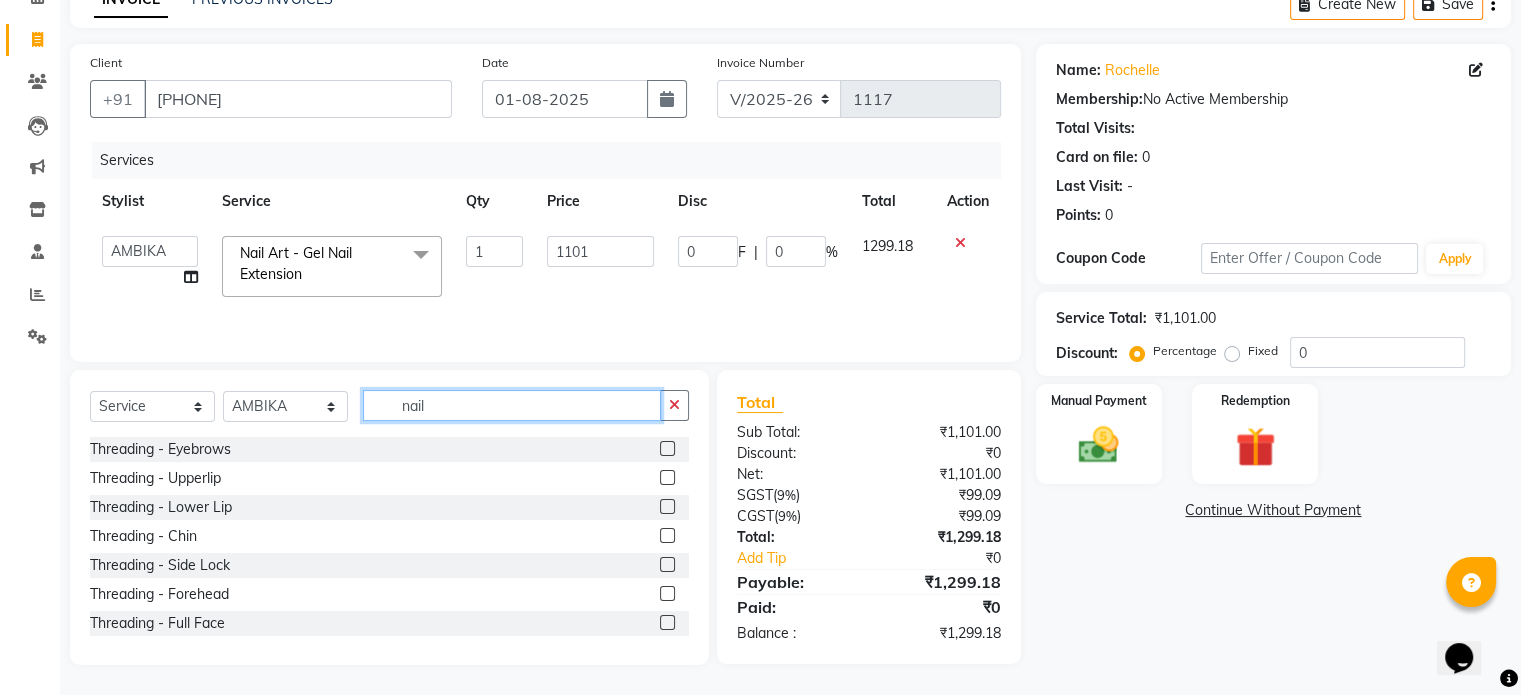 click on "nail" 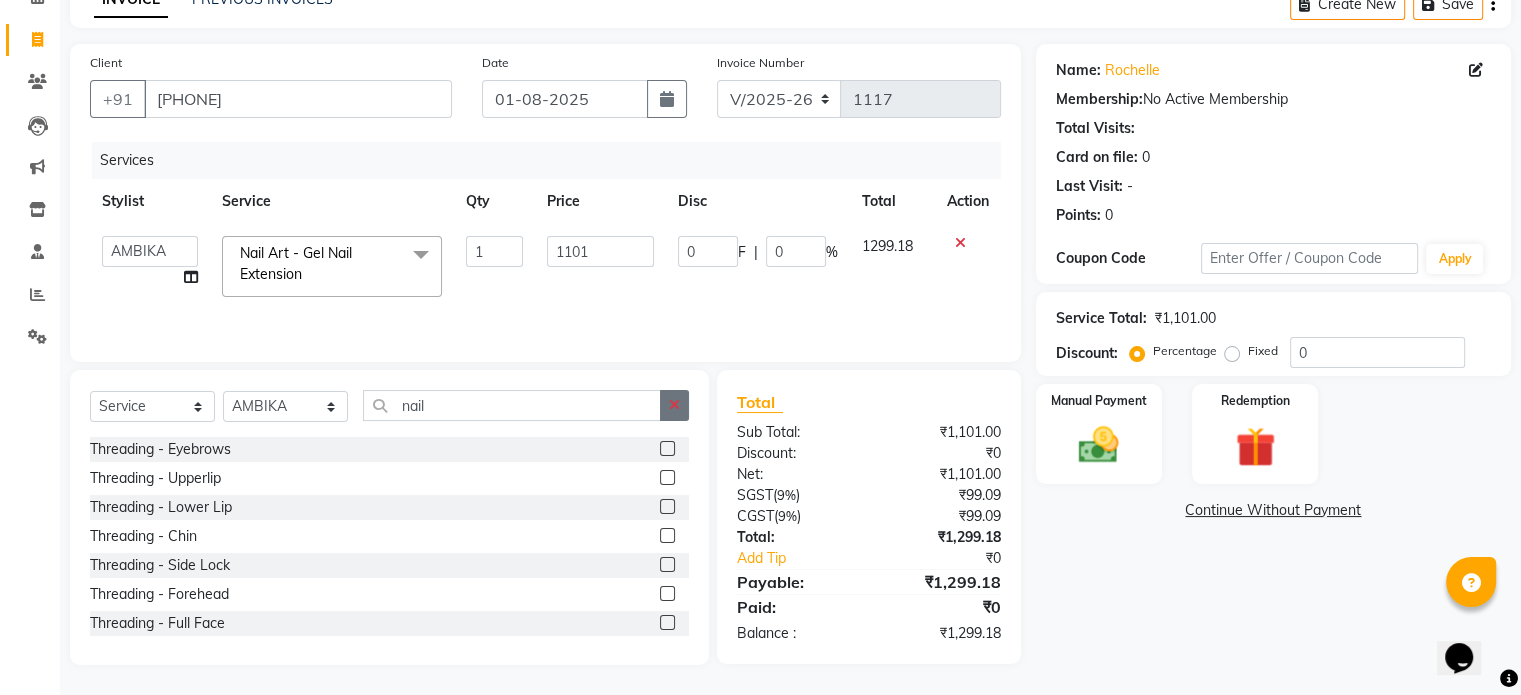 click 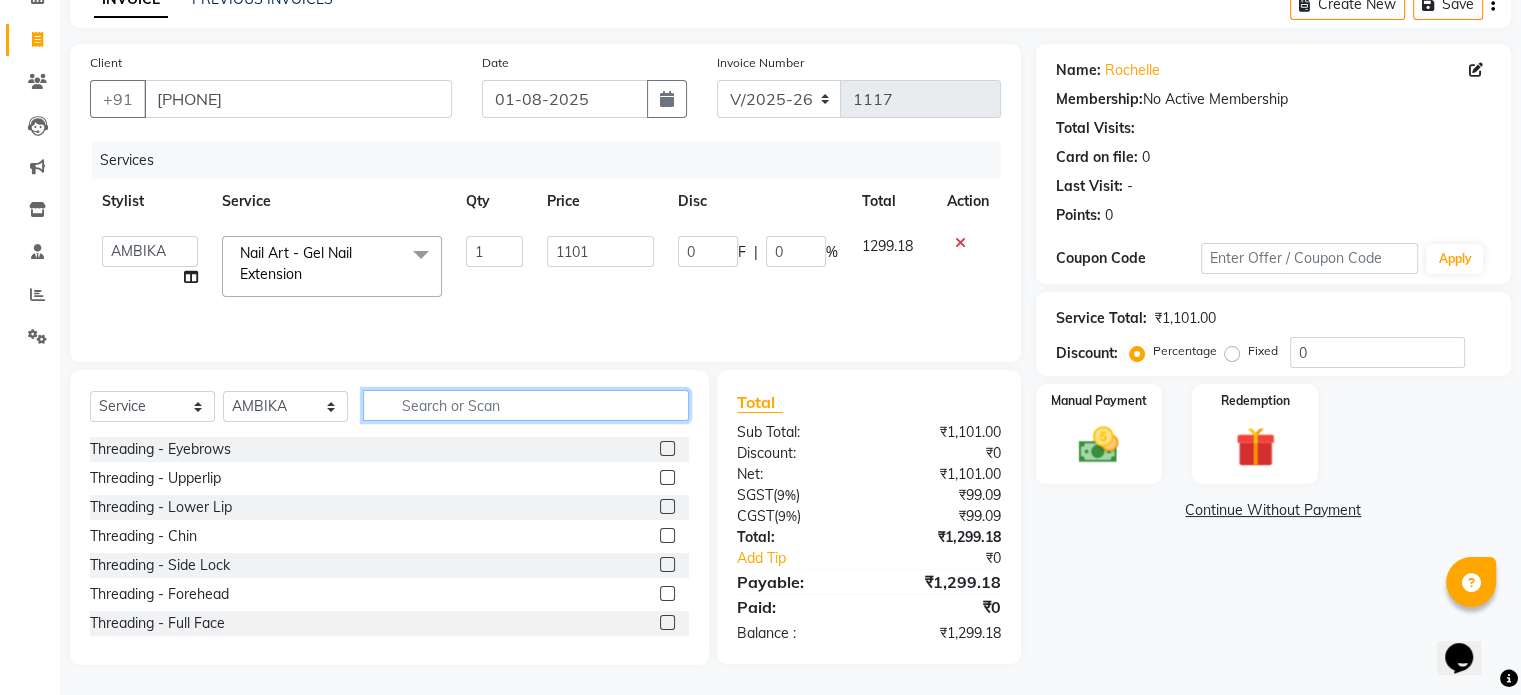 click 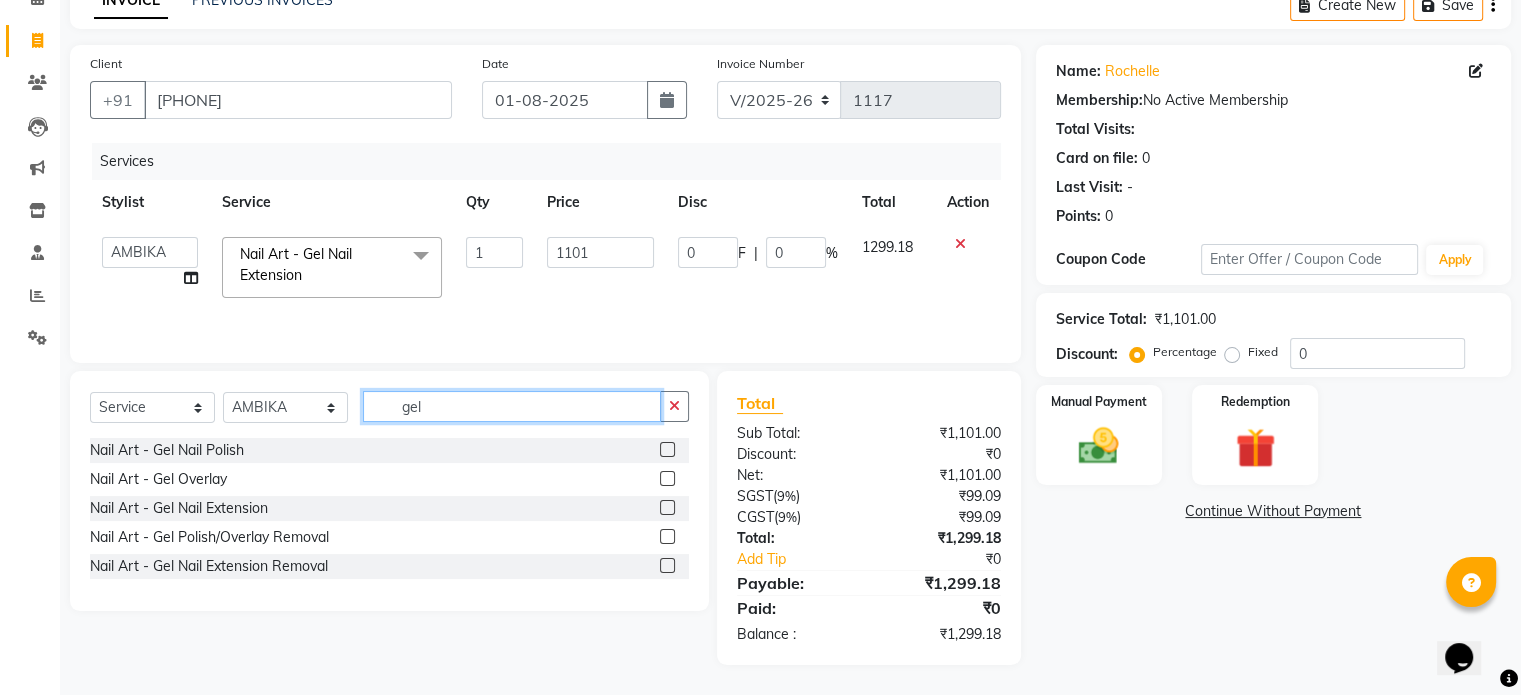 scroll, scrollTop: 105, scrollLeft: 0, axis: vertical 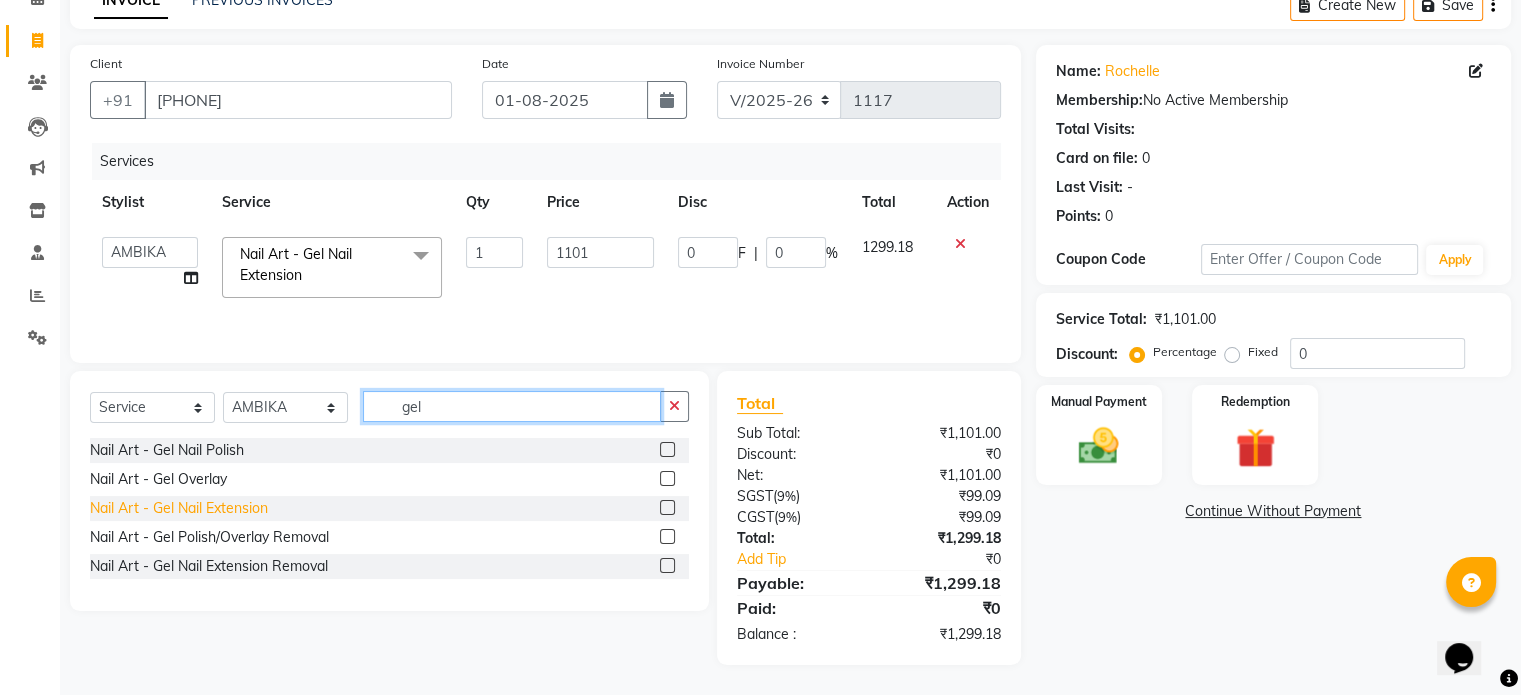 type on "gel" 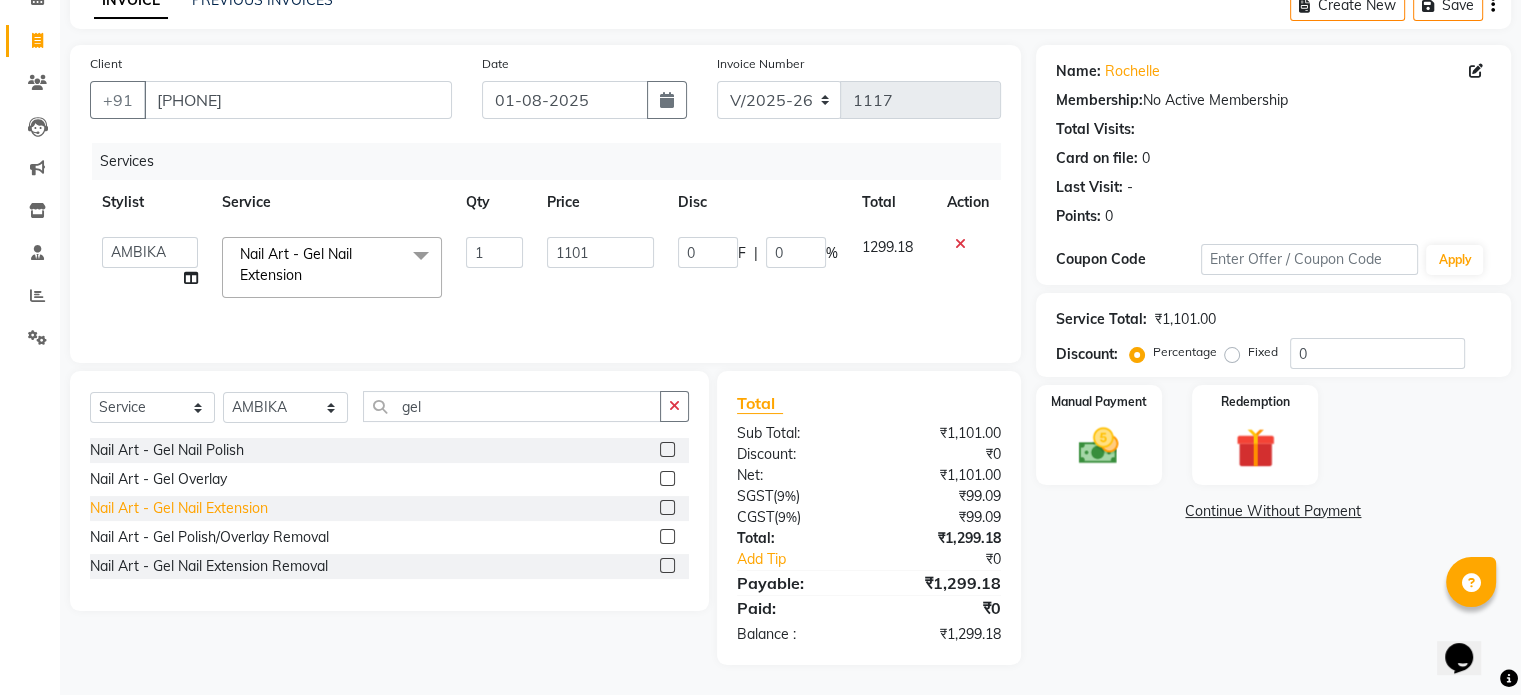 click on "Nail Art - Gel Nail Extension" 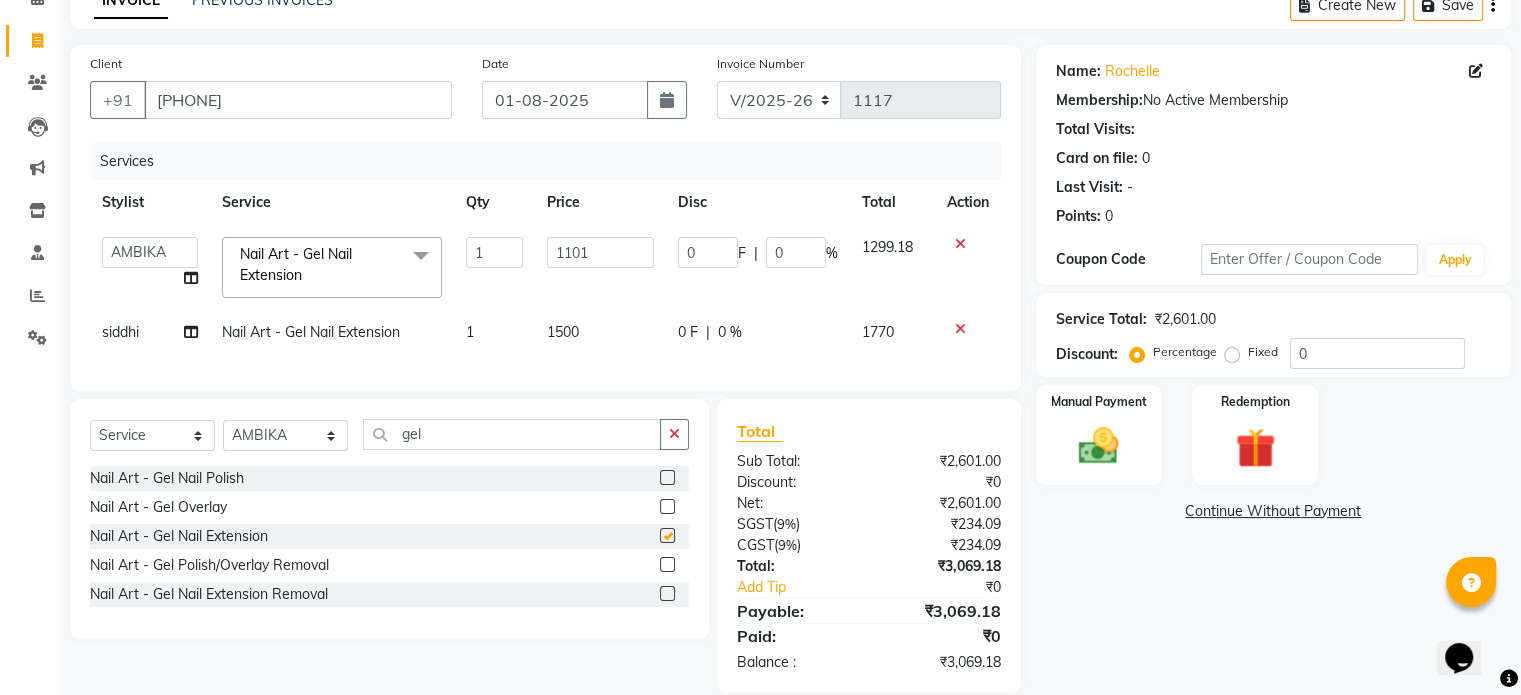 checkbox on "false" 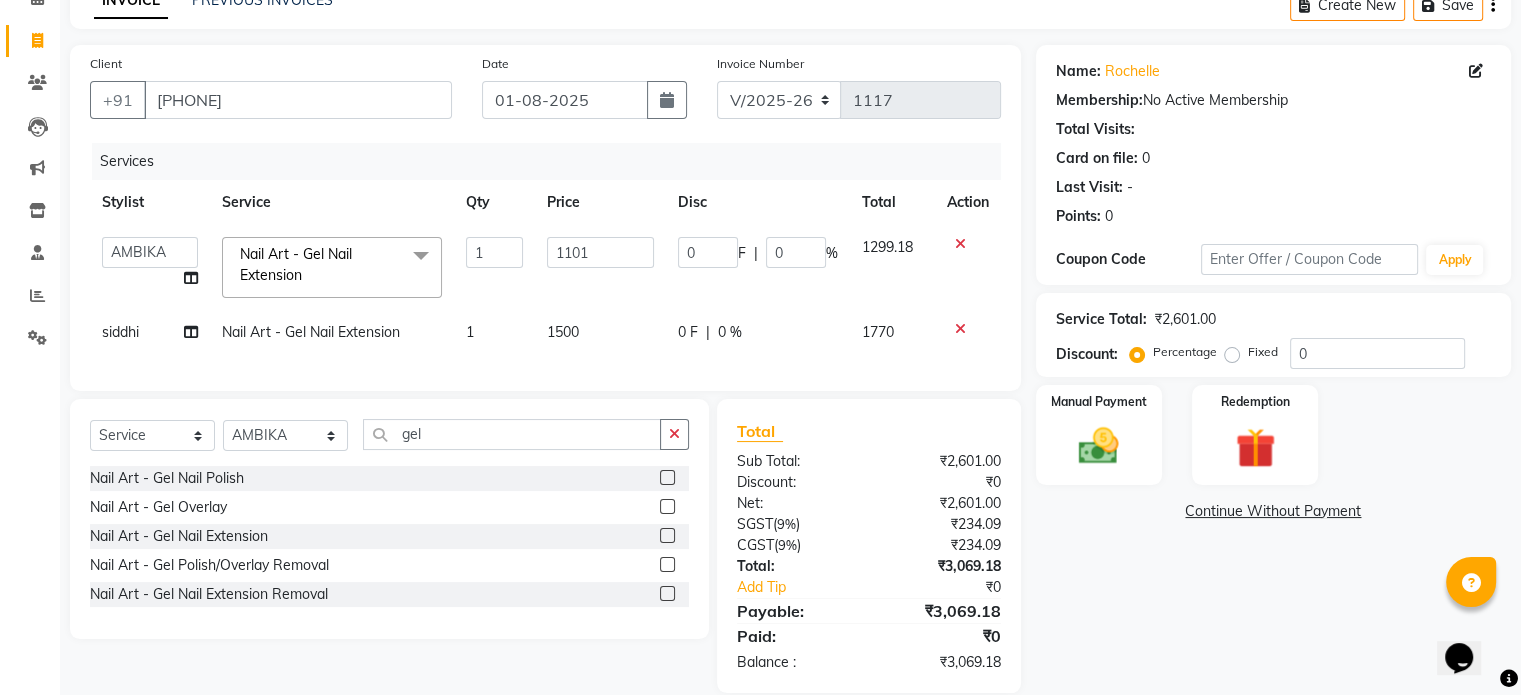 click on "1500" 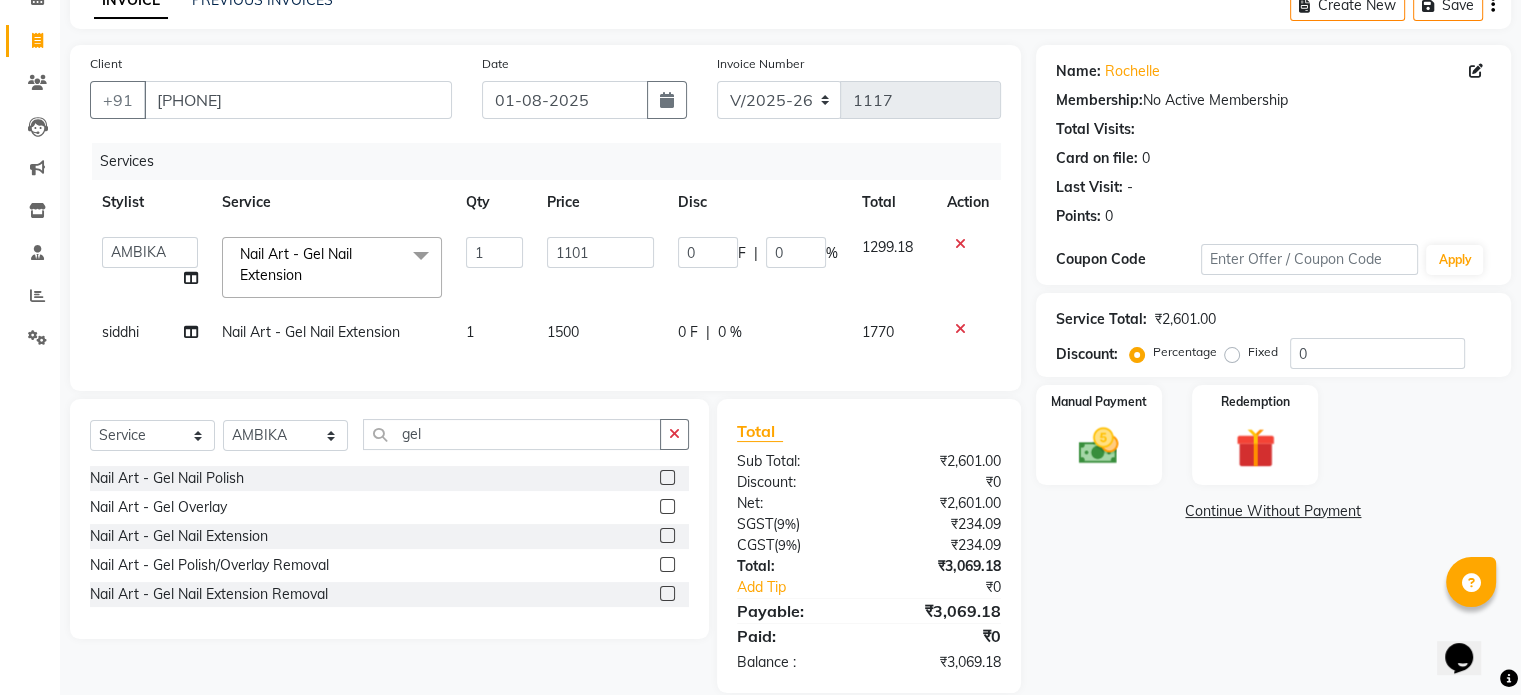 select on "[ID_NUMBER]" 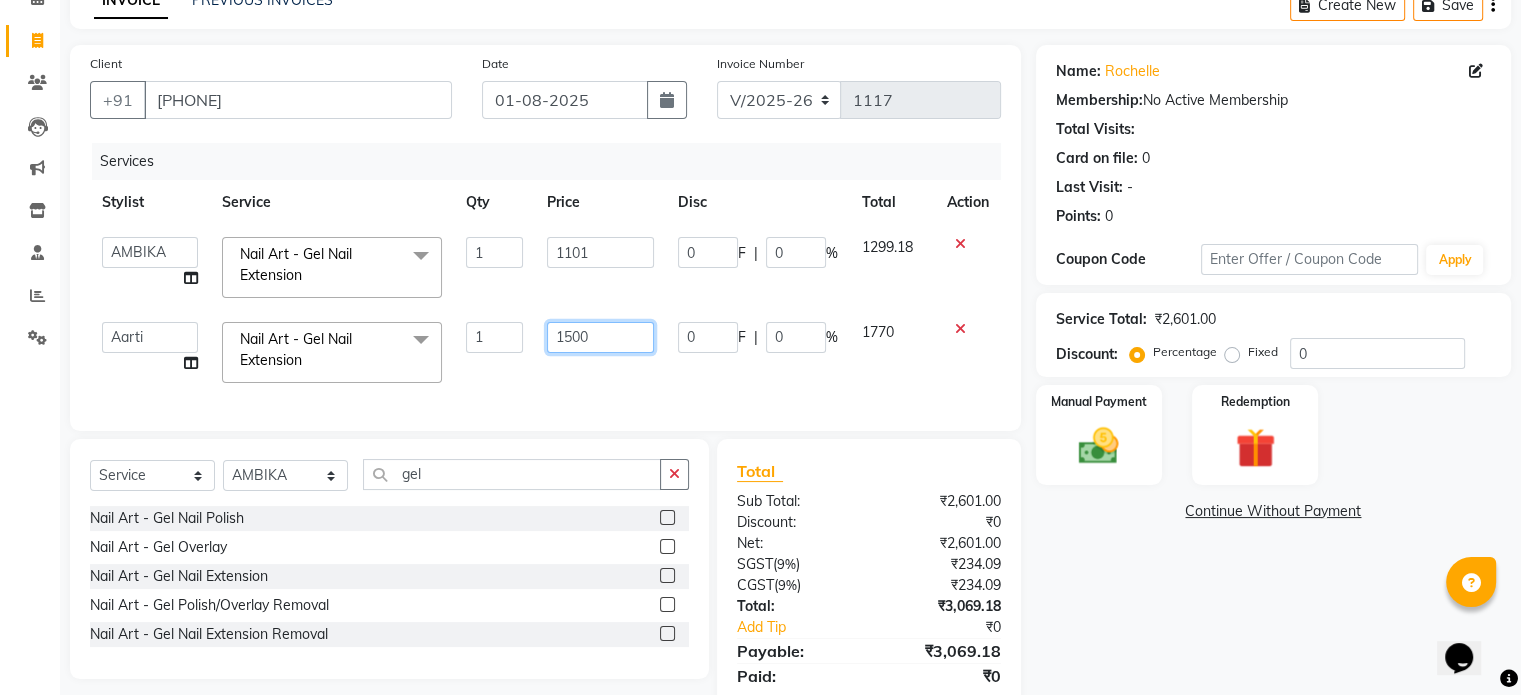 click on "1500" 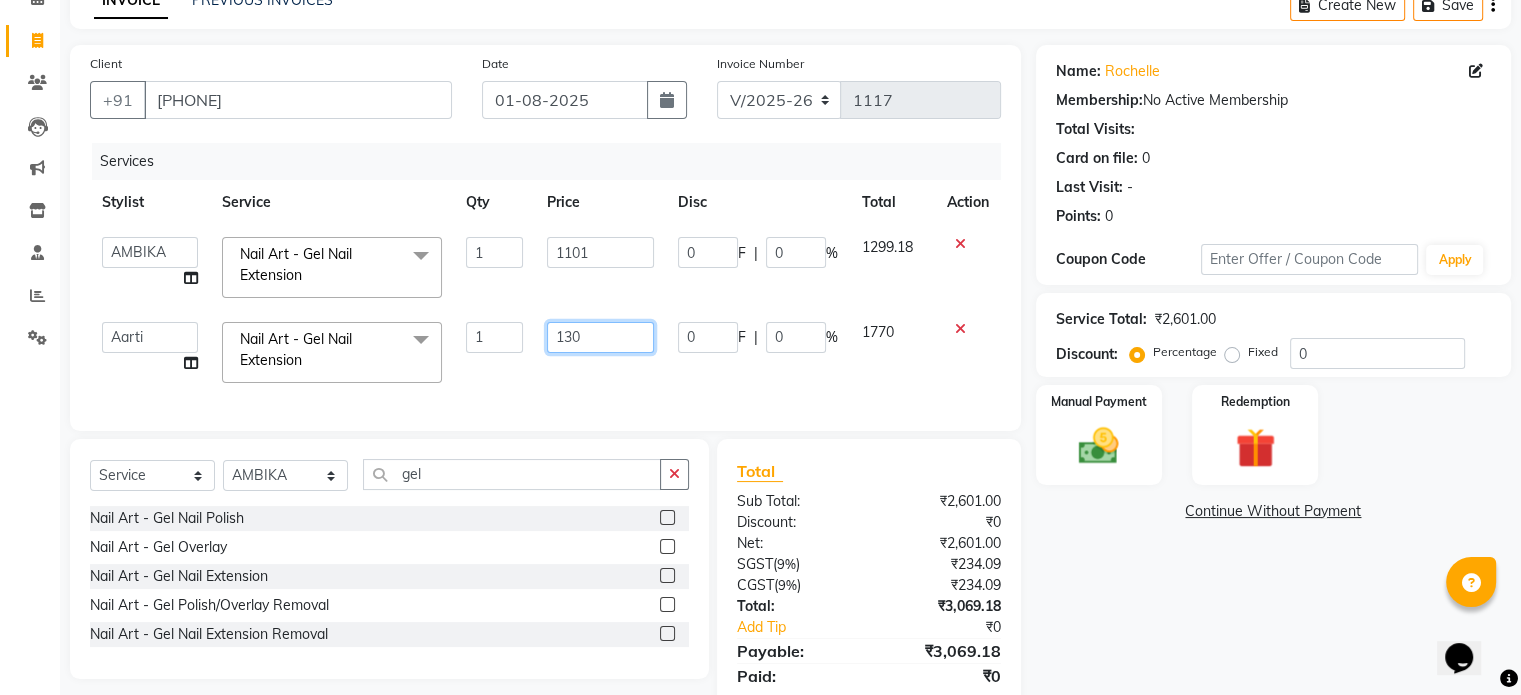 type on "1300" 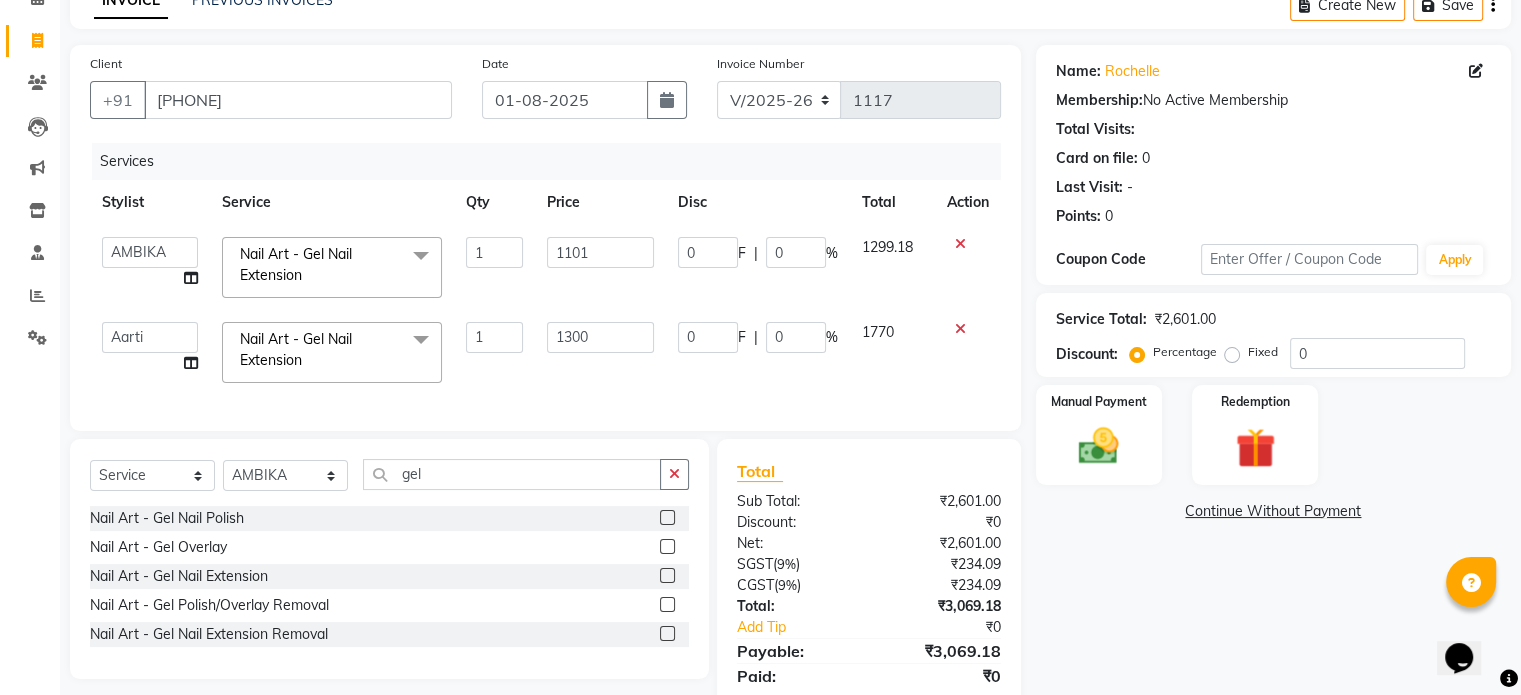 click on "Client +91 [PHONE] Date 01-08-2025 Invoice Number V/2025 V/2025-26 1117 Services Stylist Service Qty Price Disc Total Action  Aarti   AMBIKA   komal    kusum   Manager   navazish   pranali   Riya Shetye   Saisha   SHARIF   Shubham  Pawar   siddhi   sunil   Vanshika  Nail Art - Gel Nail Extension  x Threading - Eyebrows Threading - Upperlip Threading - Lower Lip Threading - Chin Threading - Side Lock Threading - Forehead Threading - Full Face Threading - Jawline Threading - Neck Scieutific Combing green peel DERMA PEELING  LHR YELLOW PEEL LE MARINE TREATMENT tatto removal D - Tan - Underarm D - Tan - Feet D - Tan - Face & Neck D - Tan - Full Arm/Half Arm D - Tan - Half Back/Front D - Tan - Midriff D - Tan - Face Neck & Blouse Line D - Tan - Full Back/Front D - Tan - Full Leg/Half Leg D - Tan - Full Body Waxing - Sugar Wax Full Arm Waxing - Sugar Wax Full Leg Waxing - Sugar Wax Half Arm Waxing - Sugar Wax Half Leg Waxing - Sugar Wax Under Arm Waxing - Sugar Wax Chin Waxing - Sugar Wax Upperlip/Lowerlip 1 0" 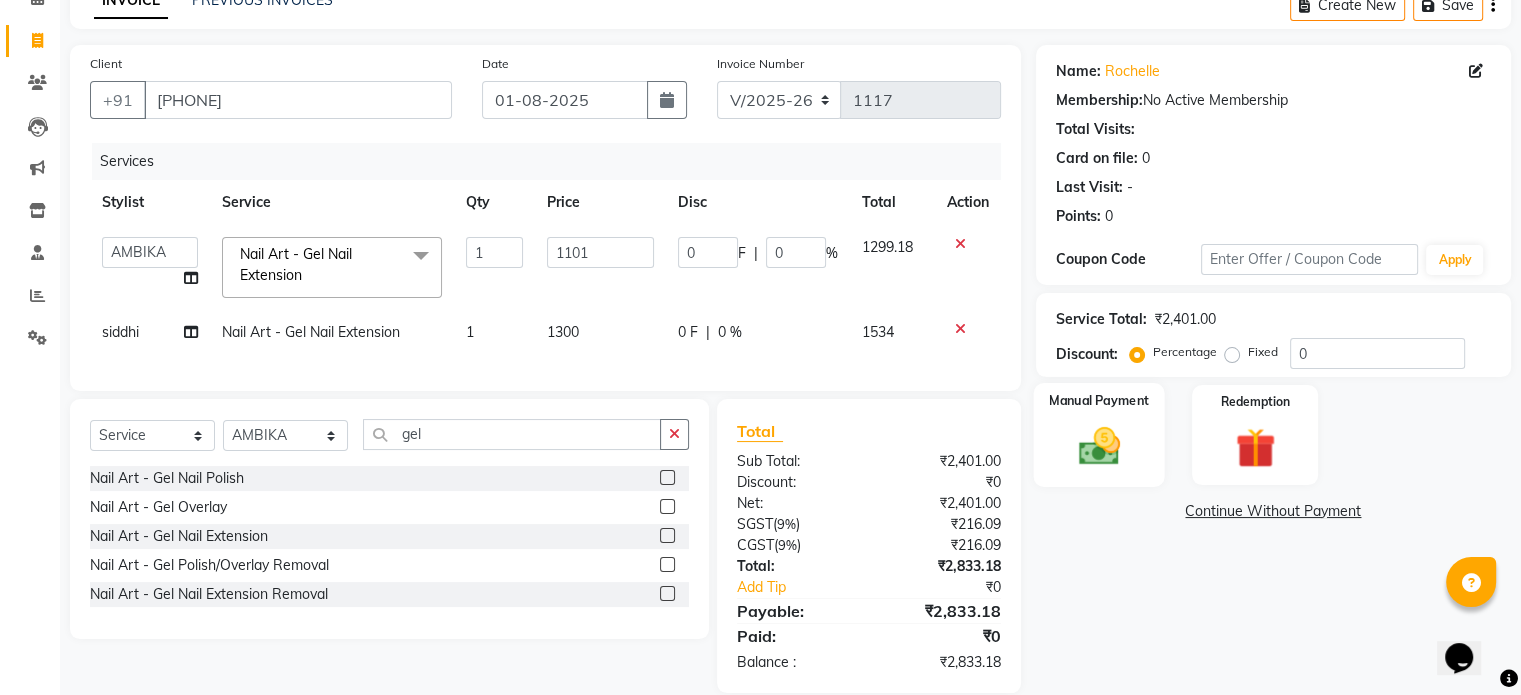 click 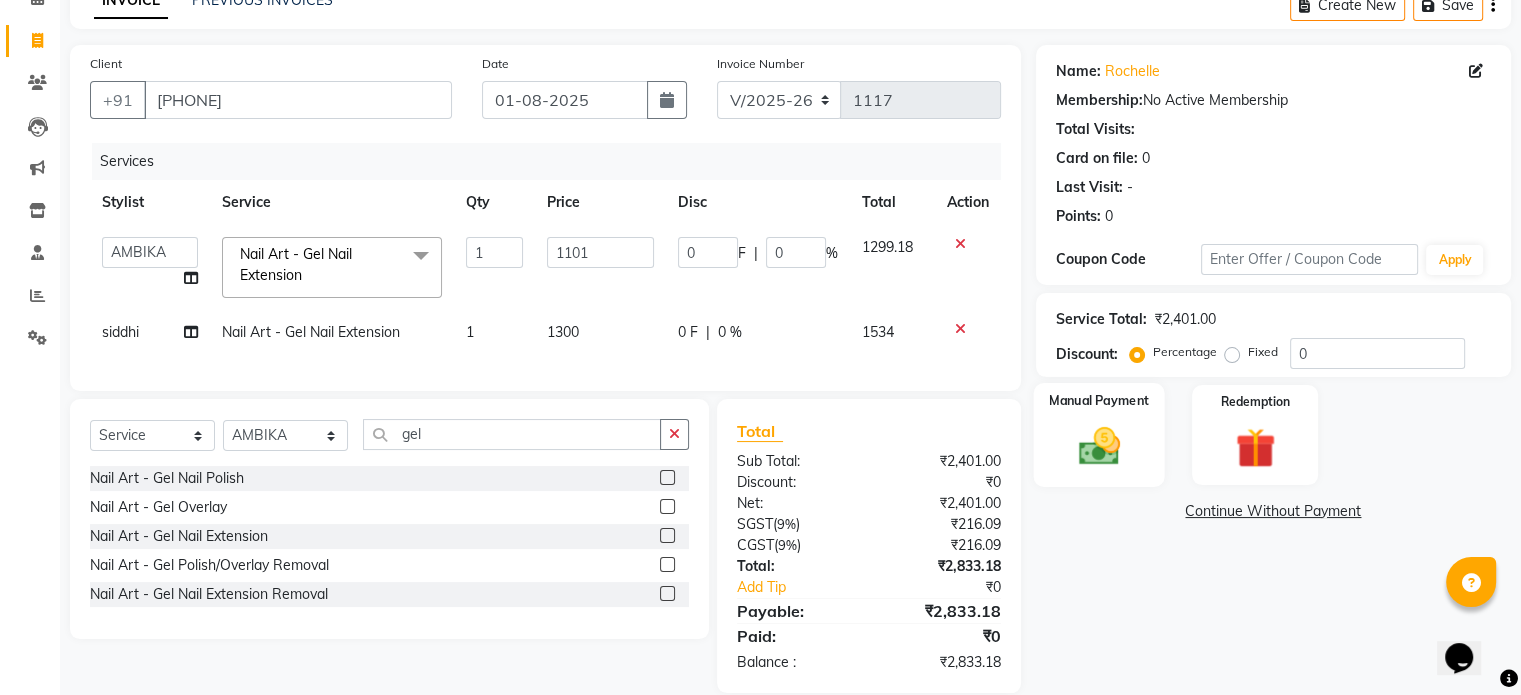 scroll, scrollTop: 148, scrollLeft: 0, axis: vertical 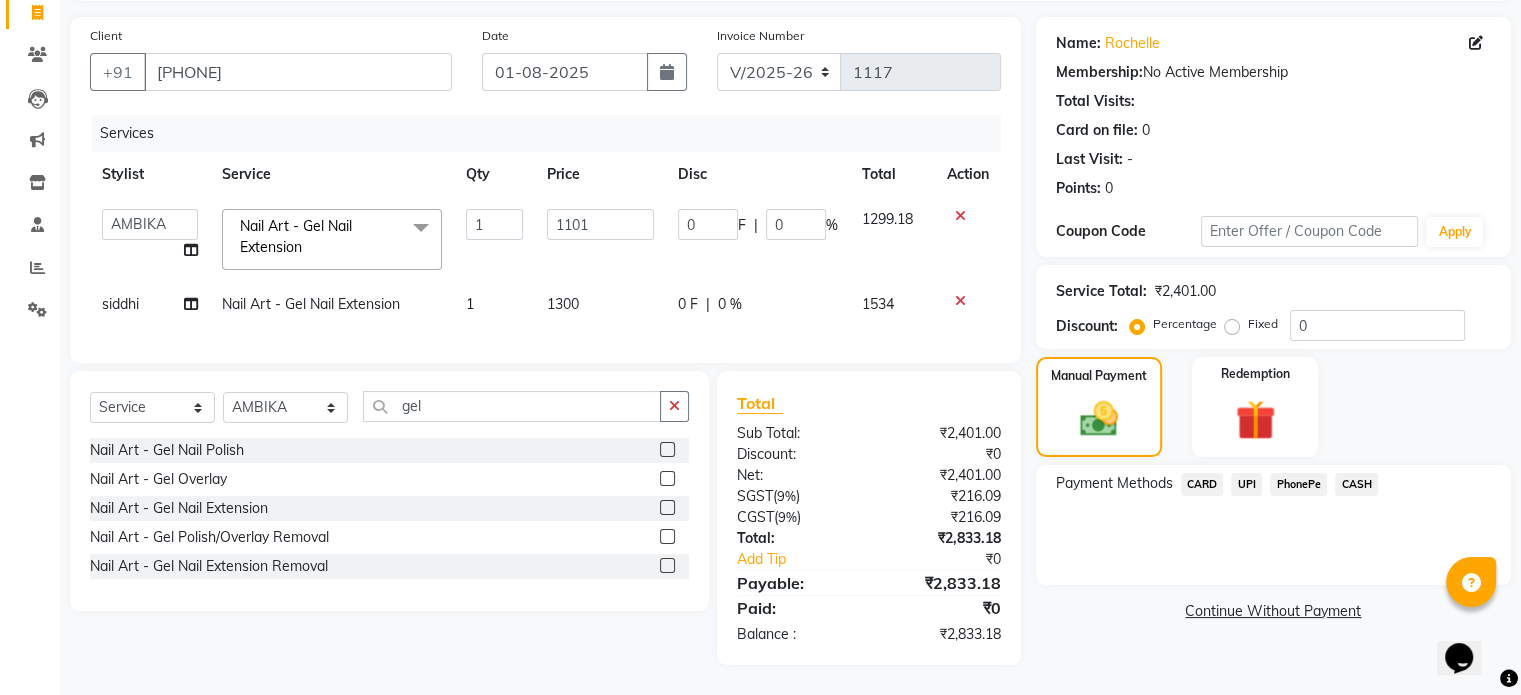 click on "CARD" 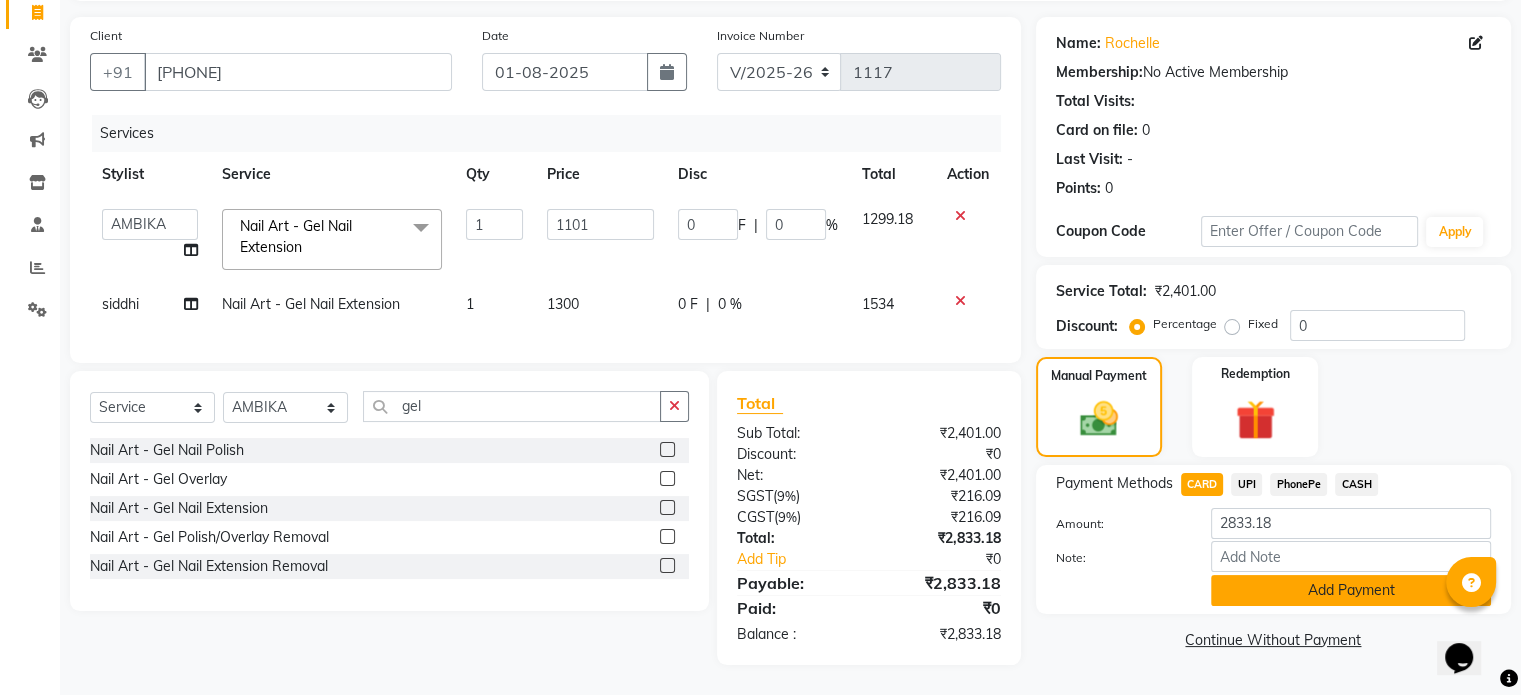 click on "Add Payment" 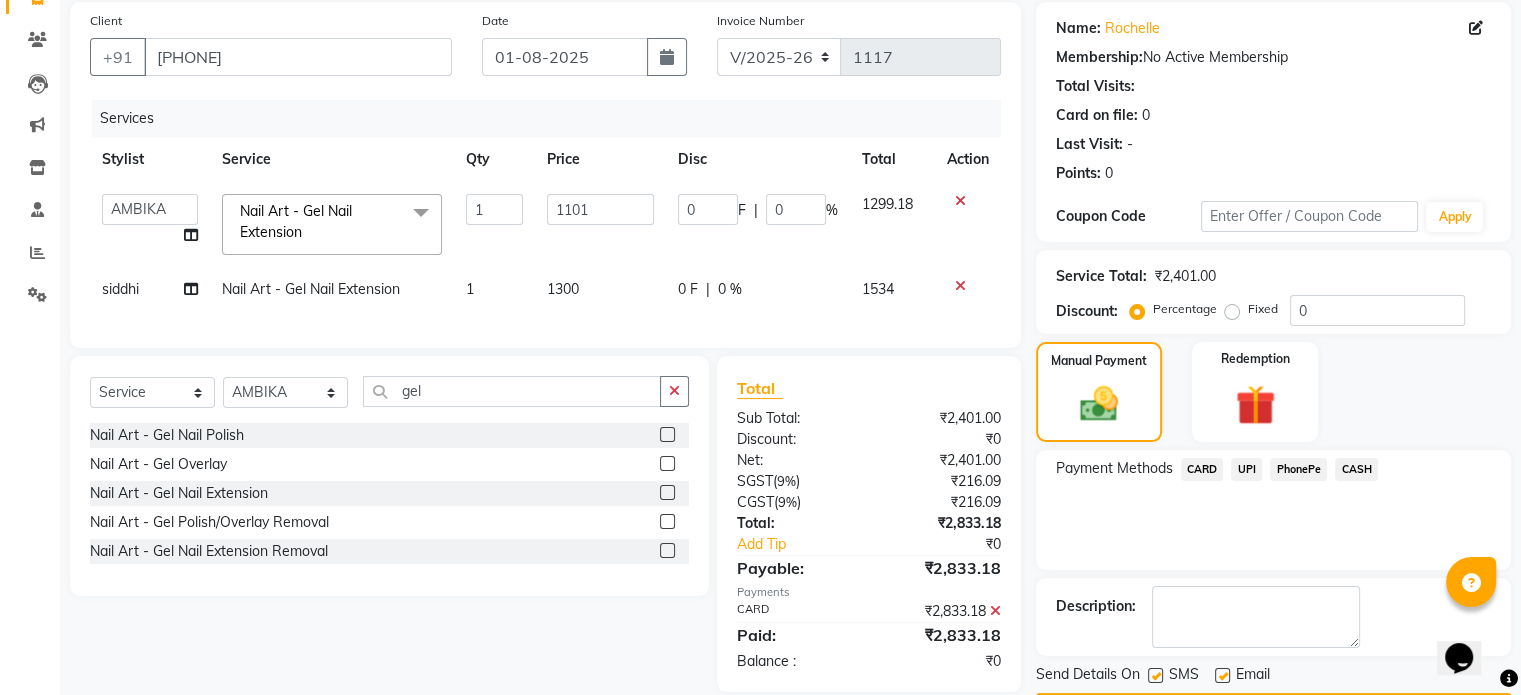 click on "Checkout" 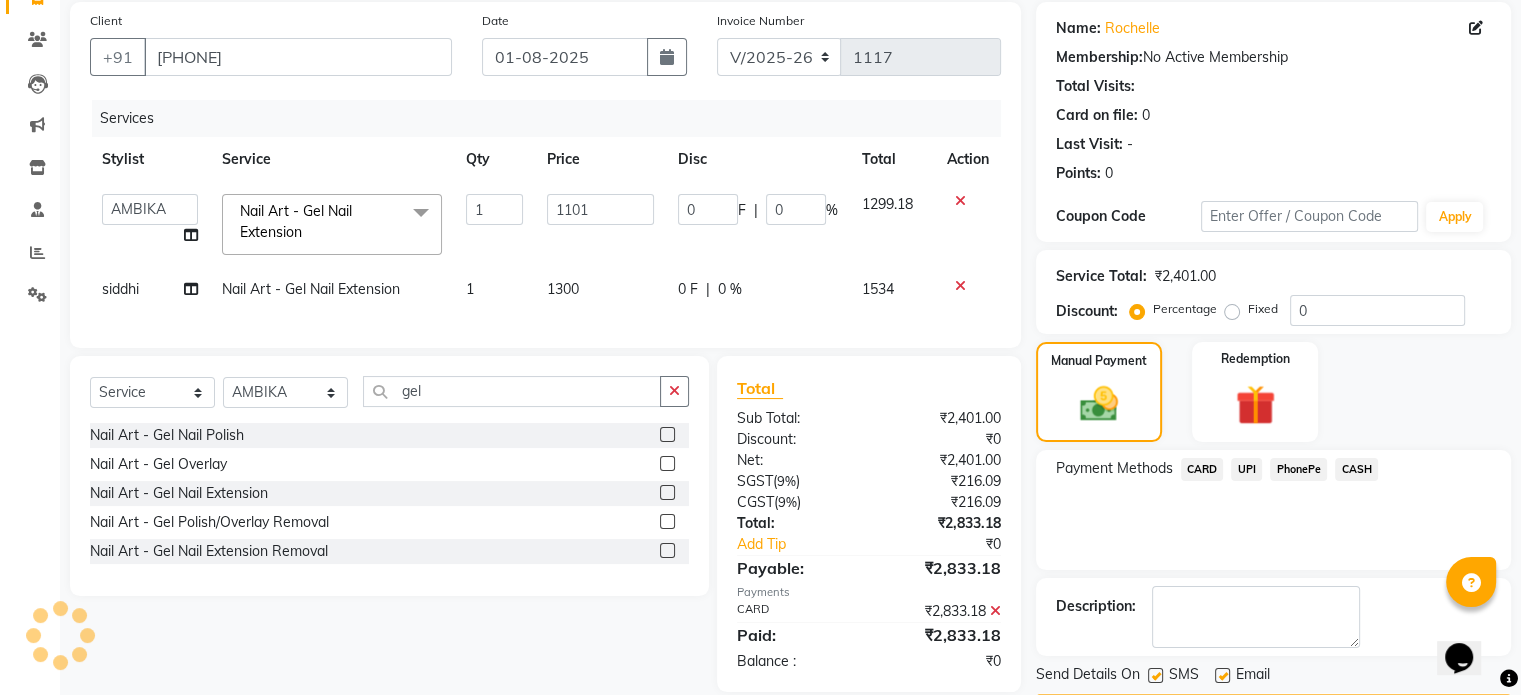 scroll, scrollTop: 205, scrollLeft: 0, axis: vertical 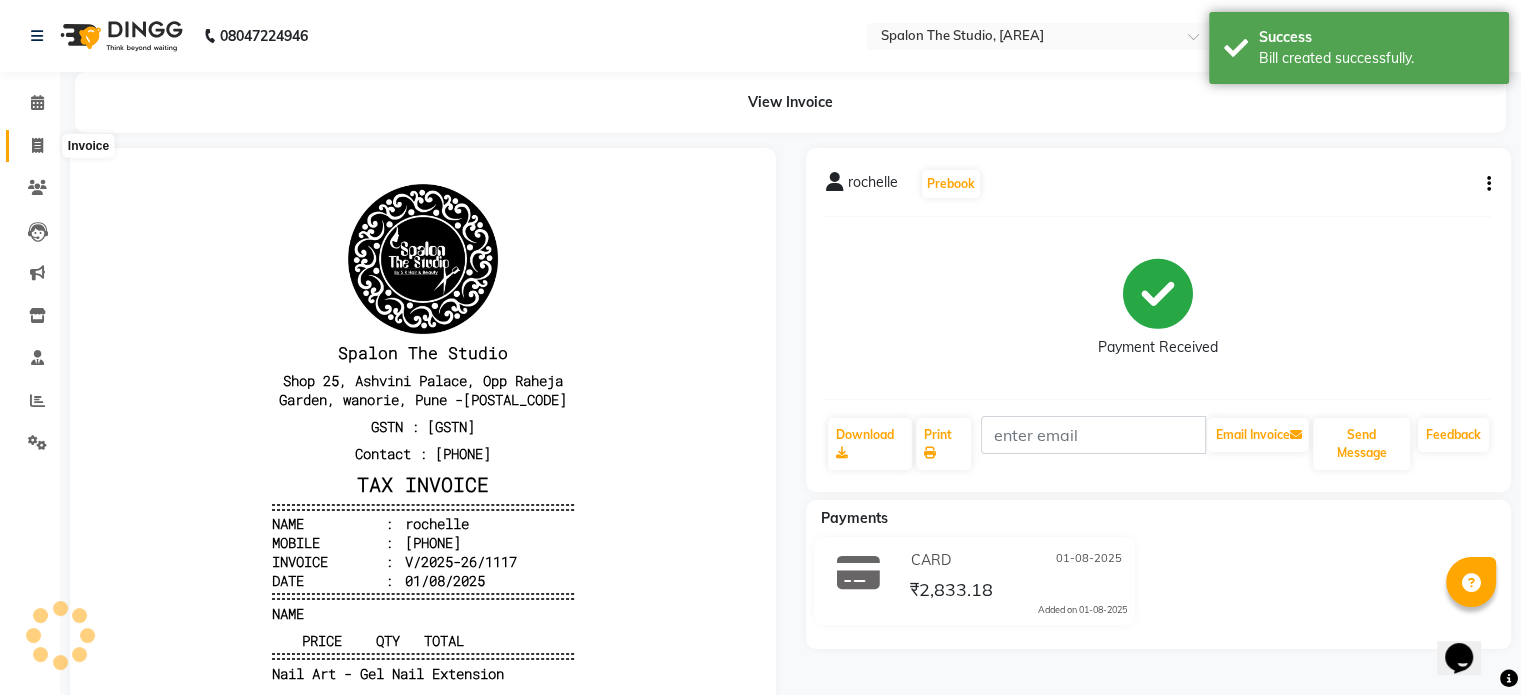 click 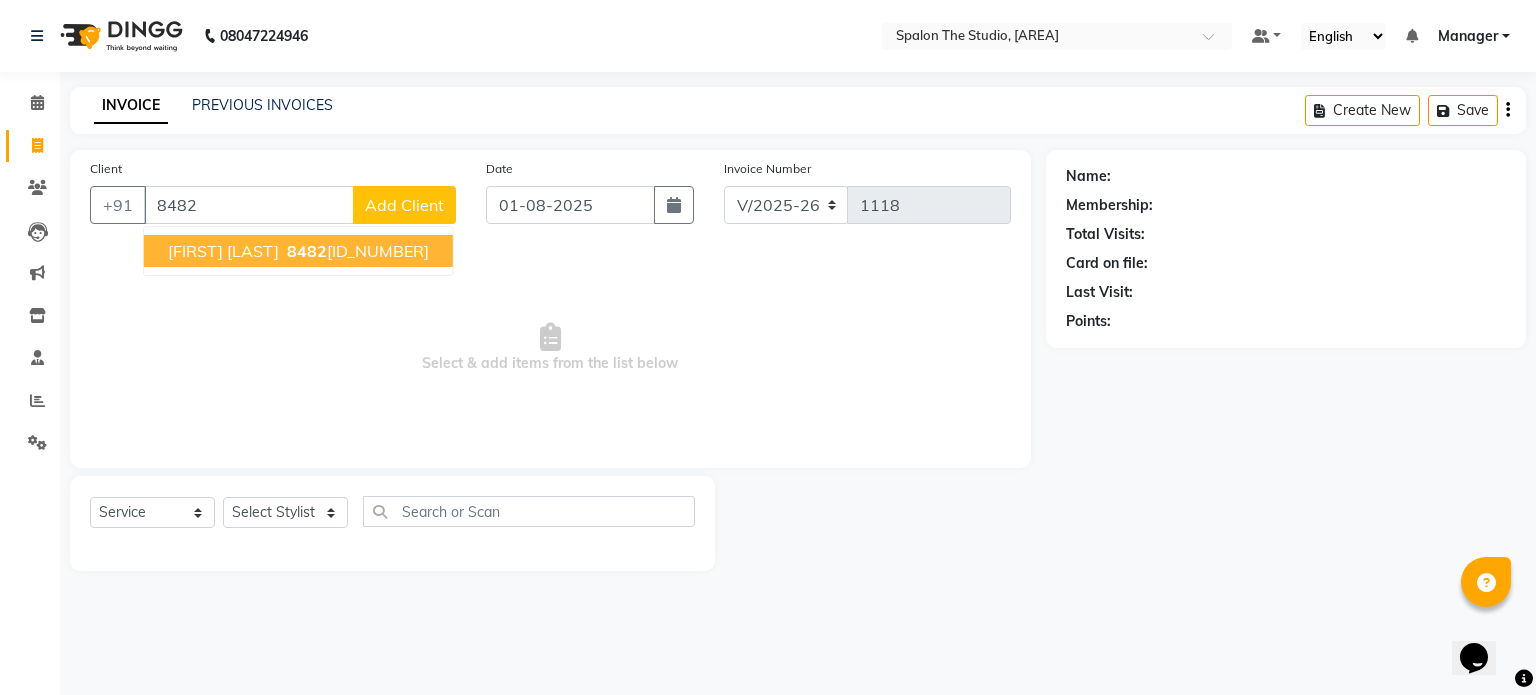 click on "[FIRST] [LAST]" at bounding box center [223, 251] 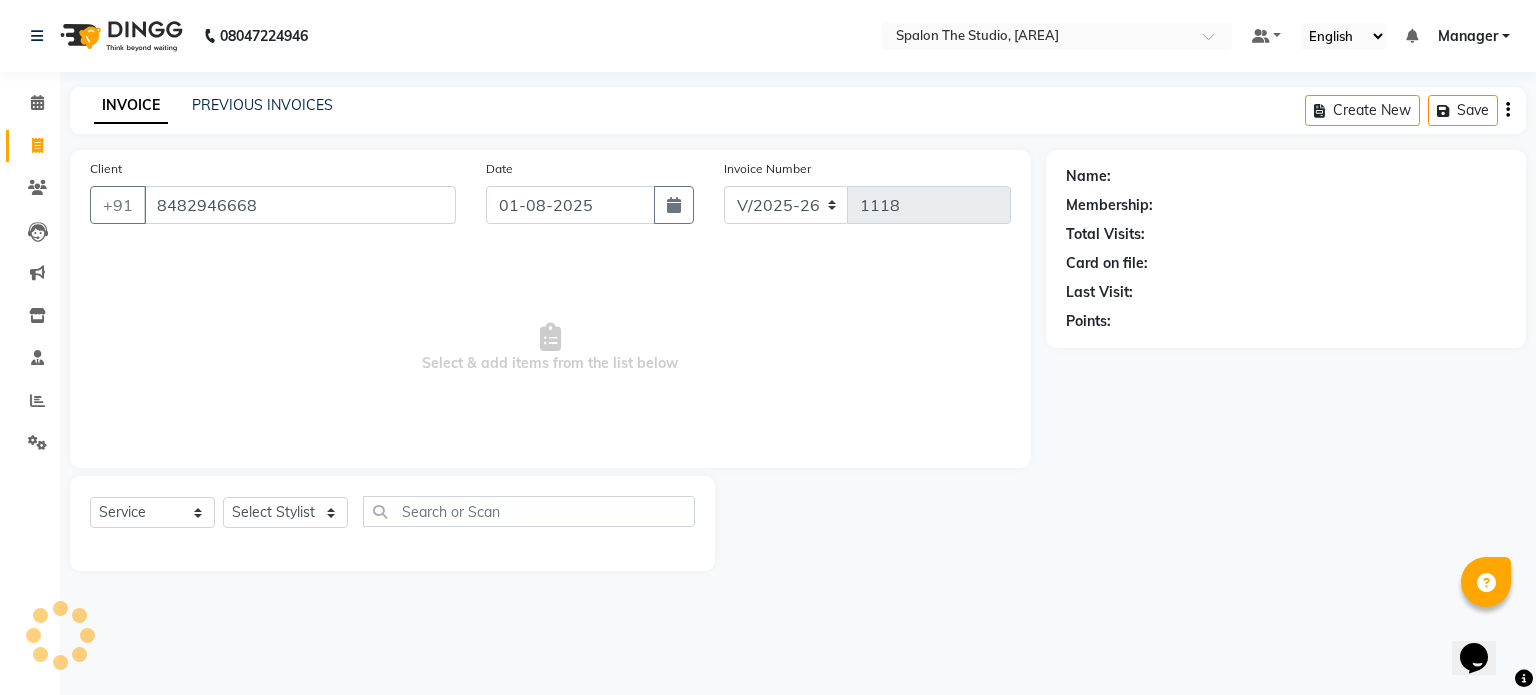 type on "8482946668" 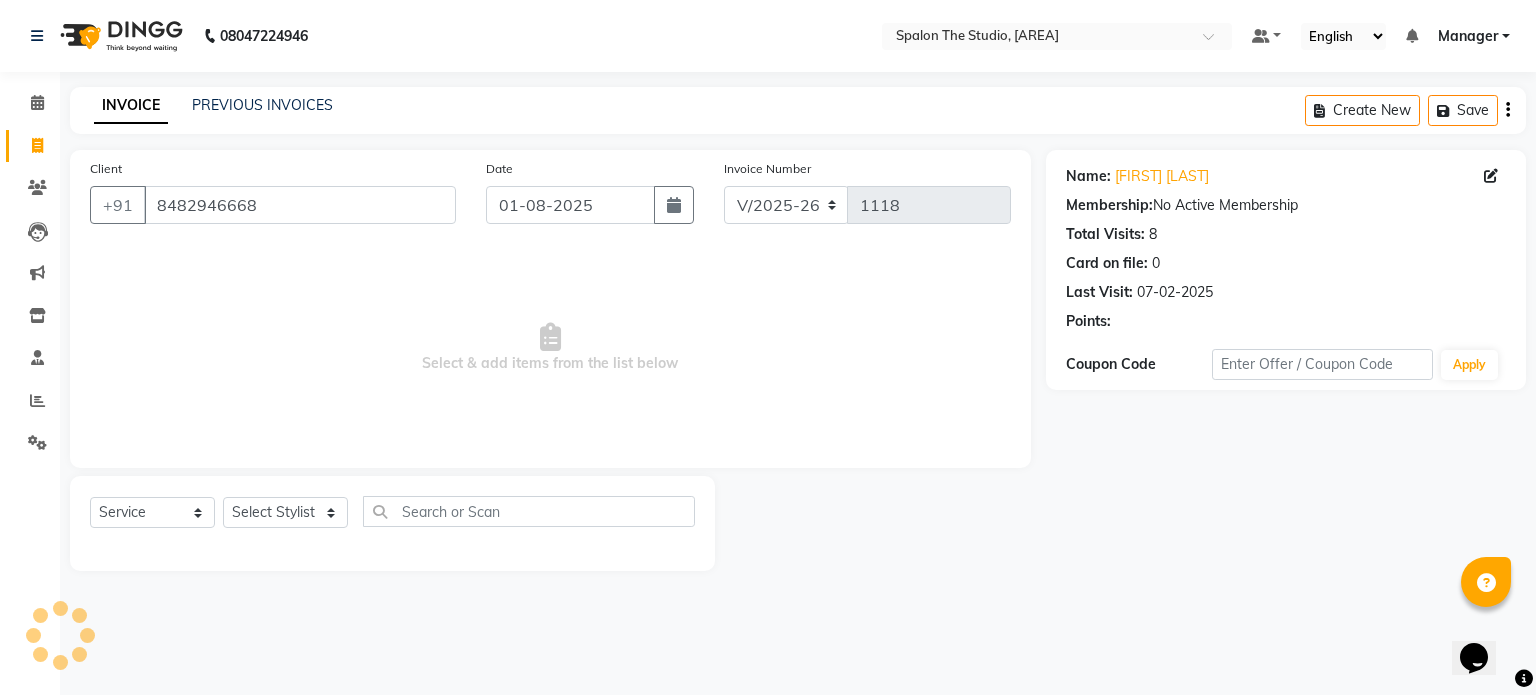 click on "Select  Service  Product  Membership  Package Voucher Prepaid Gift Card  Select Stylist Aarti AMBIKA komal  kusum Manager navazish pranali Riya Shetye Saisha SHARIF Shubham  Pawar siddhi sunil Vanshika" 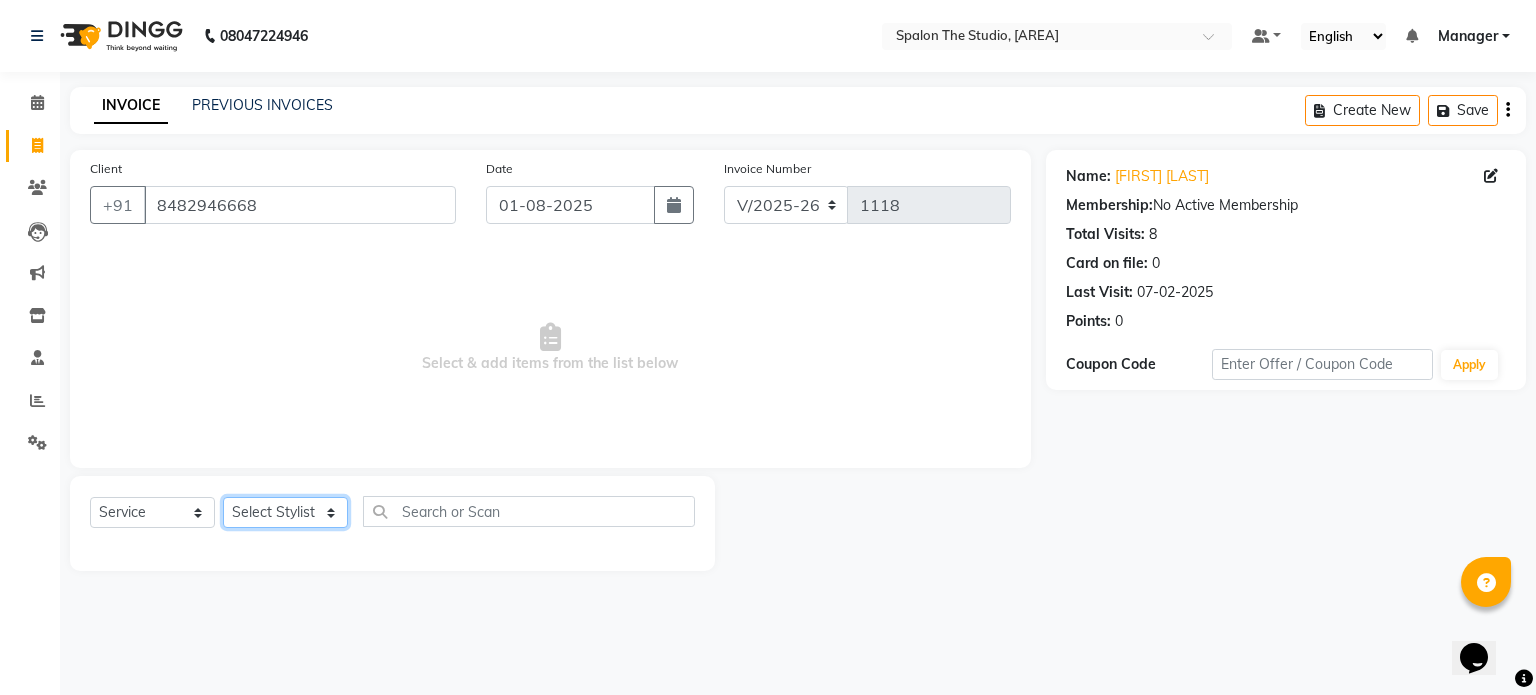 click on "Select Stylist Aarti AMBIKA komal  kusum Manager navazish pranali Riya Shetye Saisha SHARIF Shubham  Pawar siddhi sunil Vanshika" 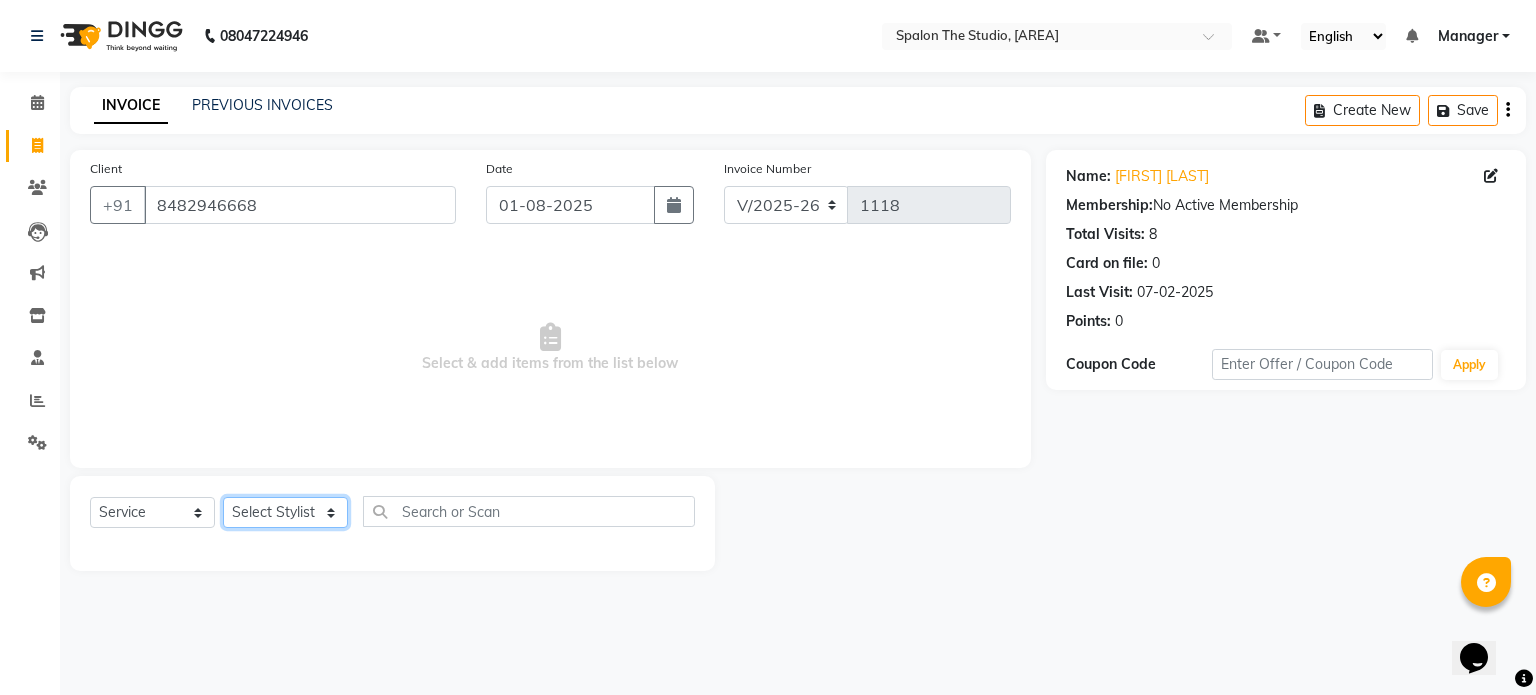 select on "47767" 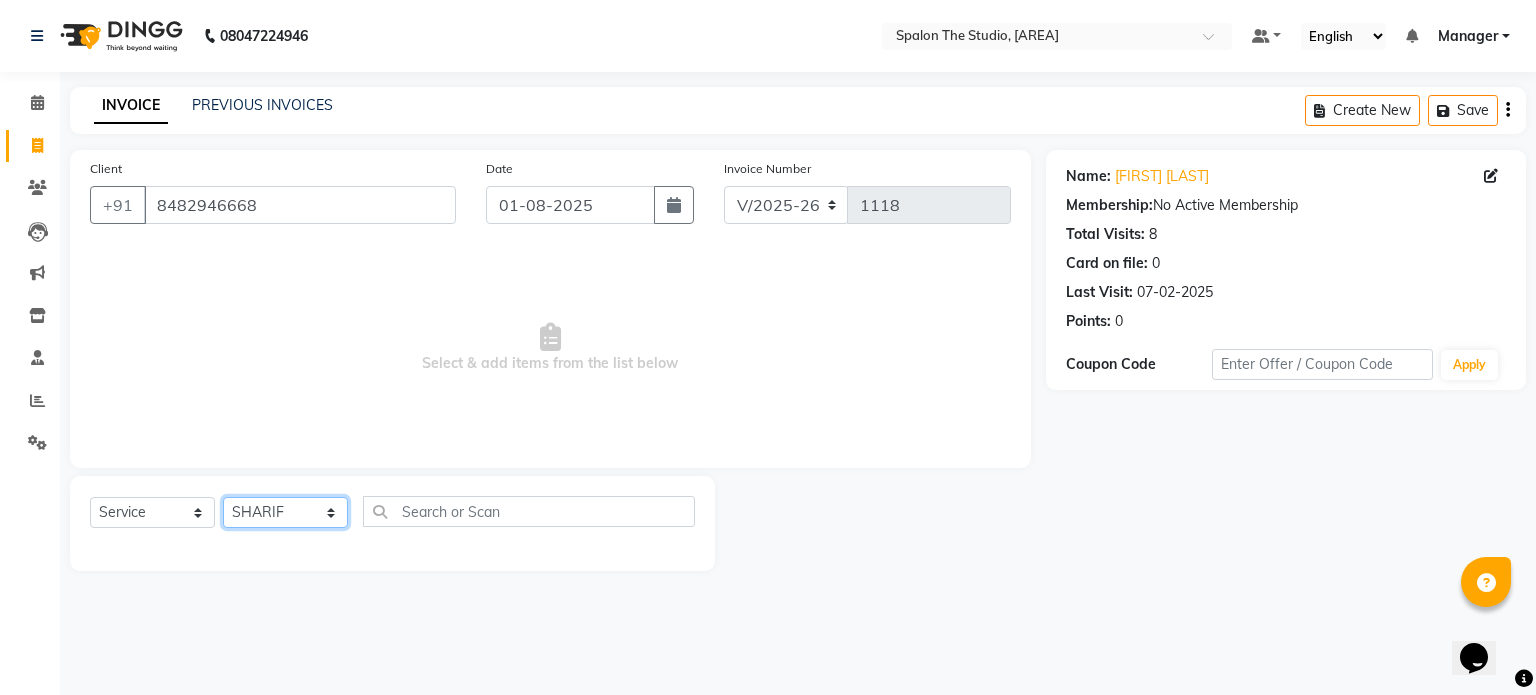 click on "Select Stylist Aarti AMBIKA komal  kusum Manager navazish pranali Riya Shetye Saisha SHARIF Shubham  Pawar siddhi sunil Vanshika" 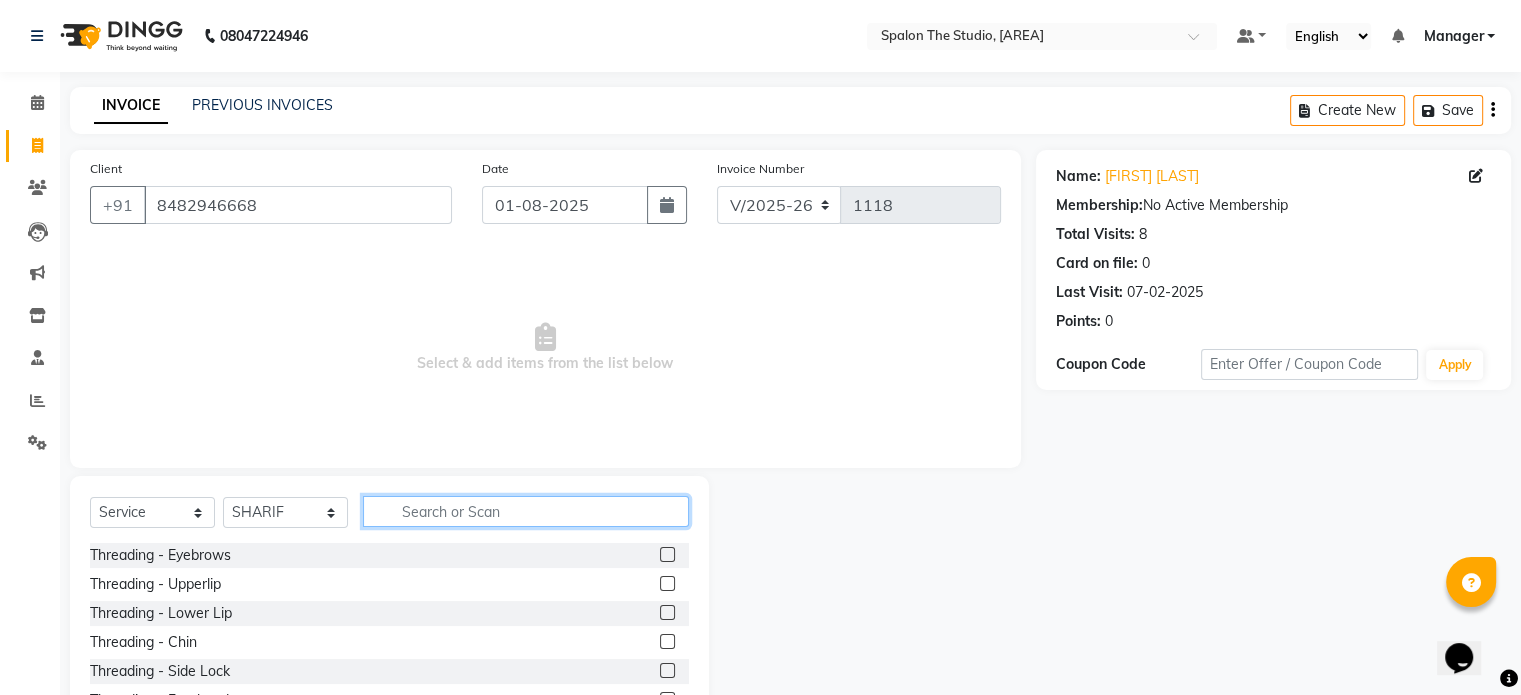 click 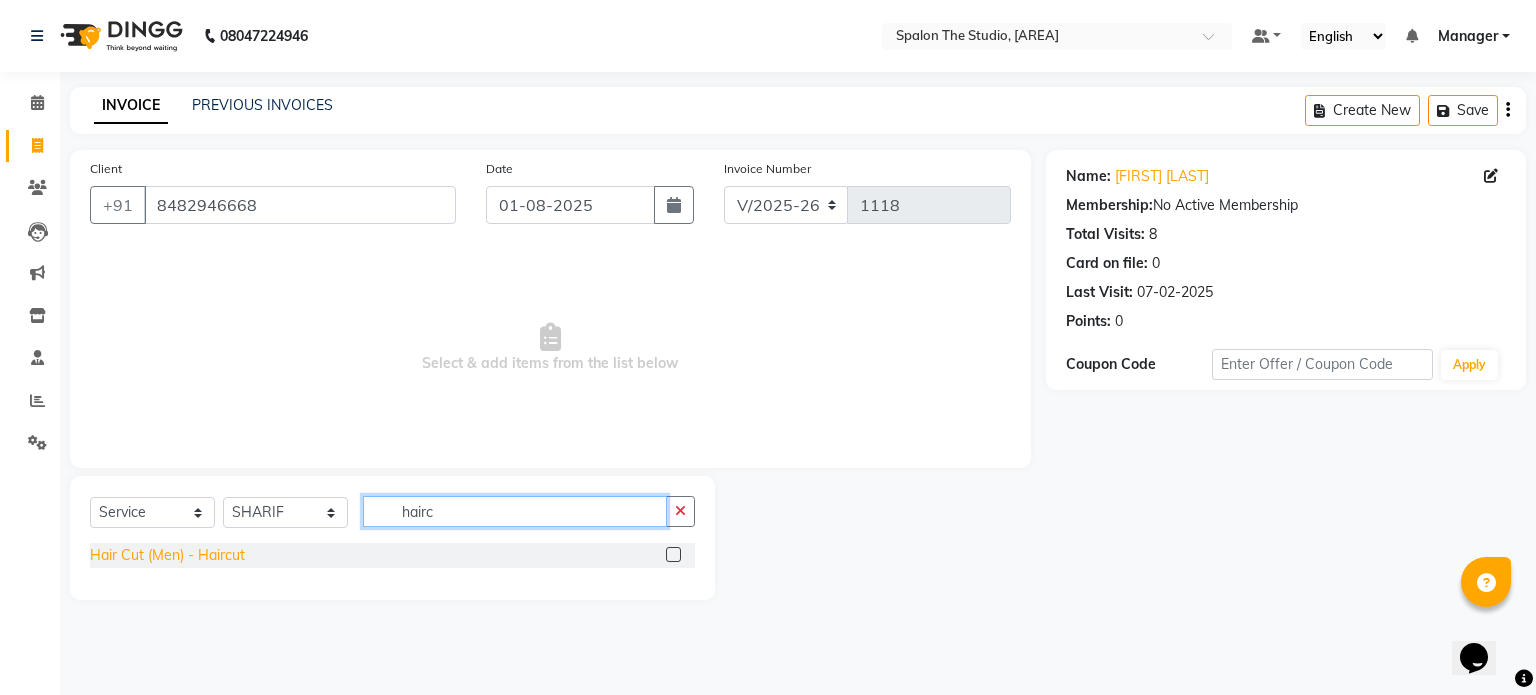 type on "hairc" 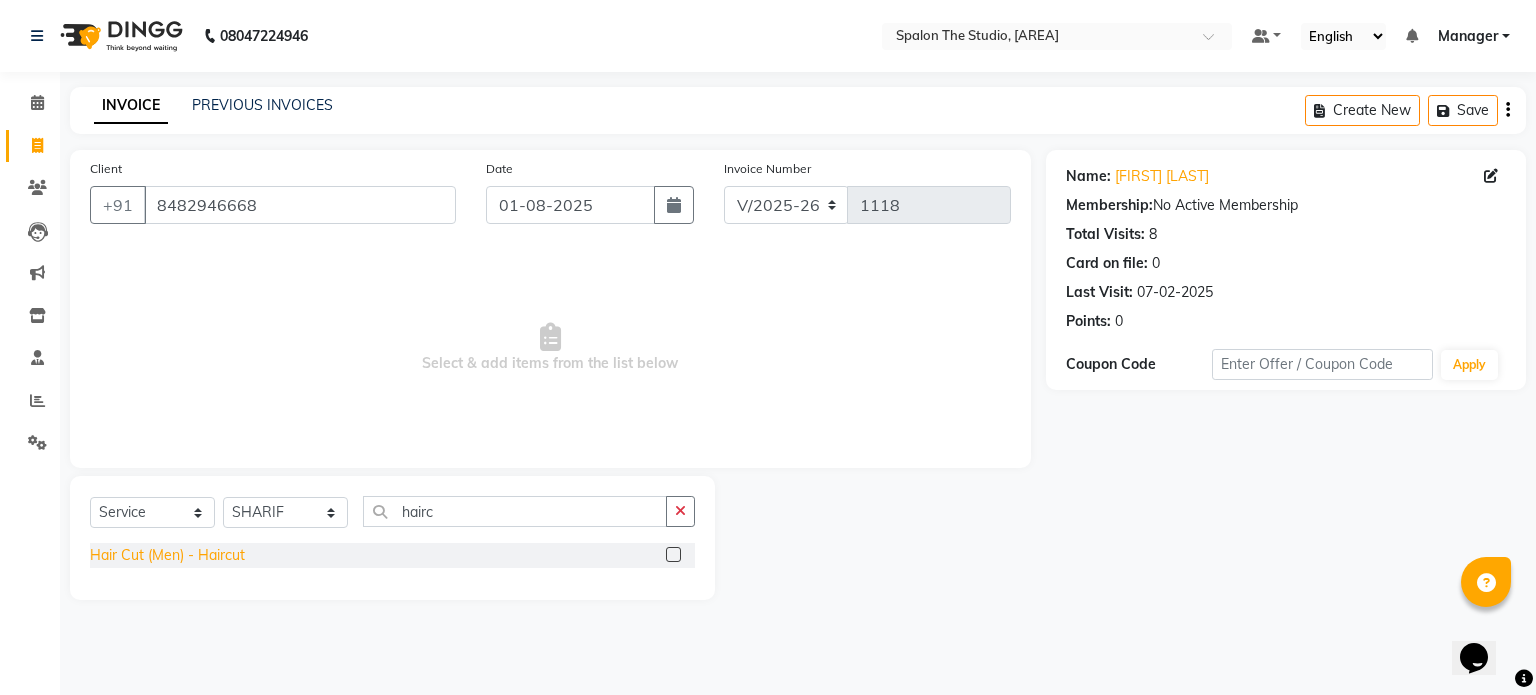 click on "Hair Cut (Men) - Haircut" 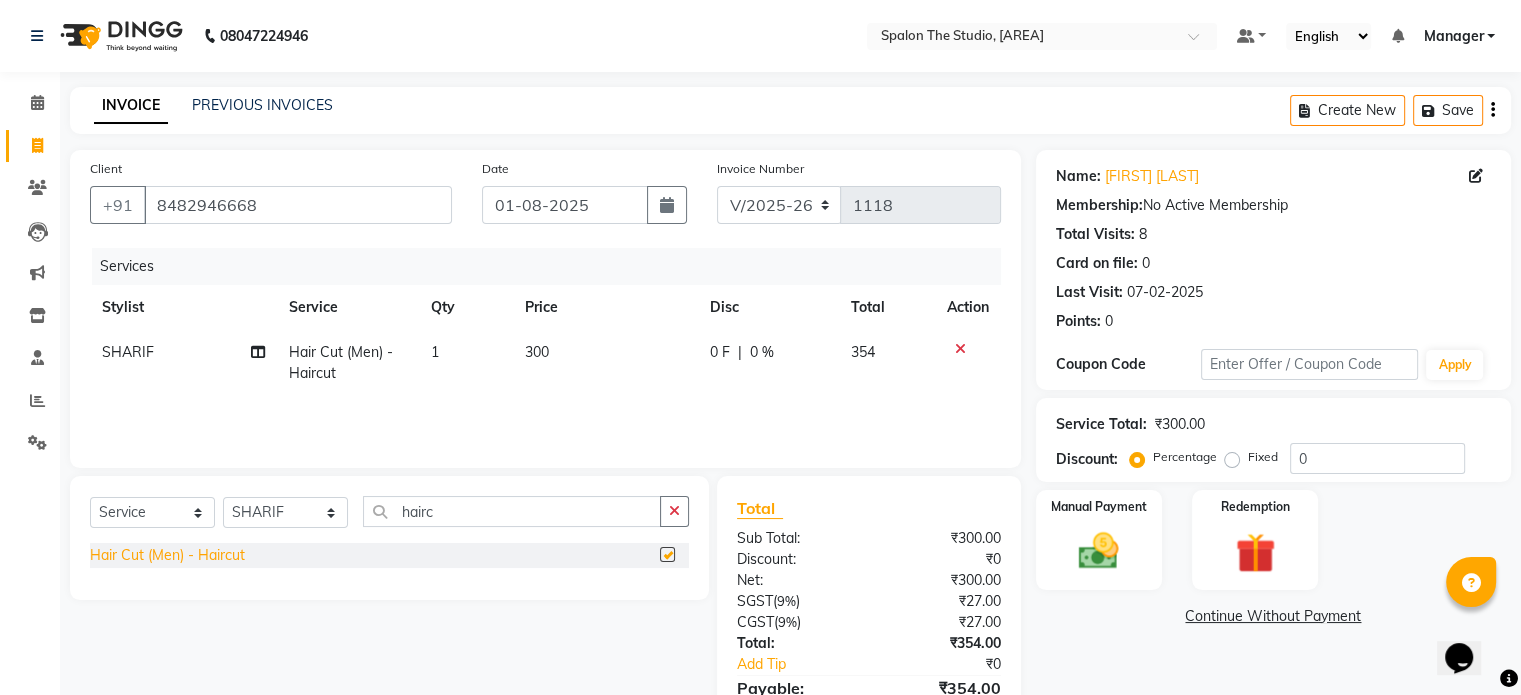checkbox on "false" 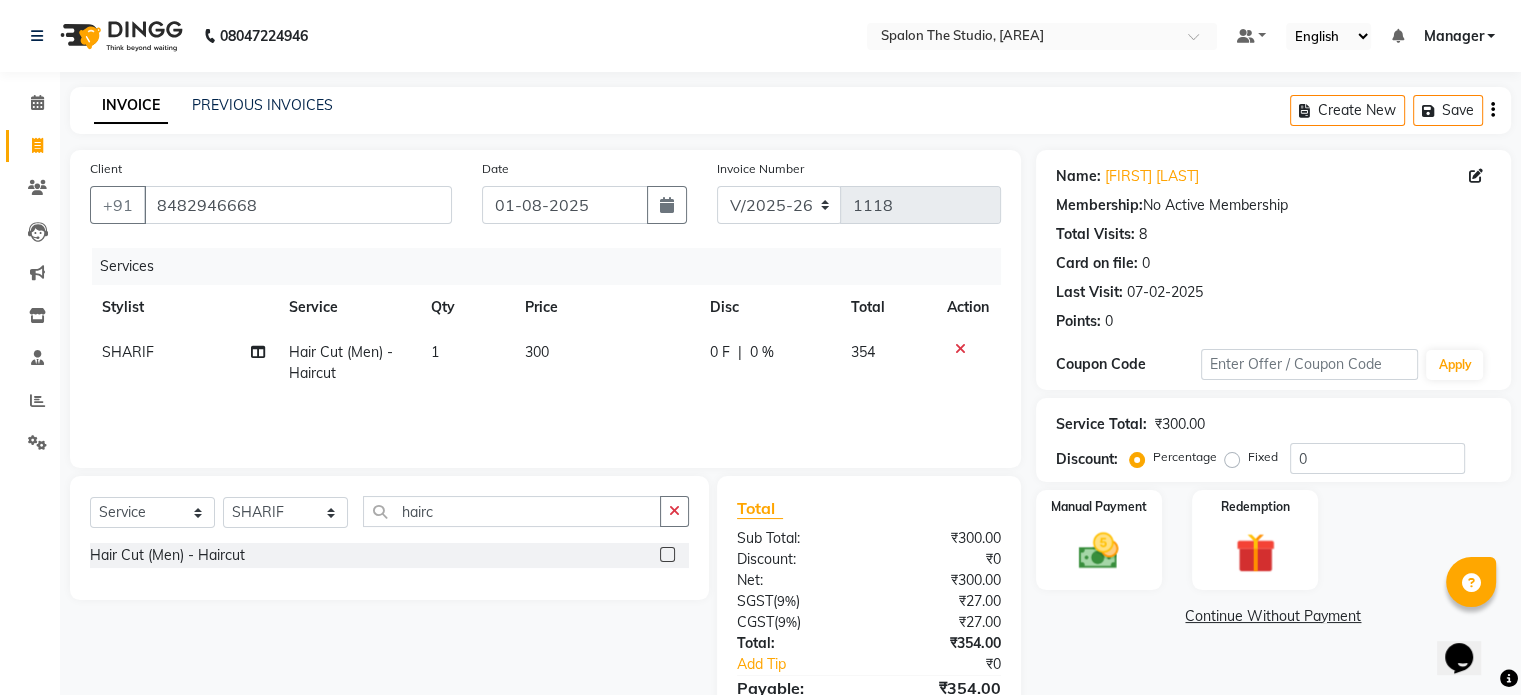 click on "300" 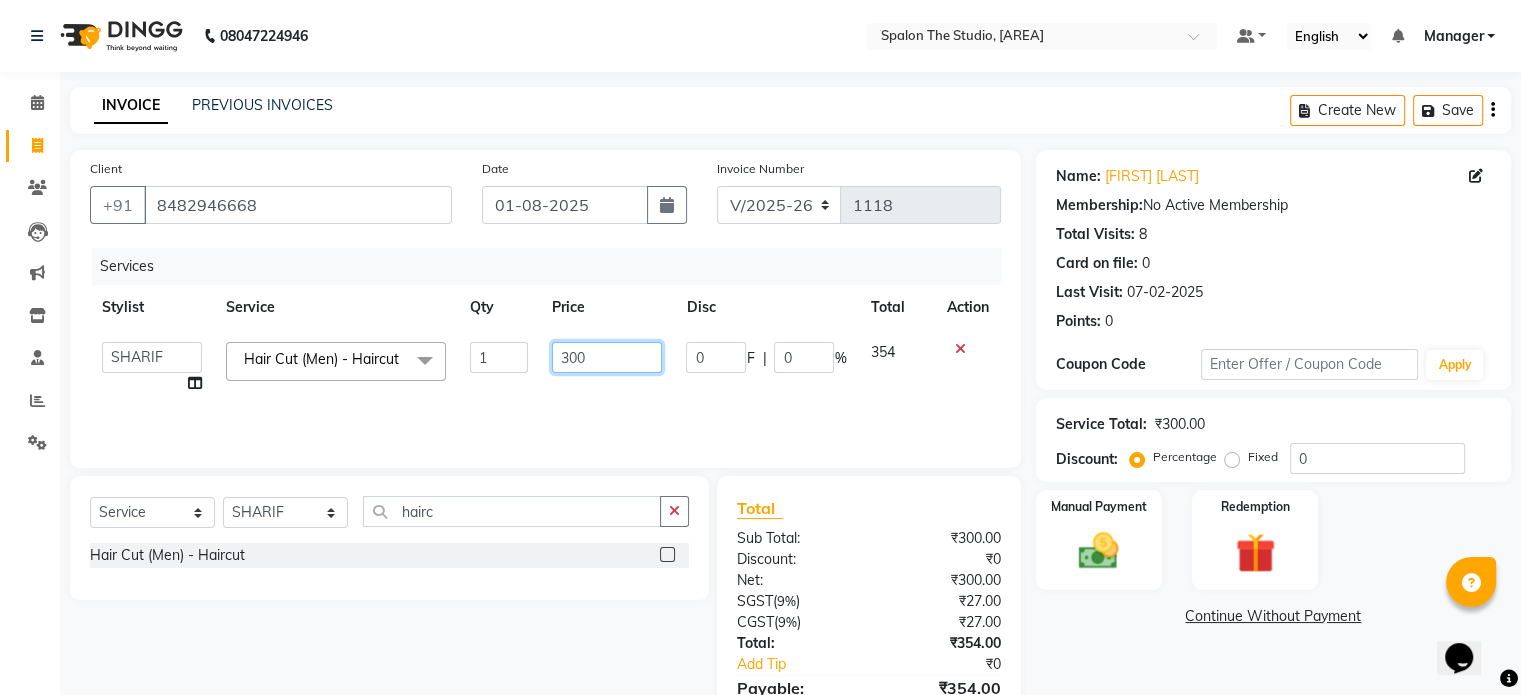 click on "300" 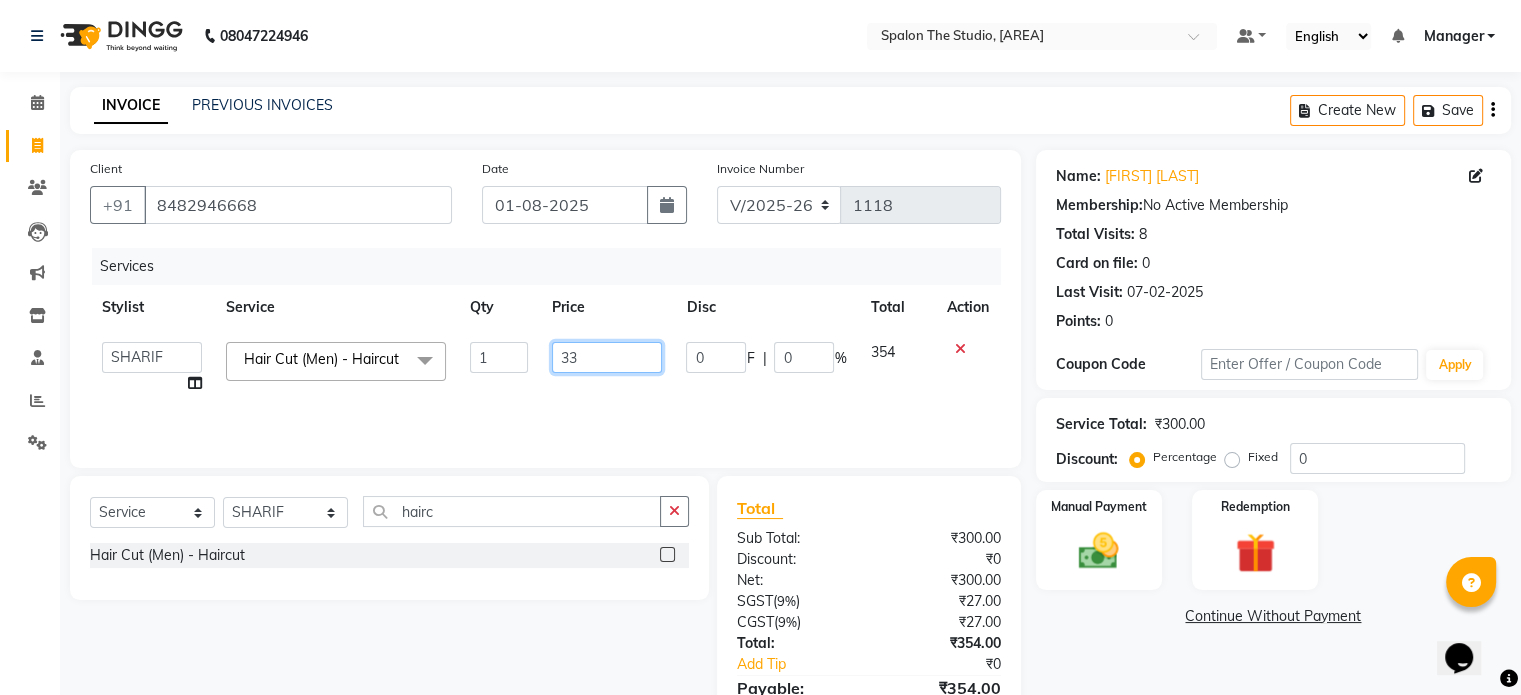 type on "339" 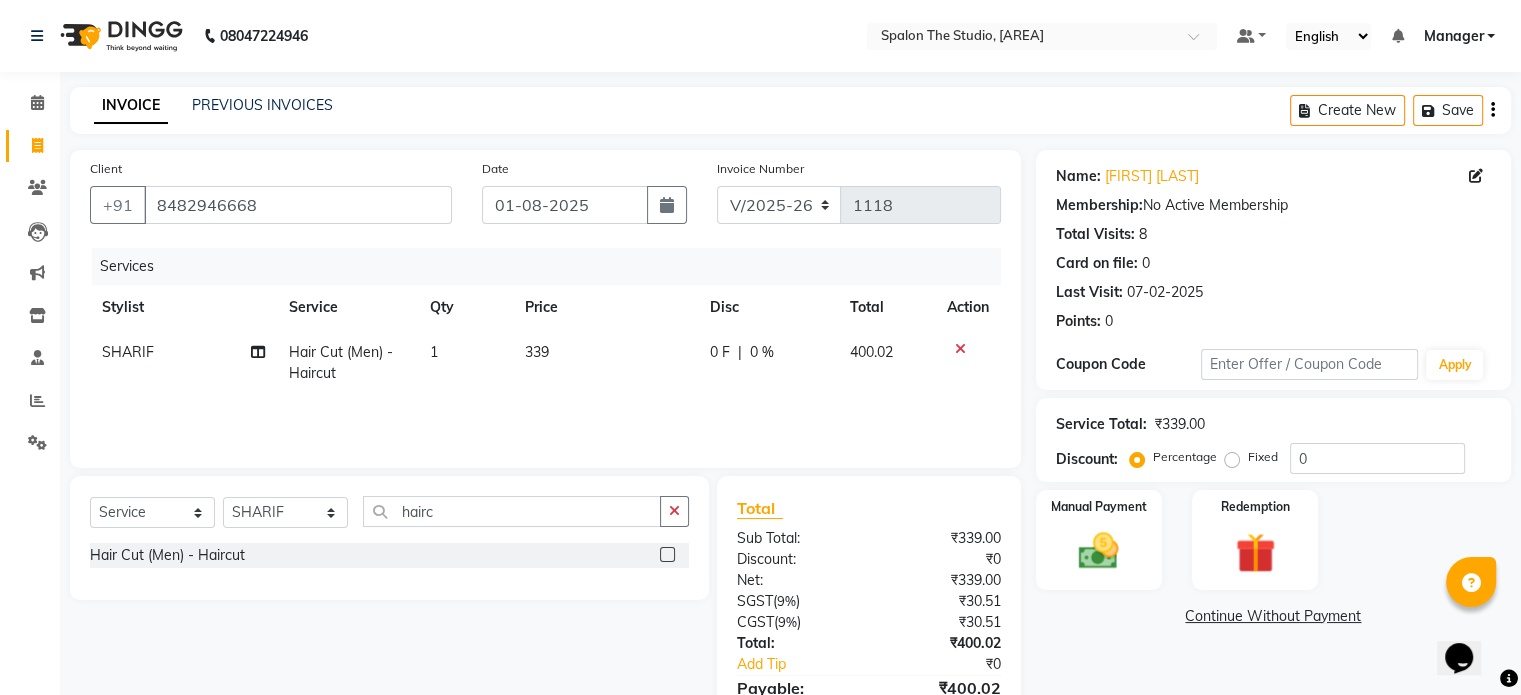 click on "339" 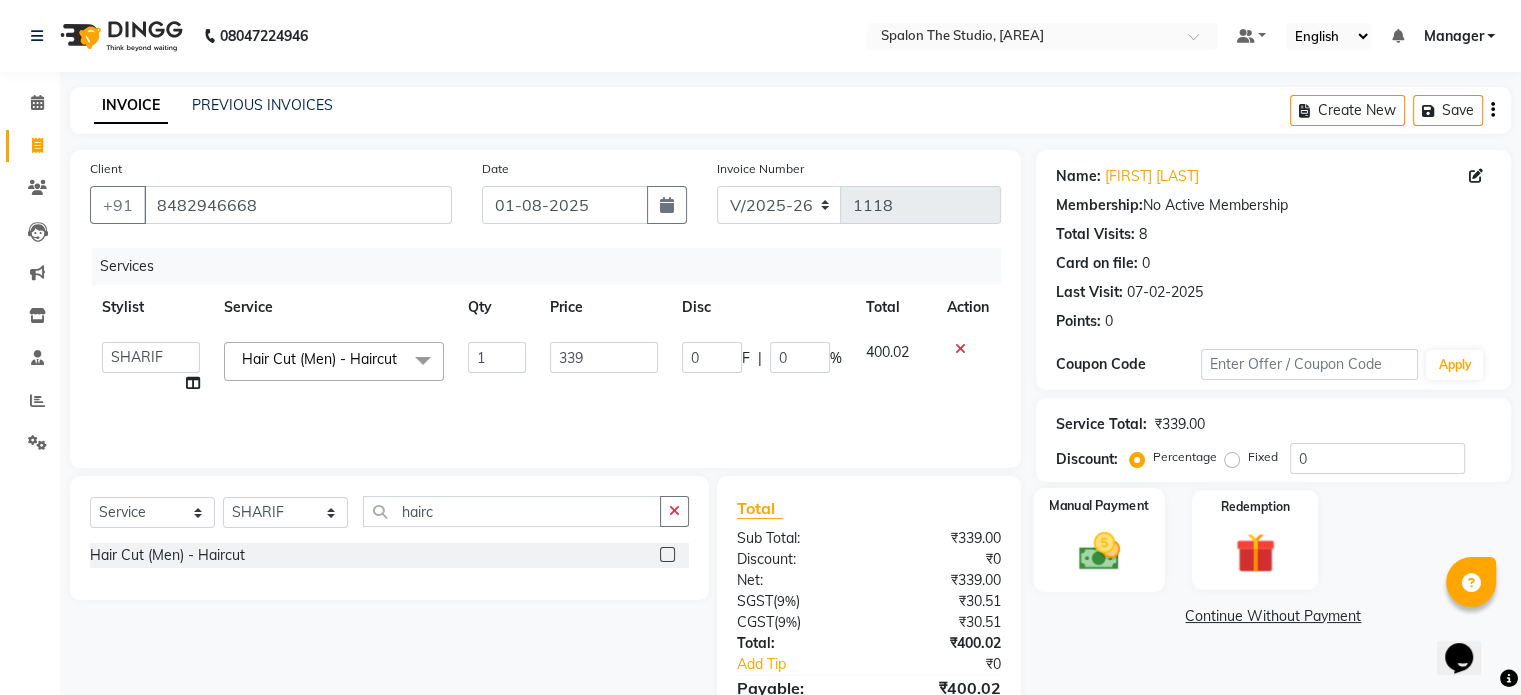 scroll, scrollTop: 105, scrollLeft: 0, axis: vertical 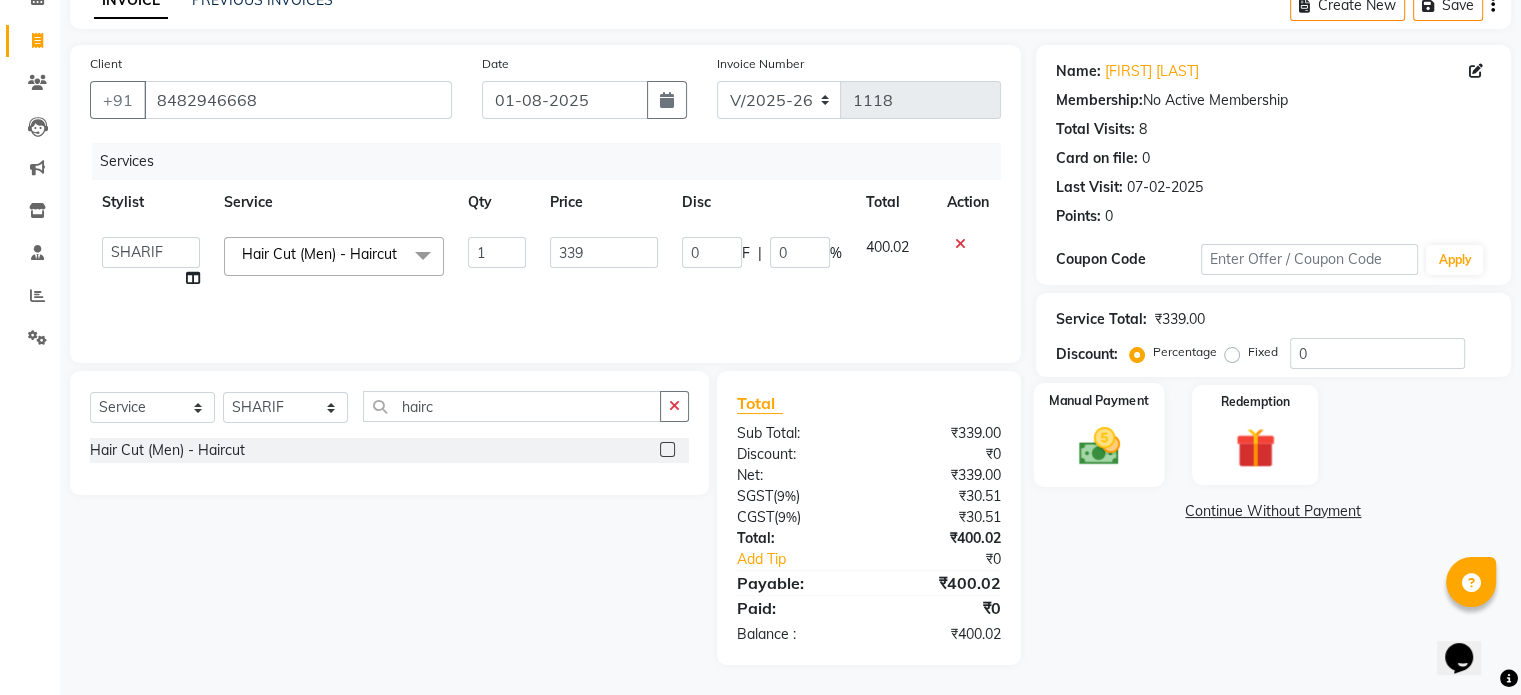 click 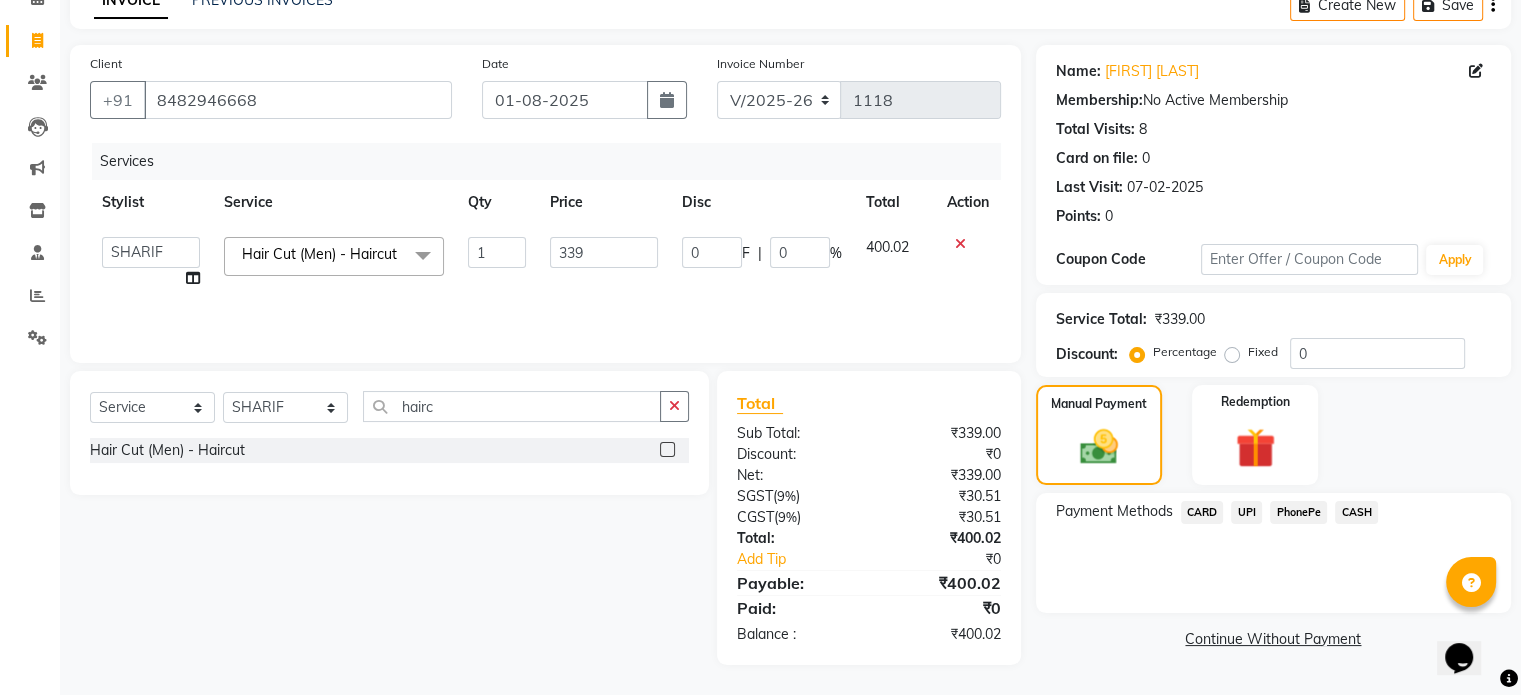 click on "UPI" 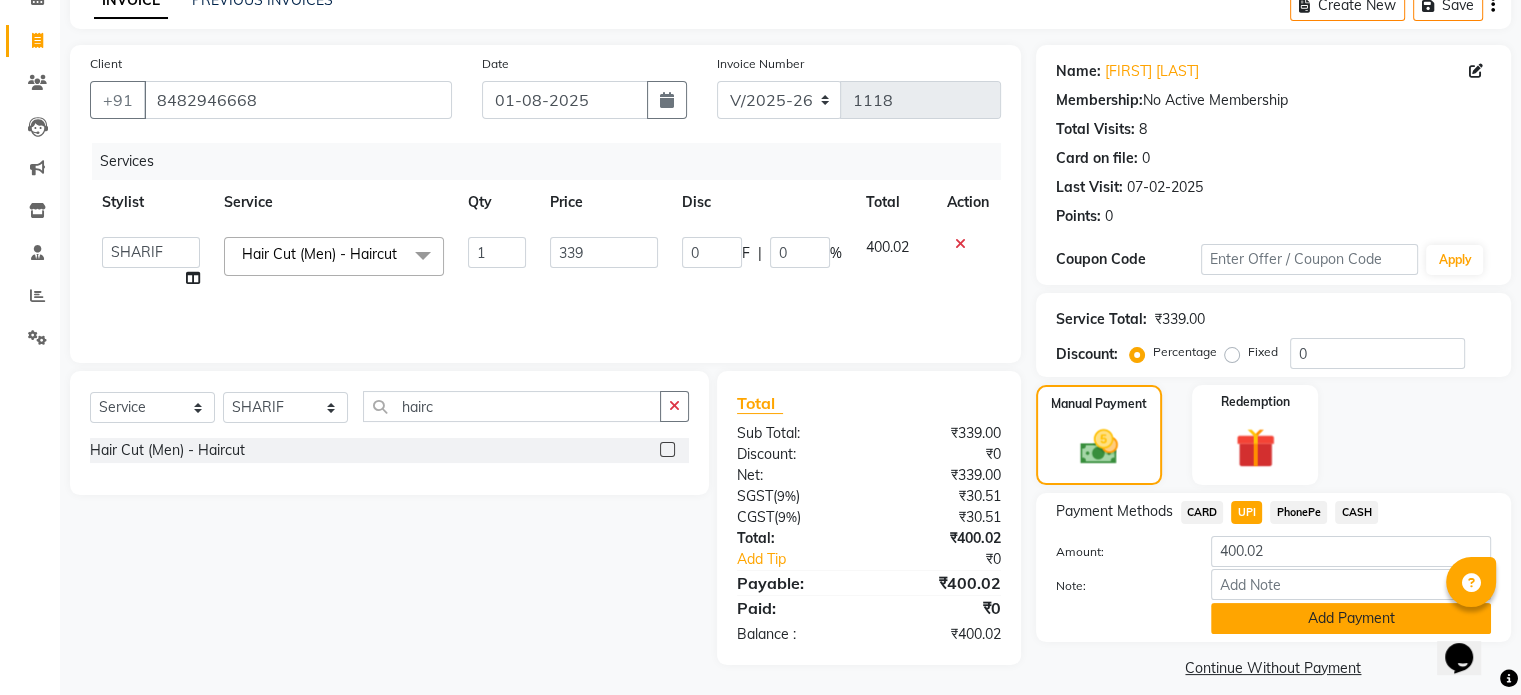 scroll, scrollTop: 124, scrollLeft: 0, axis: vertical 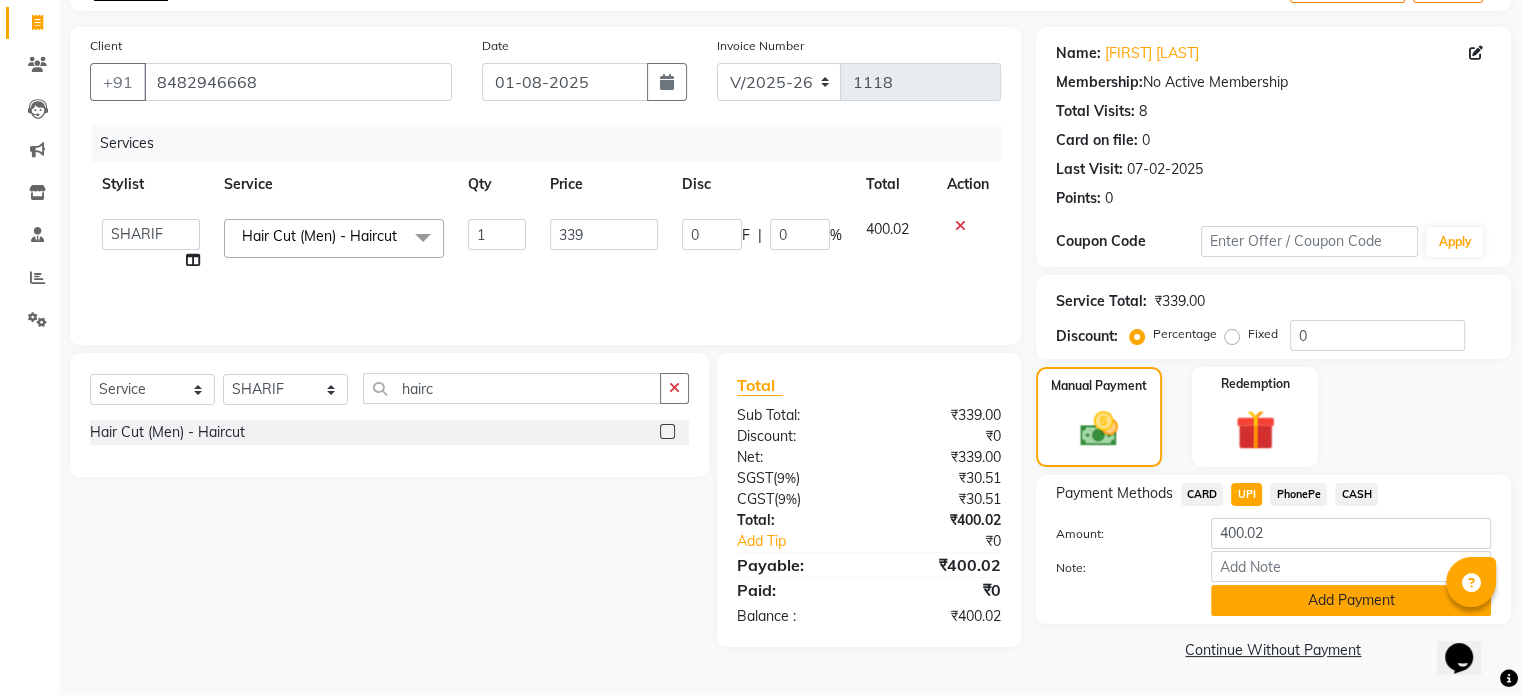 click on "Add Payment" 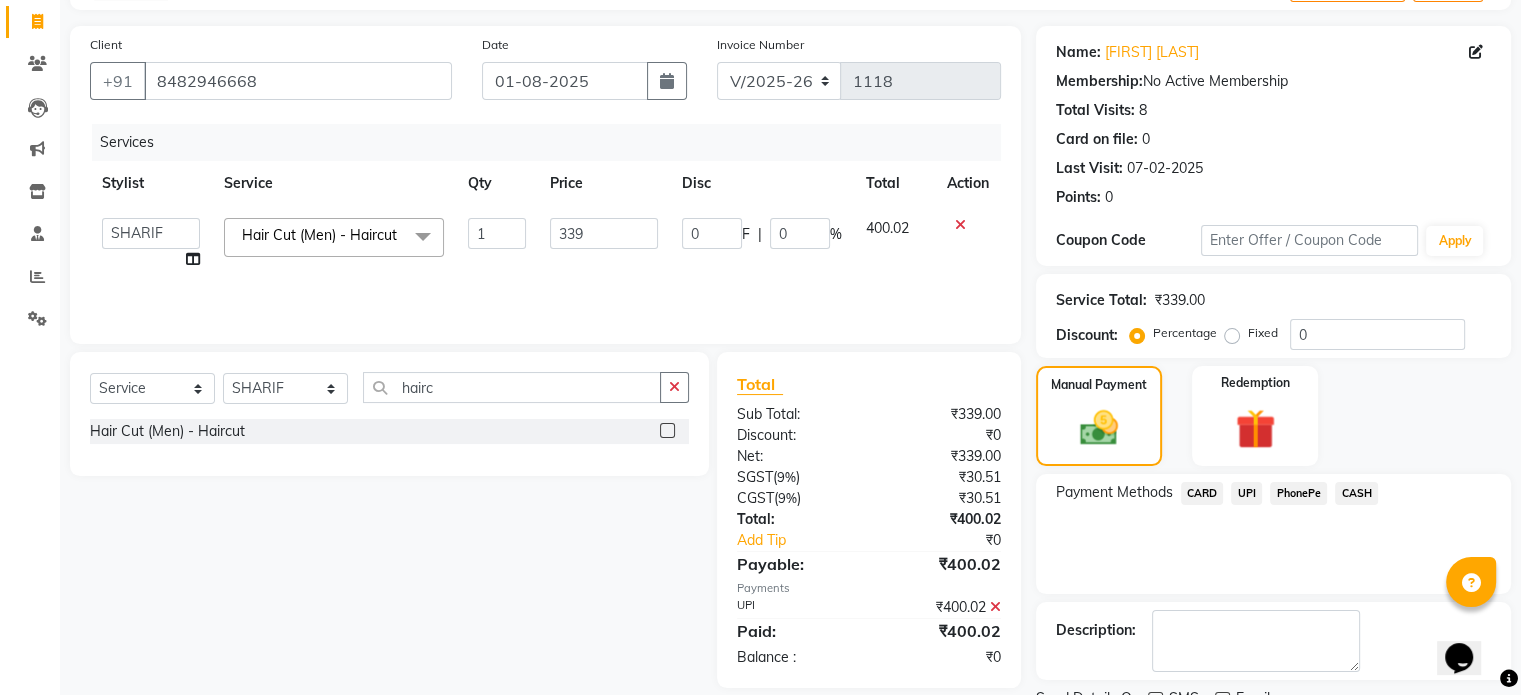 scroll, scrollTop: 205, scrollLeft: 0, axis: vertical 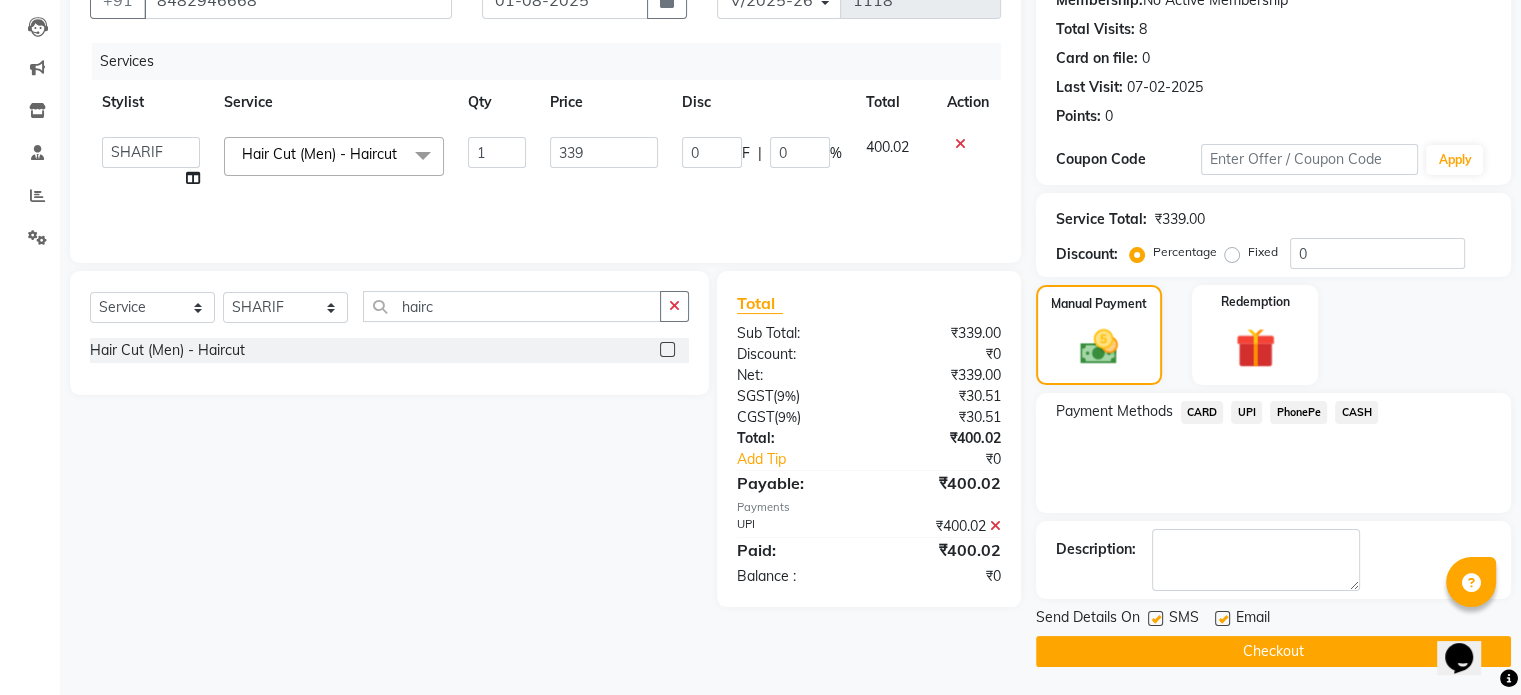 click on "Checkout" 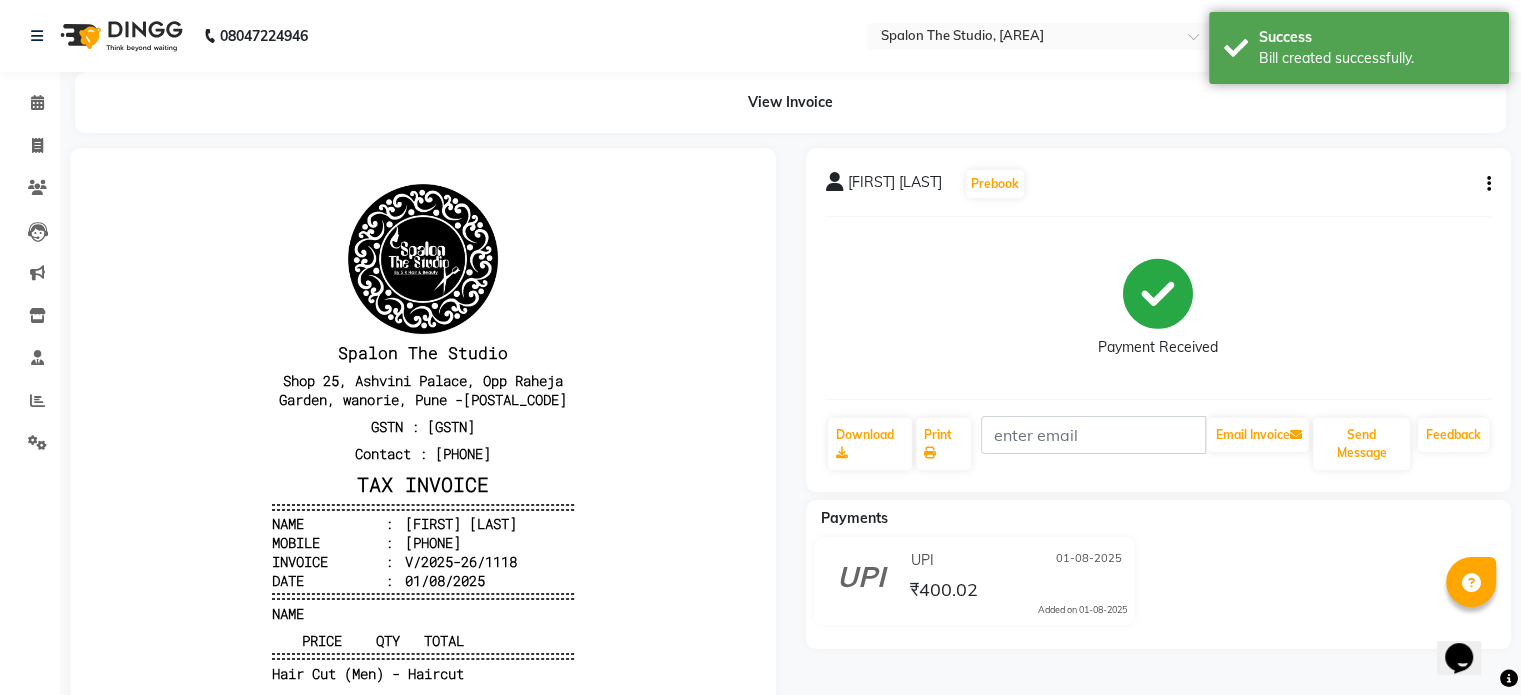 scroll, scrollTop: 0, scrollLeft: 0, axis: both 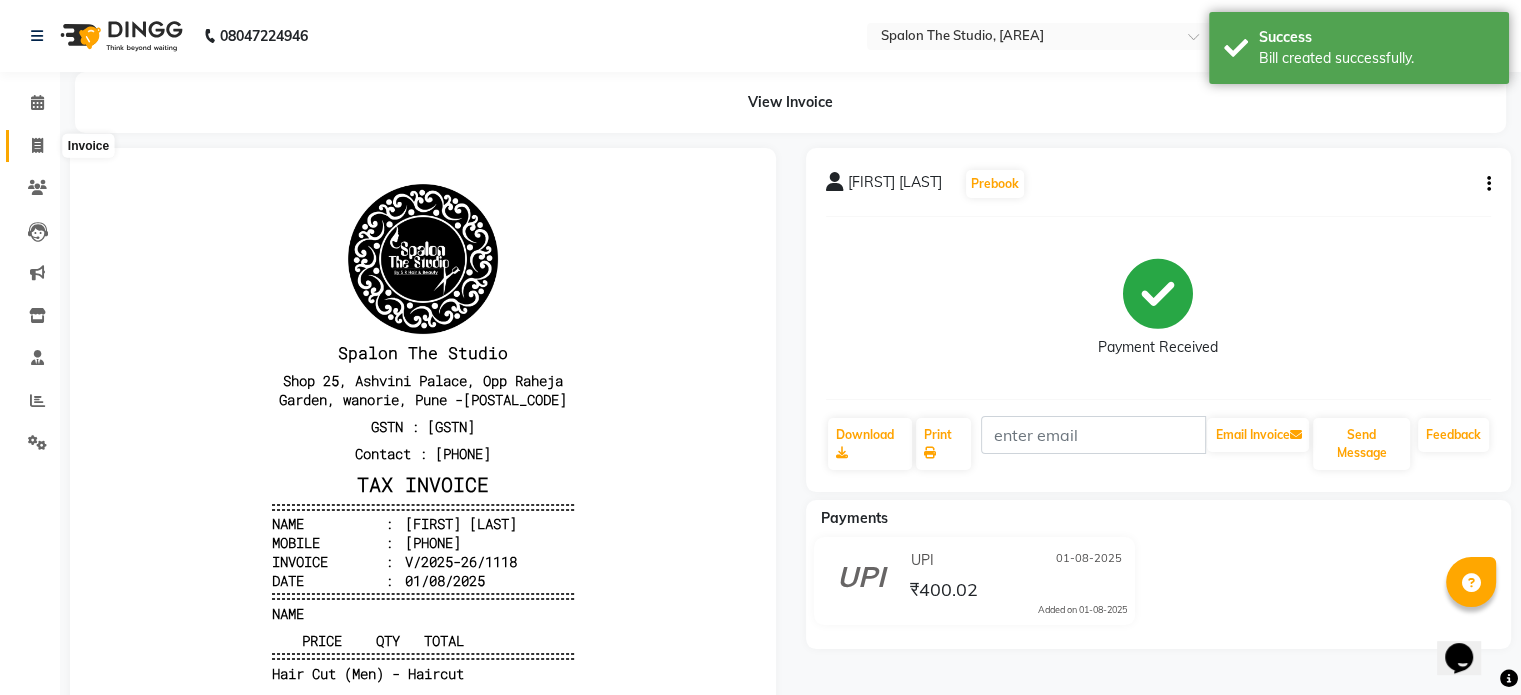click 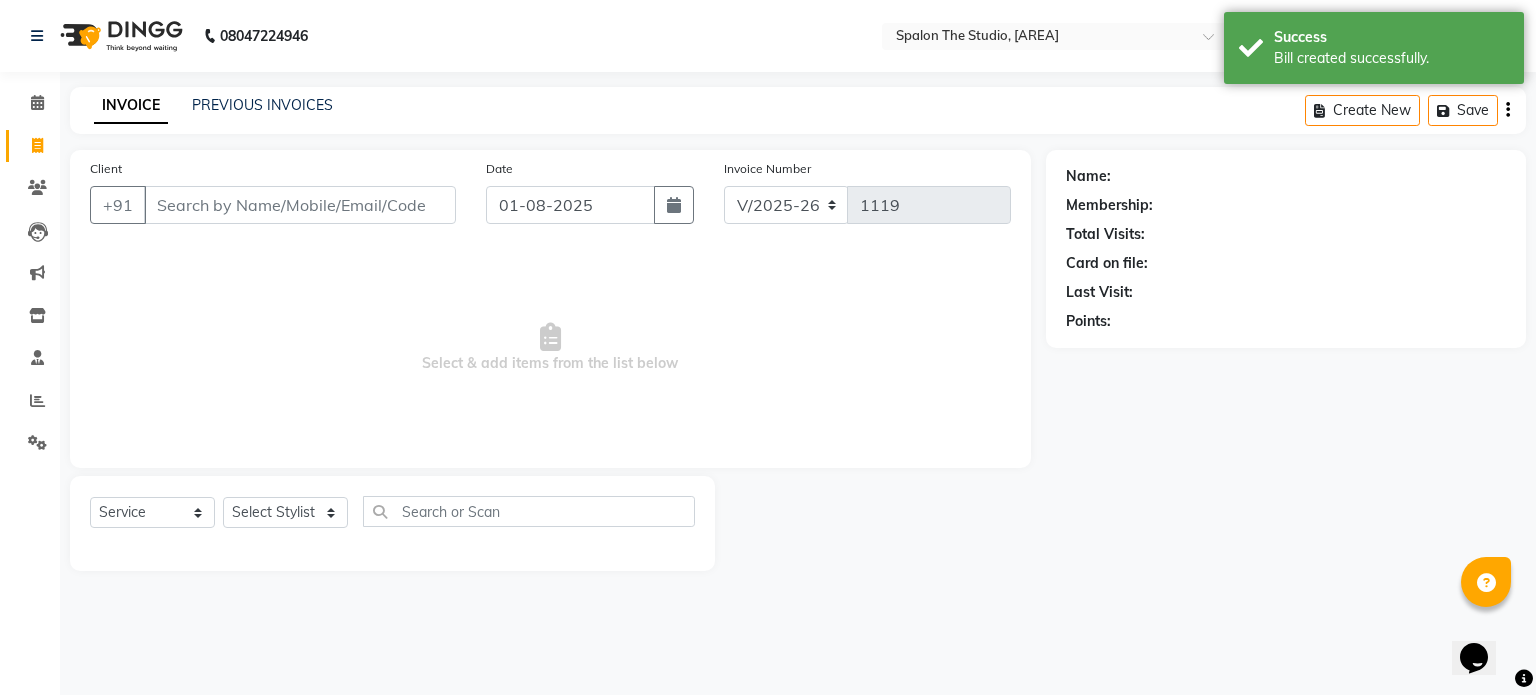 click on "Client" at bounding box center [300, 205] 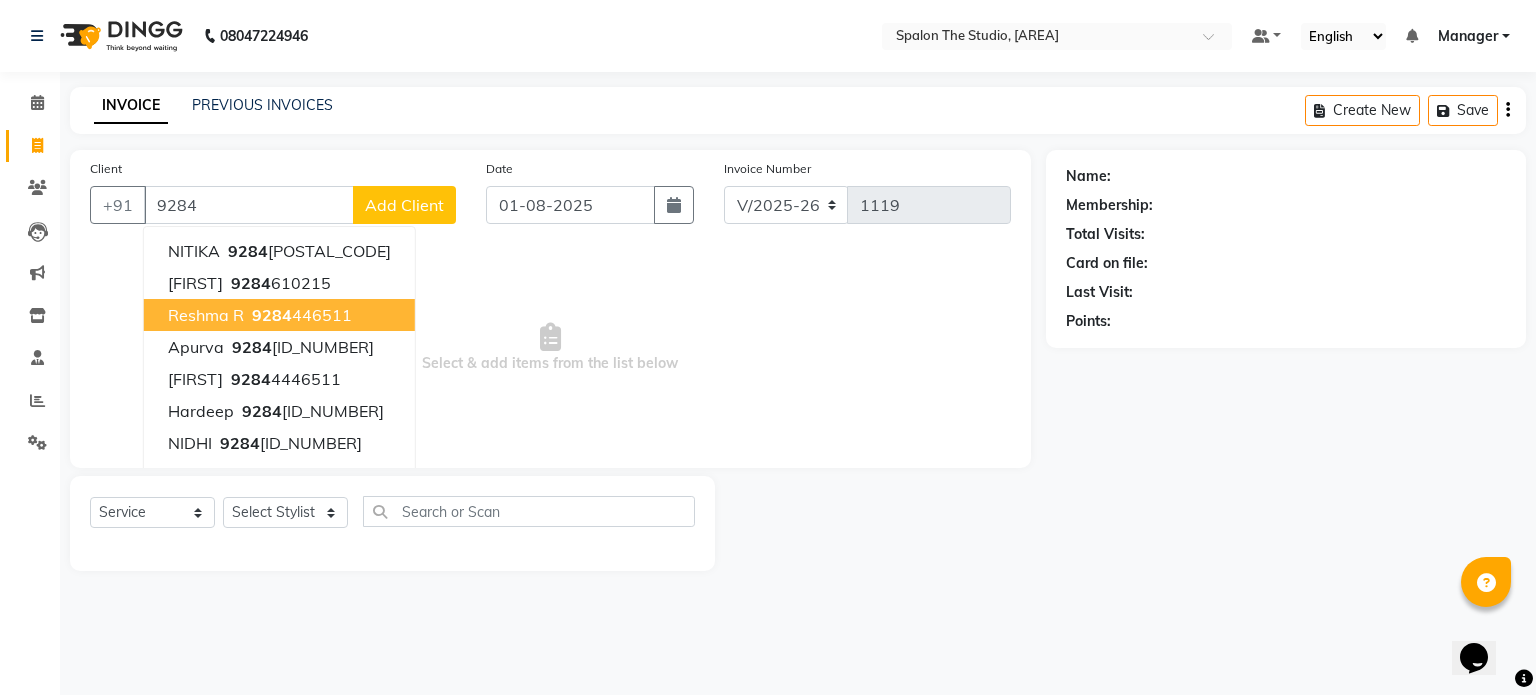 click on "9284" at bounding box center (272, 315) 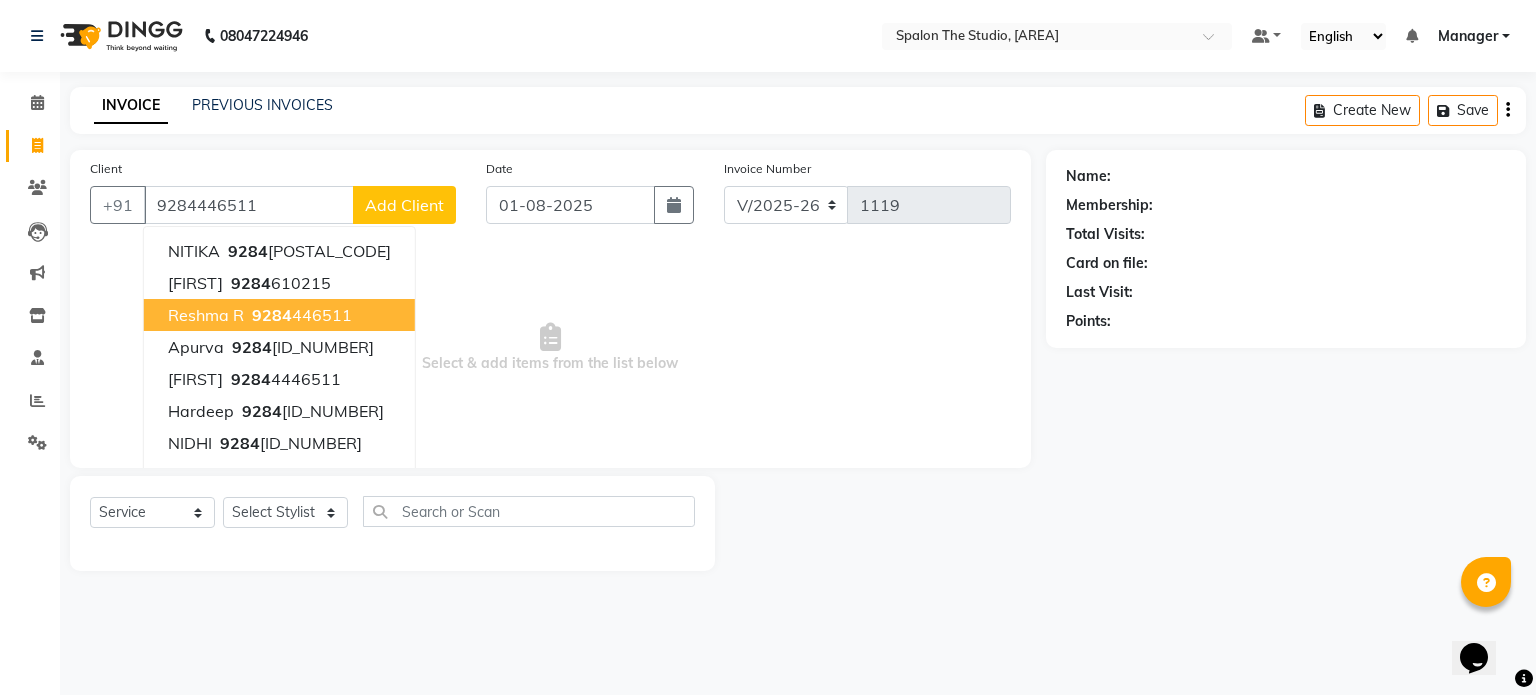 type on "9284446511" 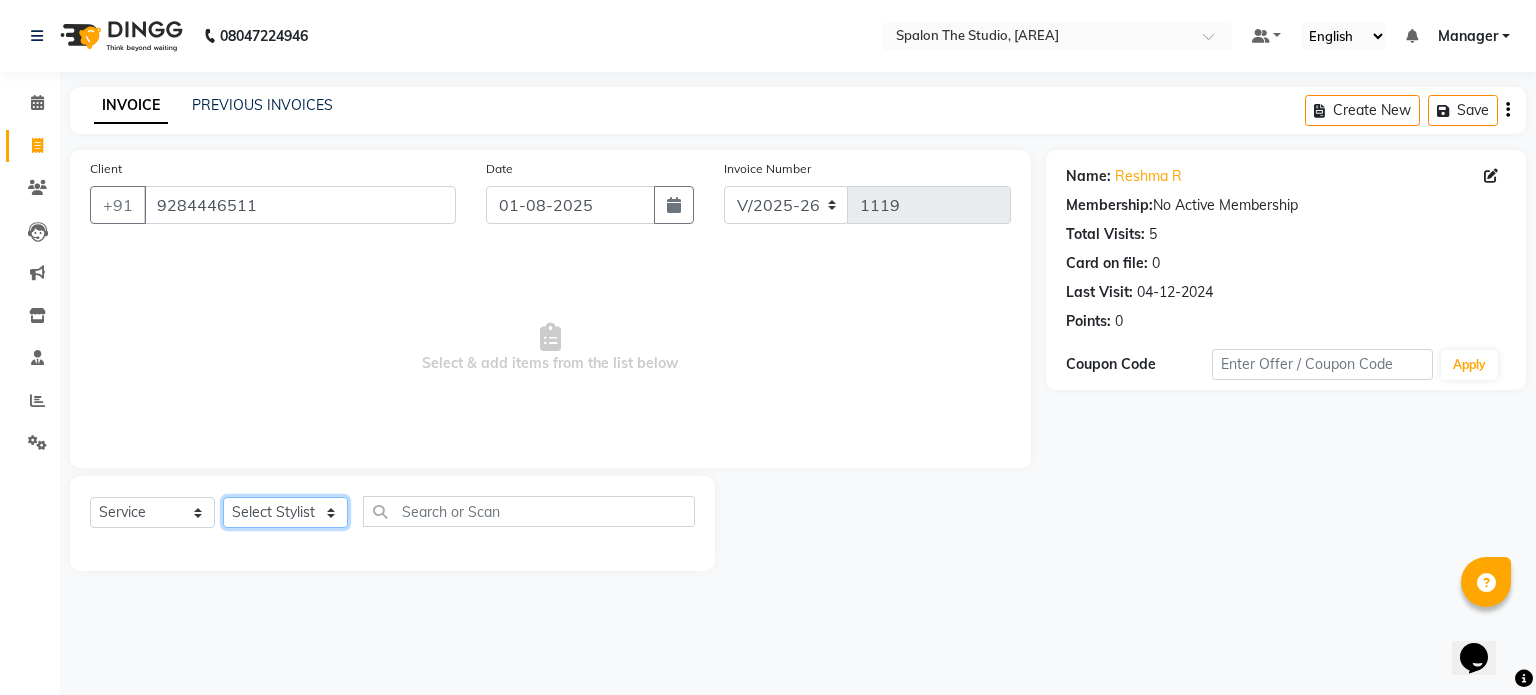 click on "Select Stylist Aarti AMBIKA komal  kusum Manager navazish pranali Riya Shetye Saisha SHARIF Shubham  Pawar siddhi sunil Vanshika" 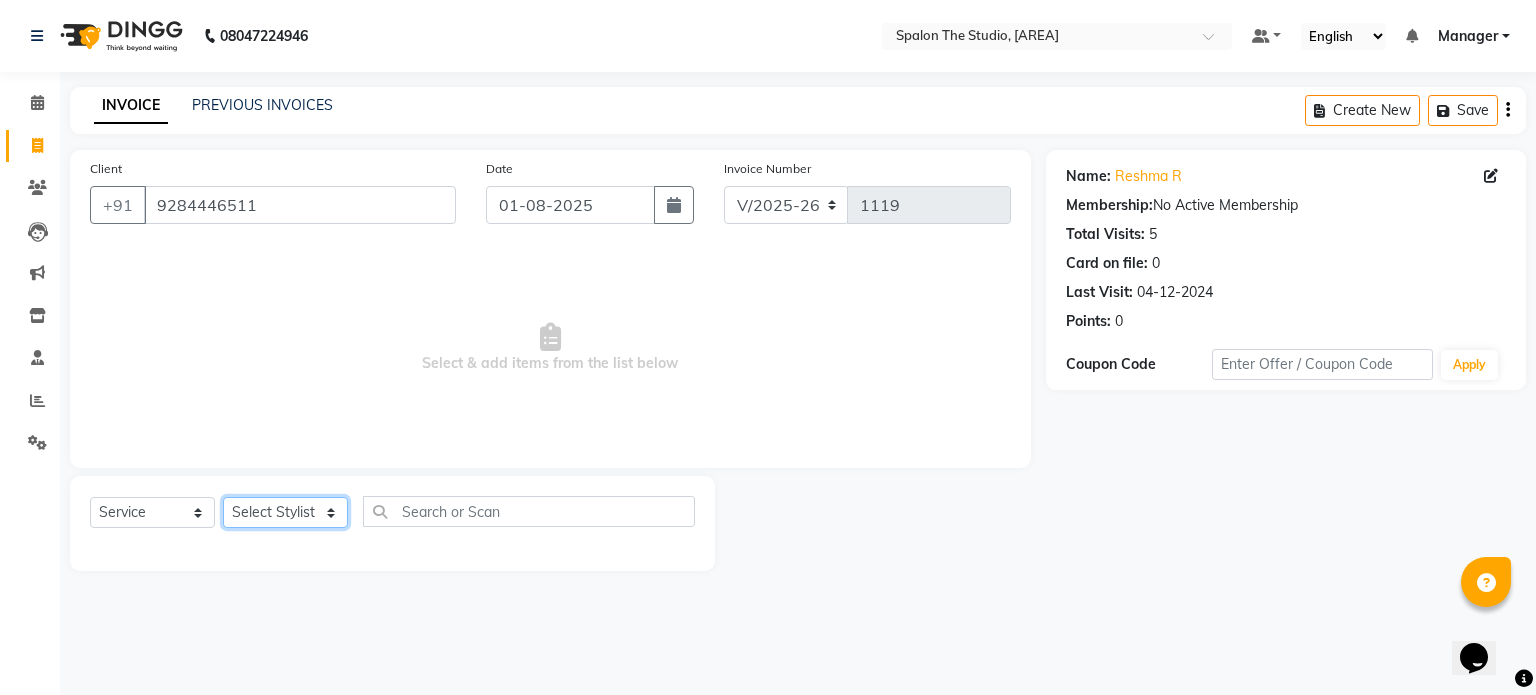 select on "79287" 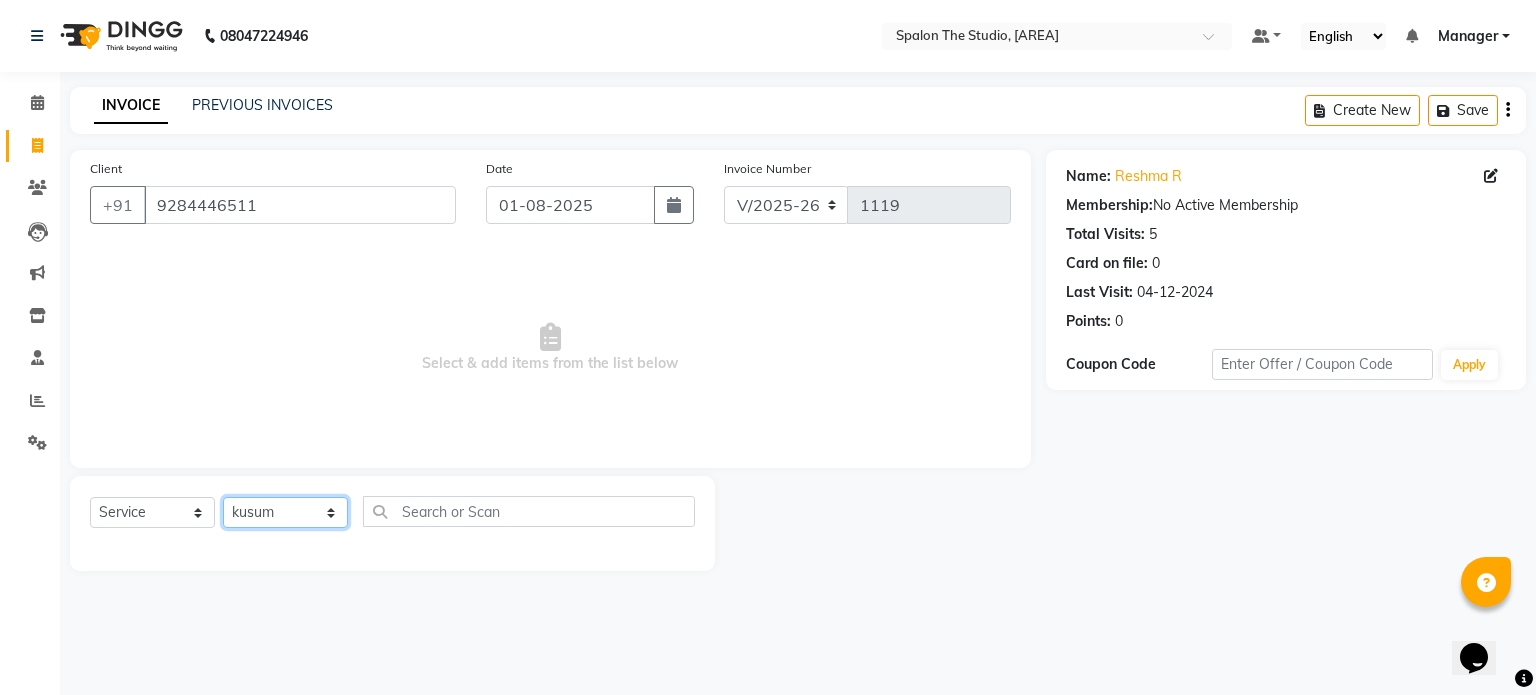 click on "Select Stylist Aarti AMBIKA komal  kusum Manager navazish pranali Riya Shetye Saisha SHARIF Shubham  Pawar siddhi sunil Vanshika" 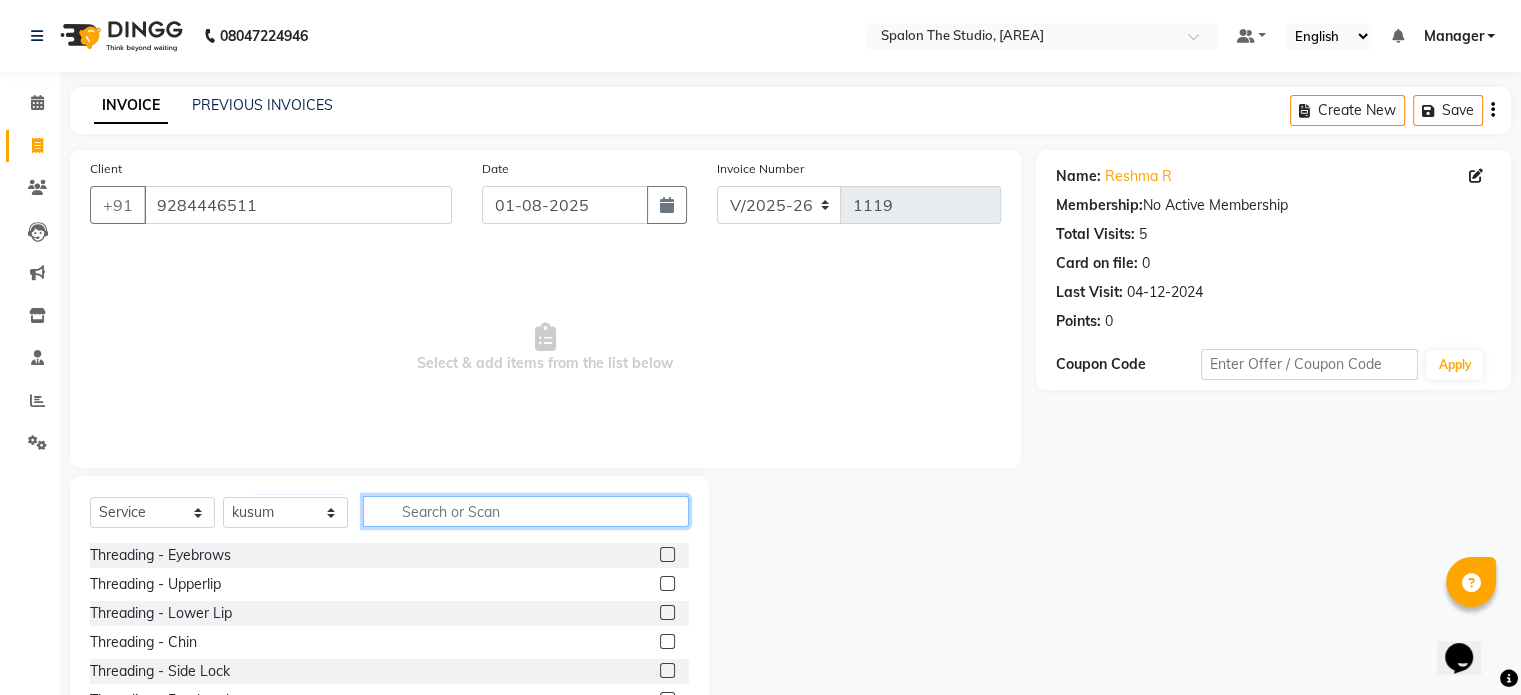 click 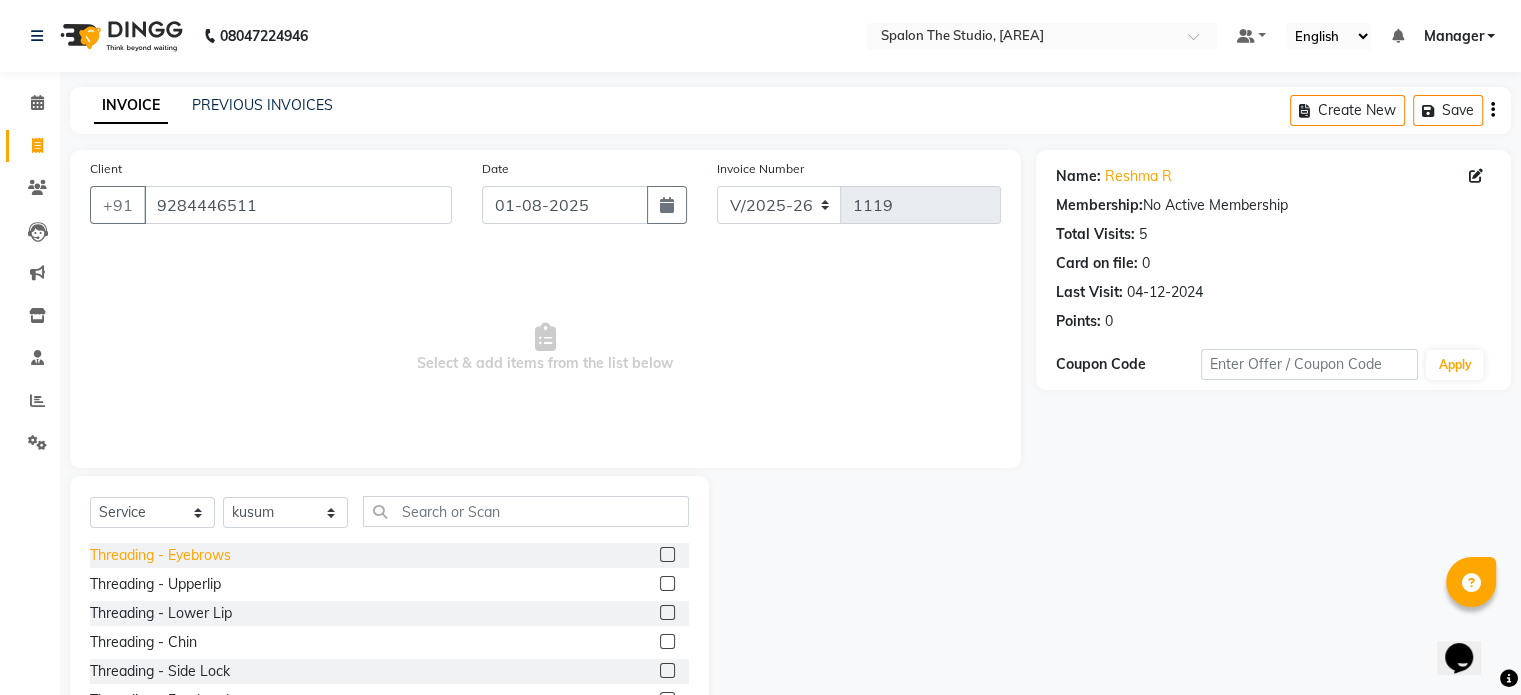 click on "Threading - Eyebrows" 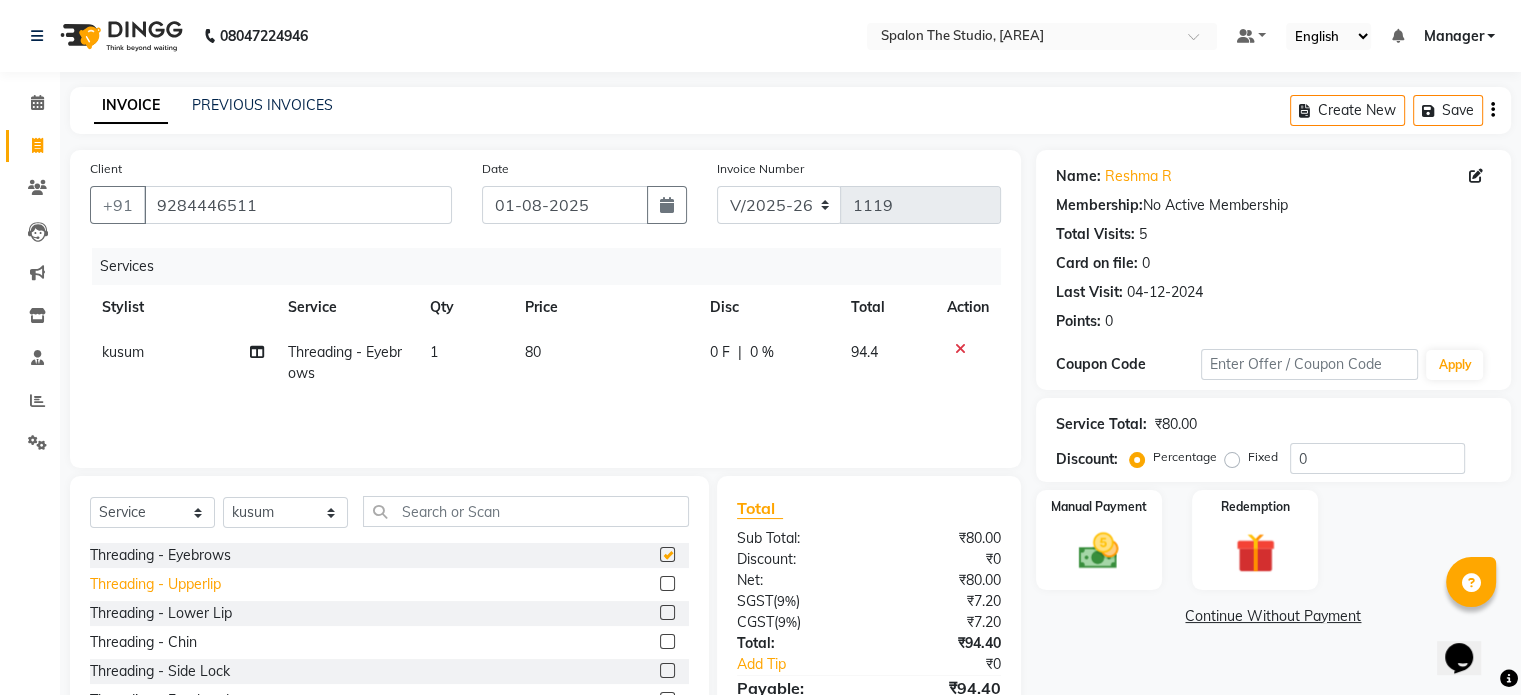 checkbox on "false" 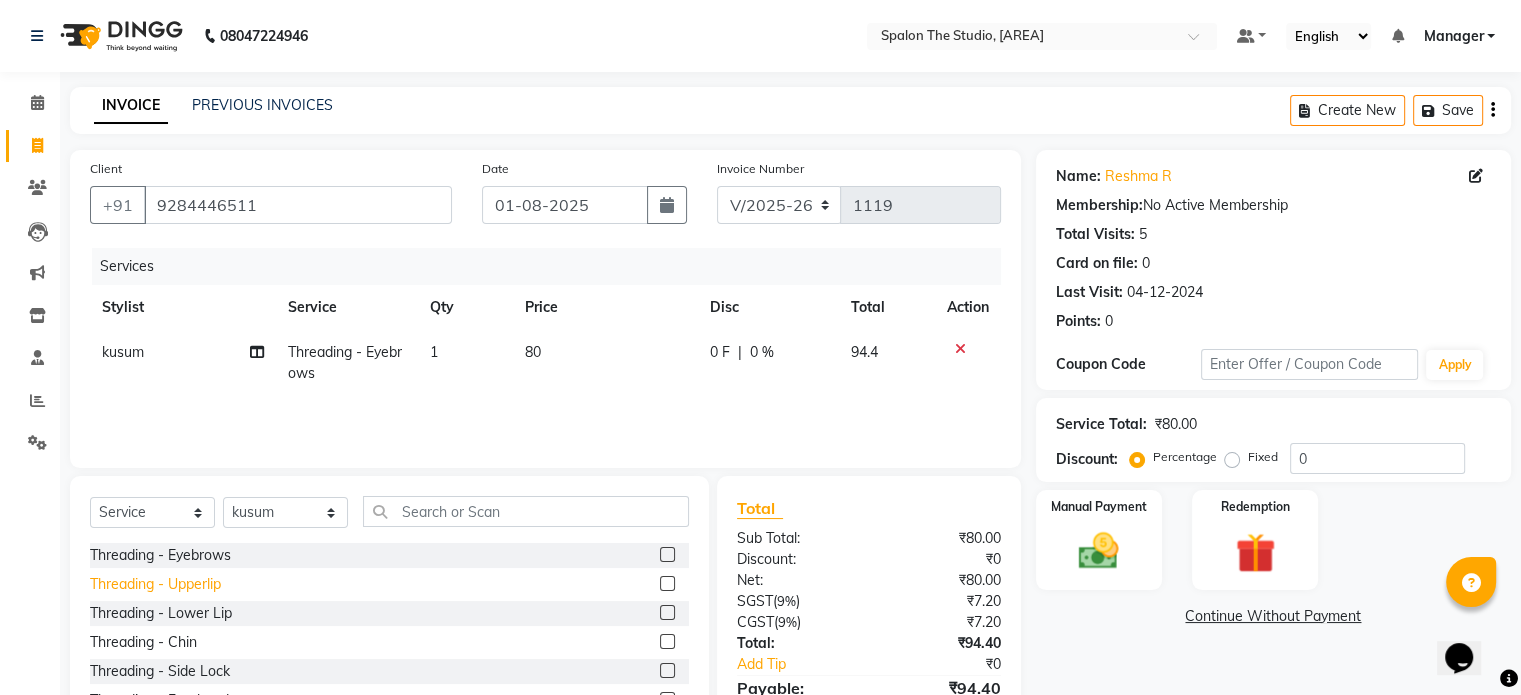 click on "Threading - Upperlip" 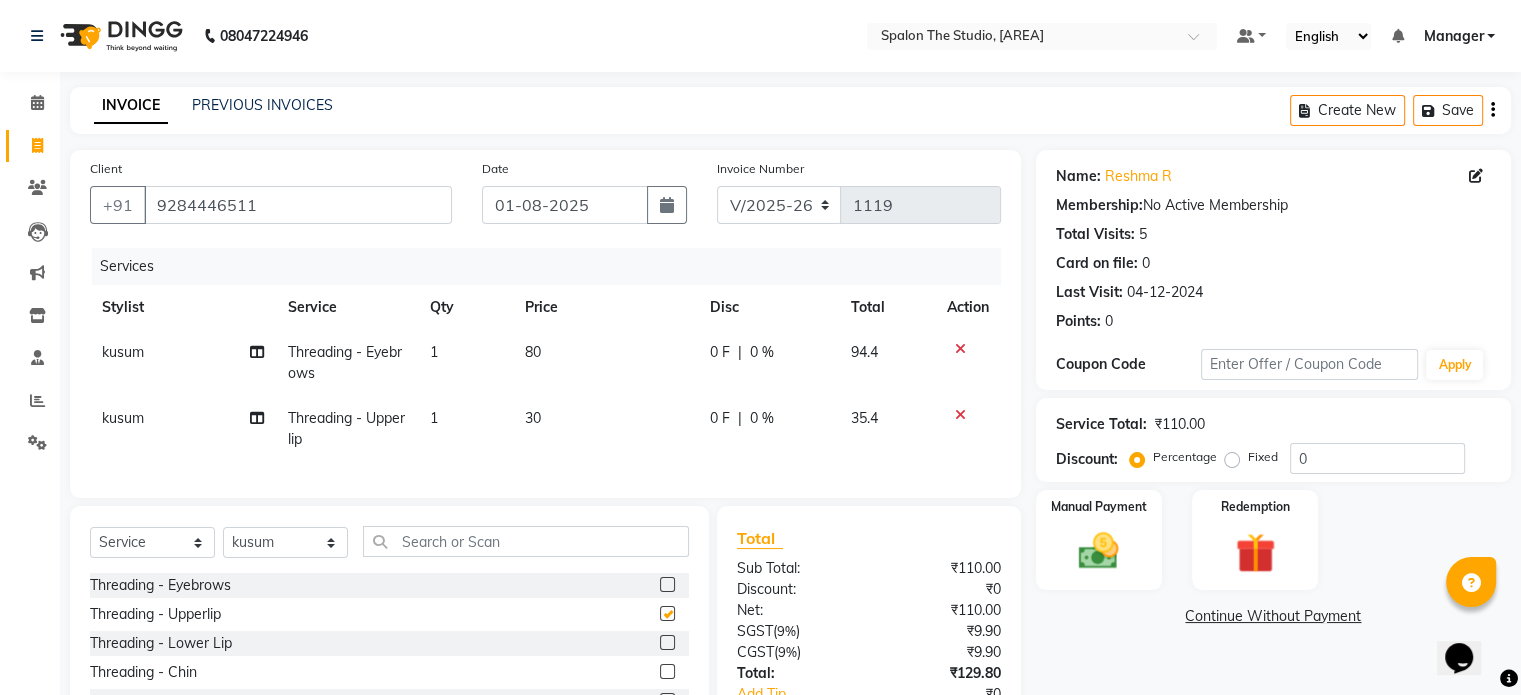 checkbox on "false" 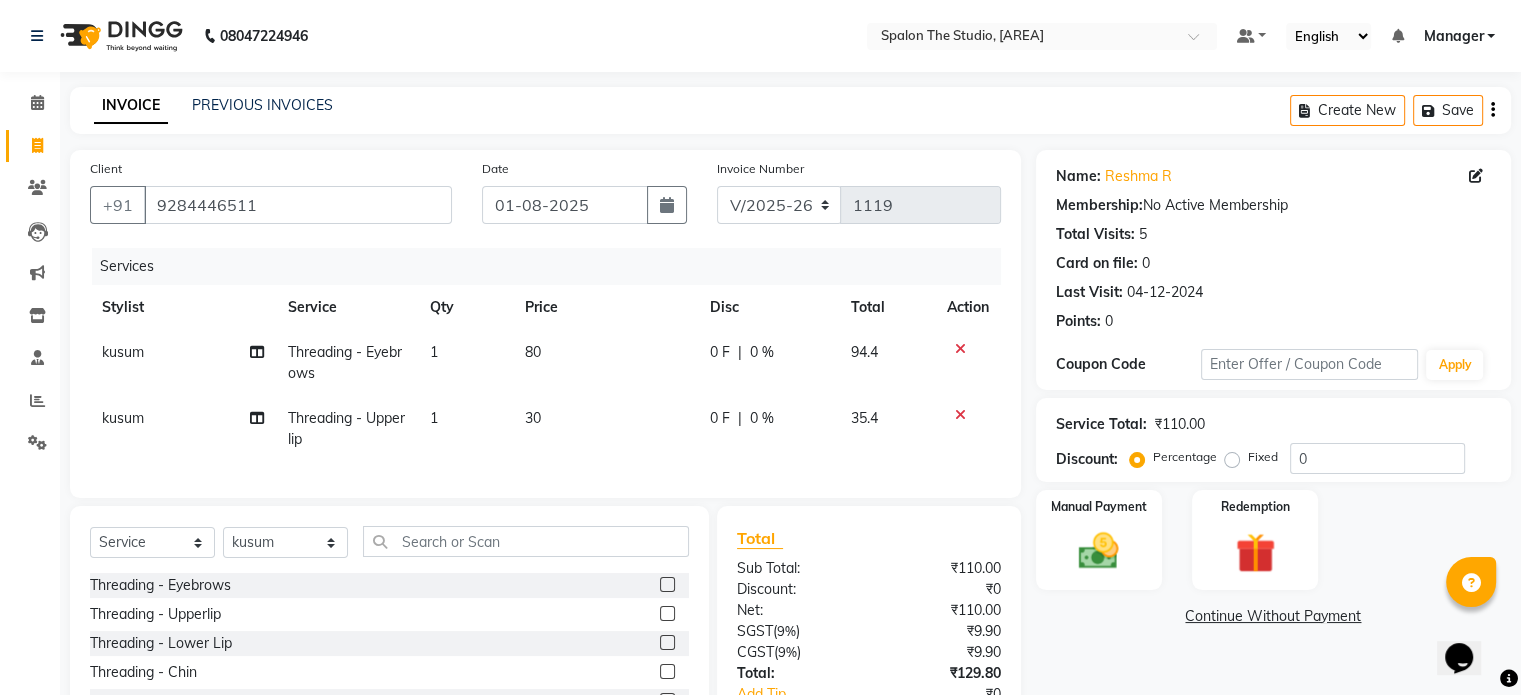 click on "30" 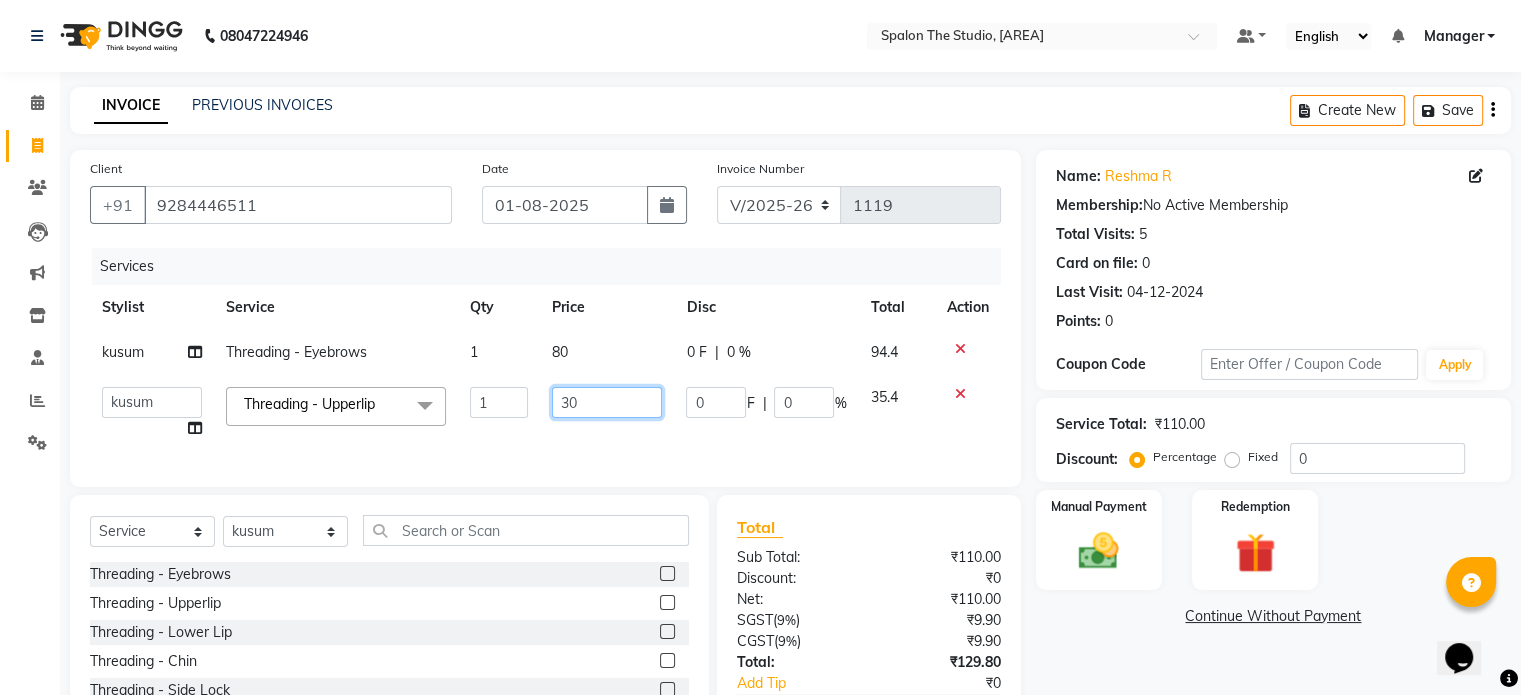 drag, startPoint x: 559, startPoint y: 415, endPoint x: 572, endPoint y: 415, distance: 13 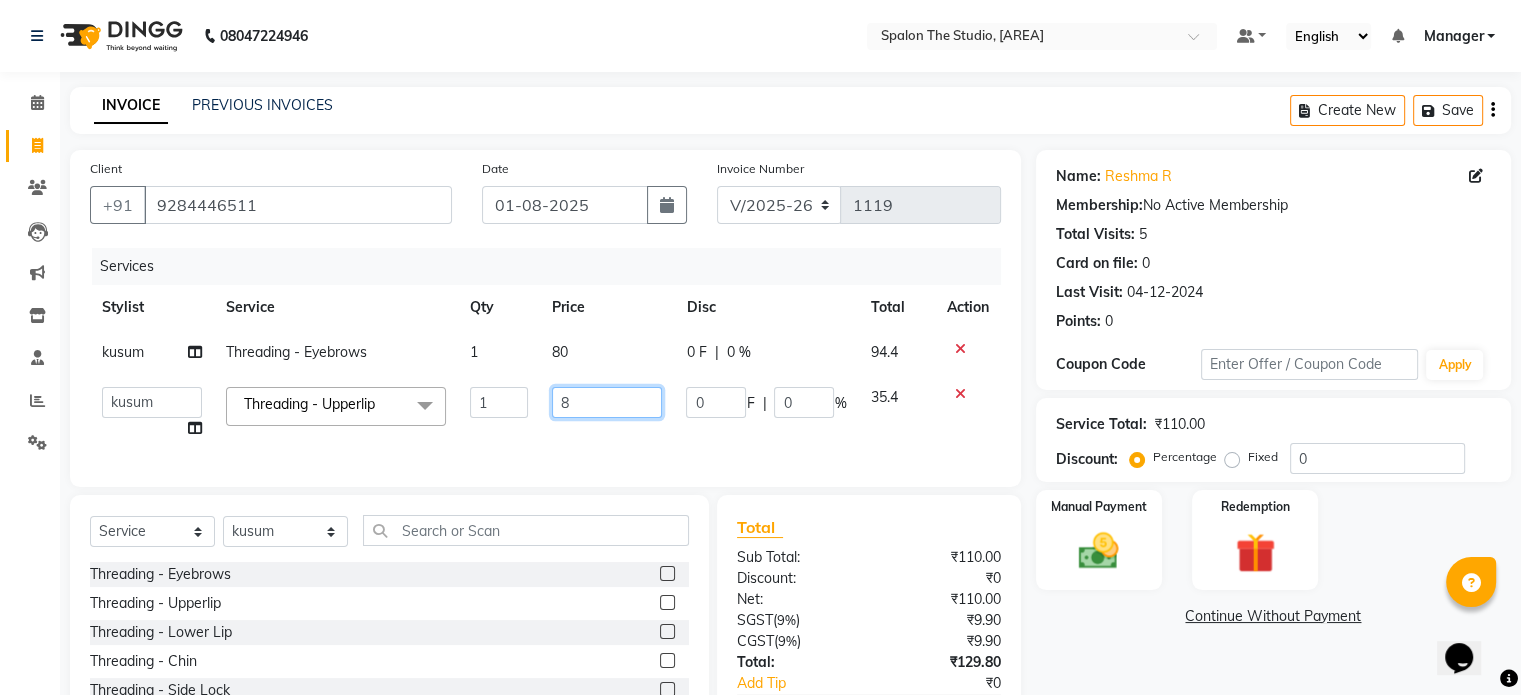 type on "80" 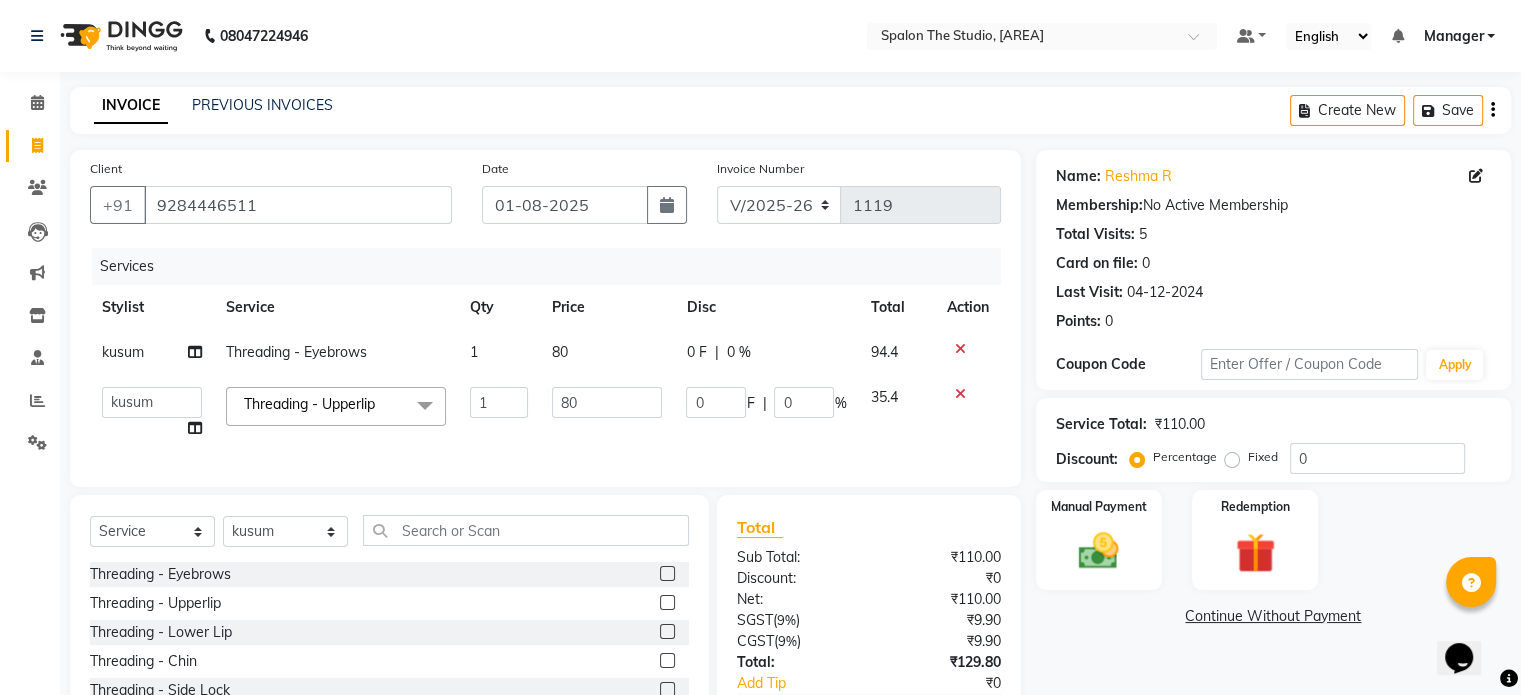 click on "80" 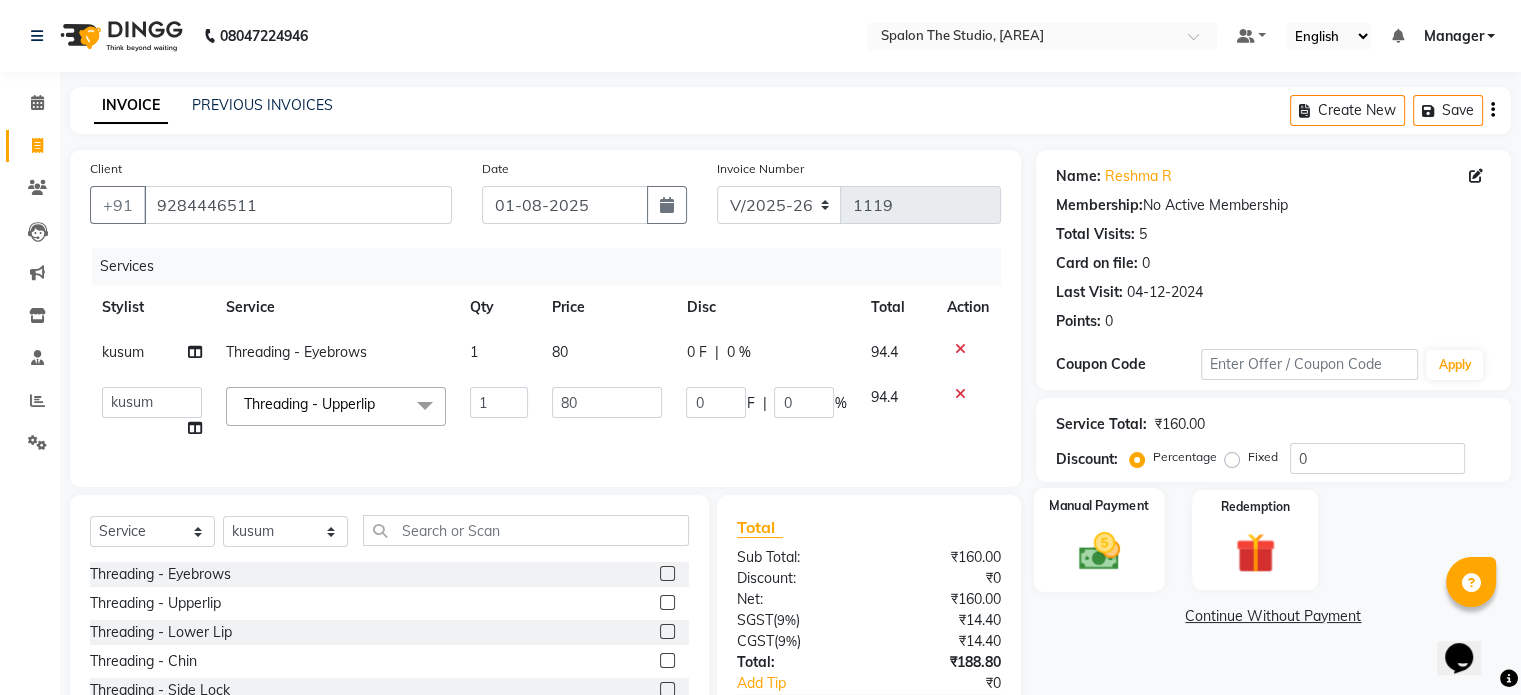 click 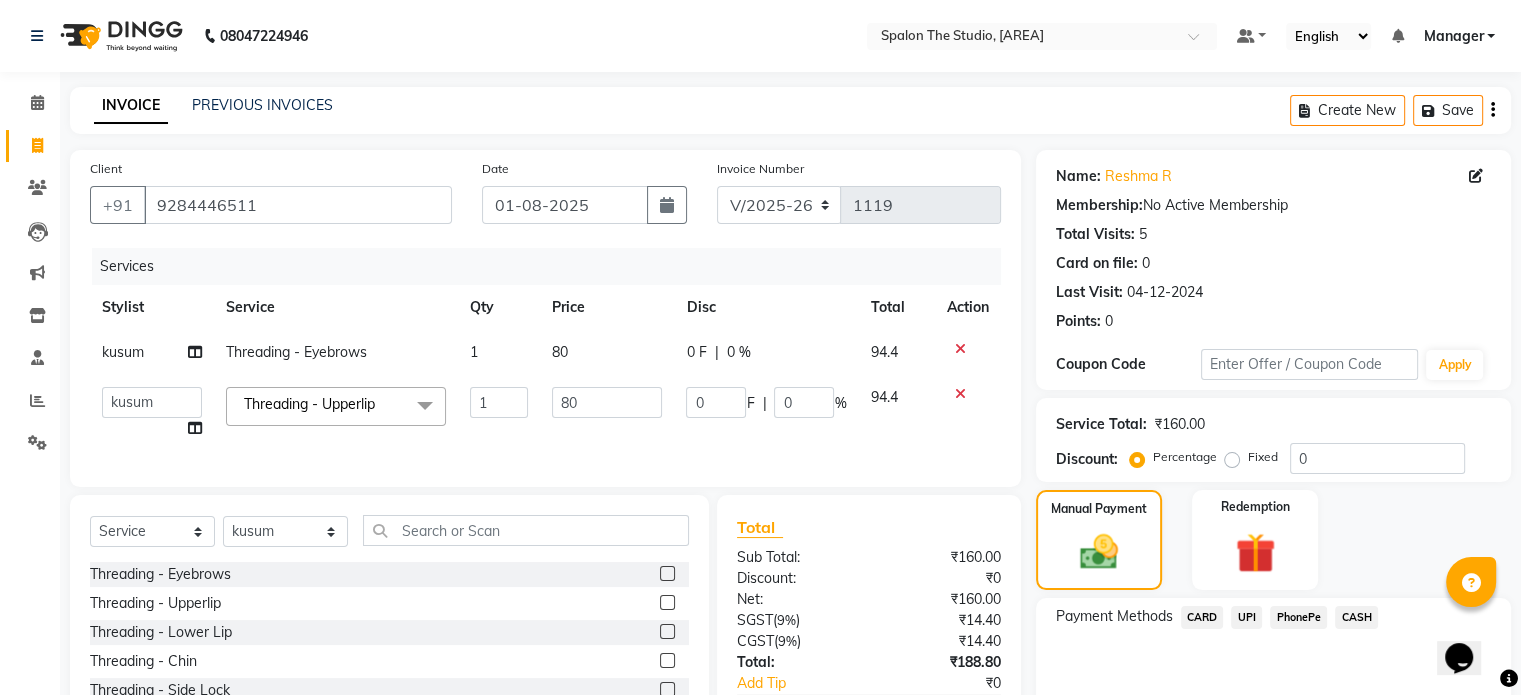 scroll, scrollTop: 140, scrollLeft: 0, axis: vertical 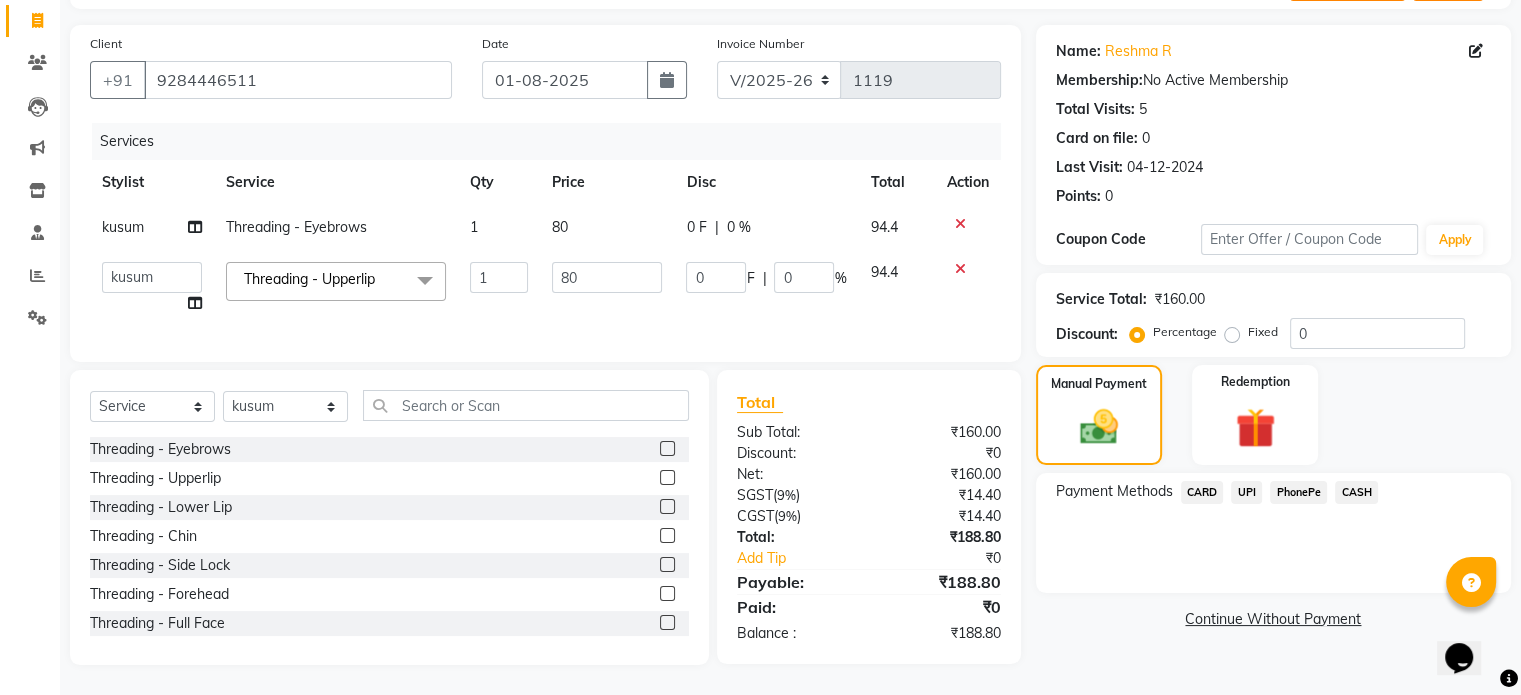 click on "CASH" 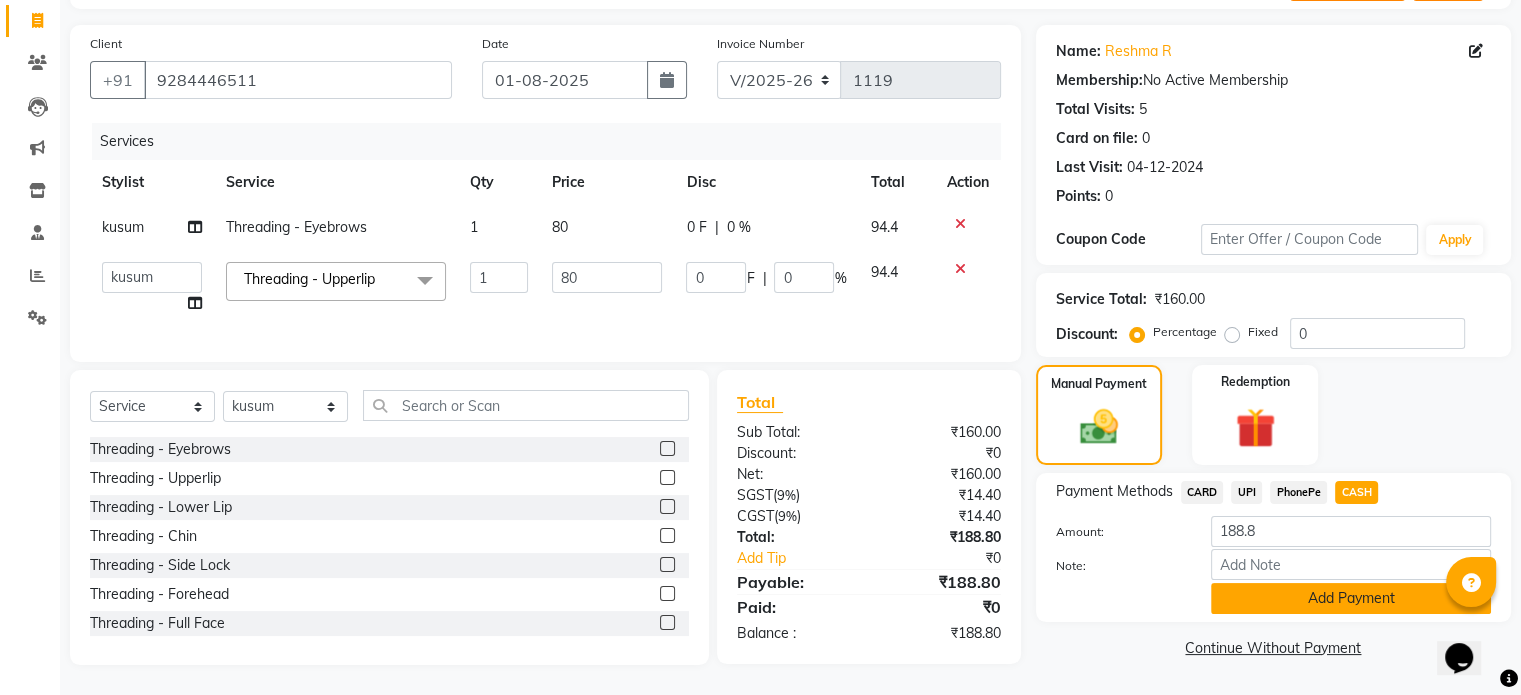 click on "Add Payment" 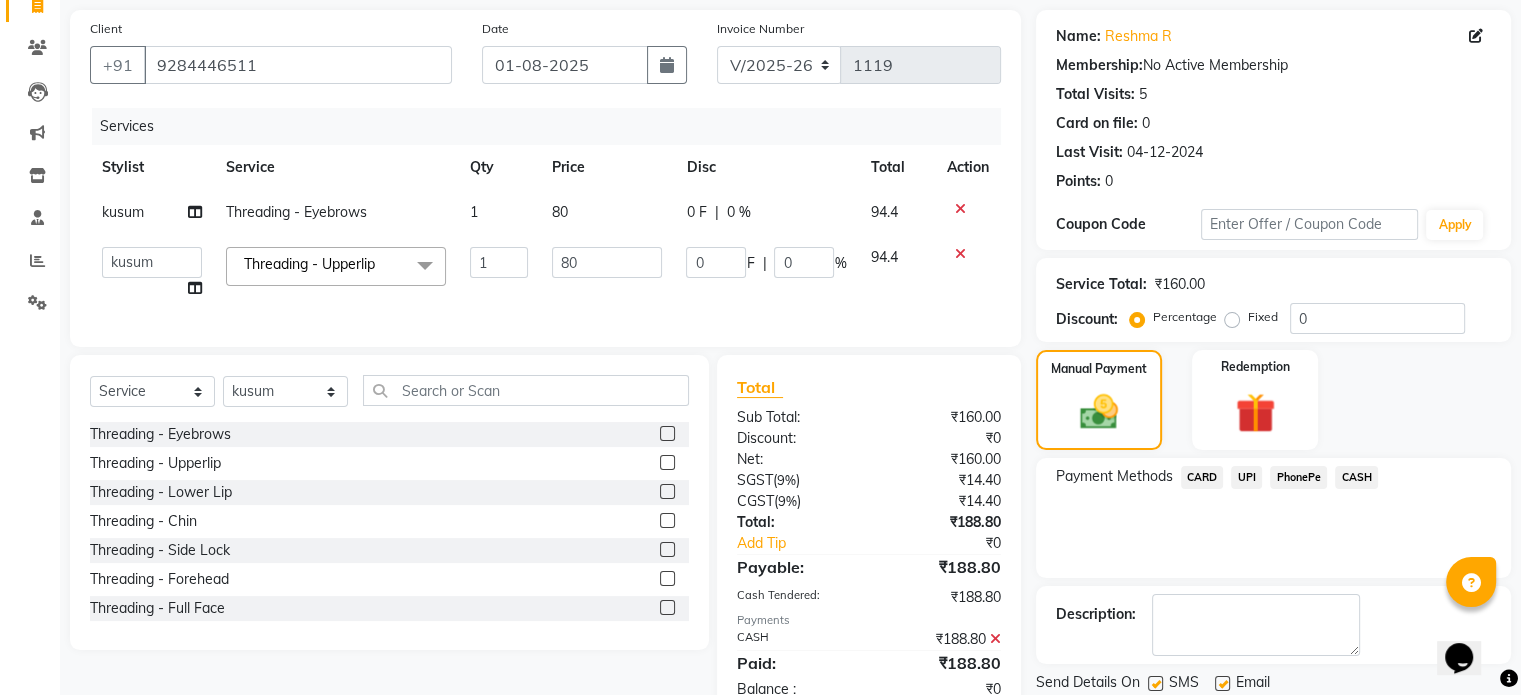 scroll, scrollTop: 210, scrollLeft: 0, axis: vertical 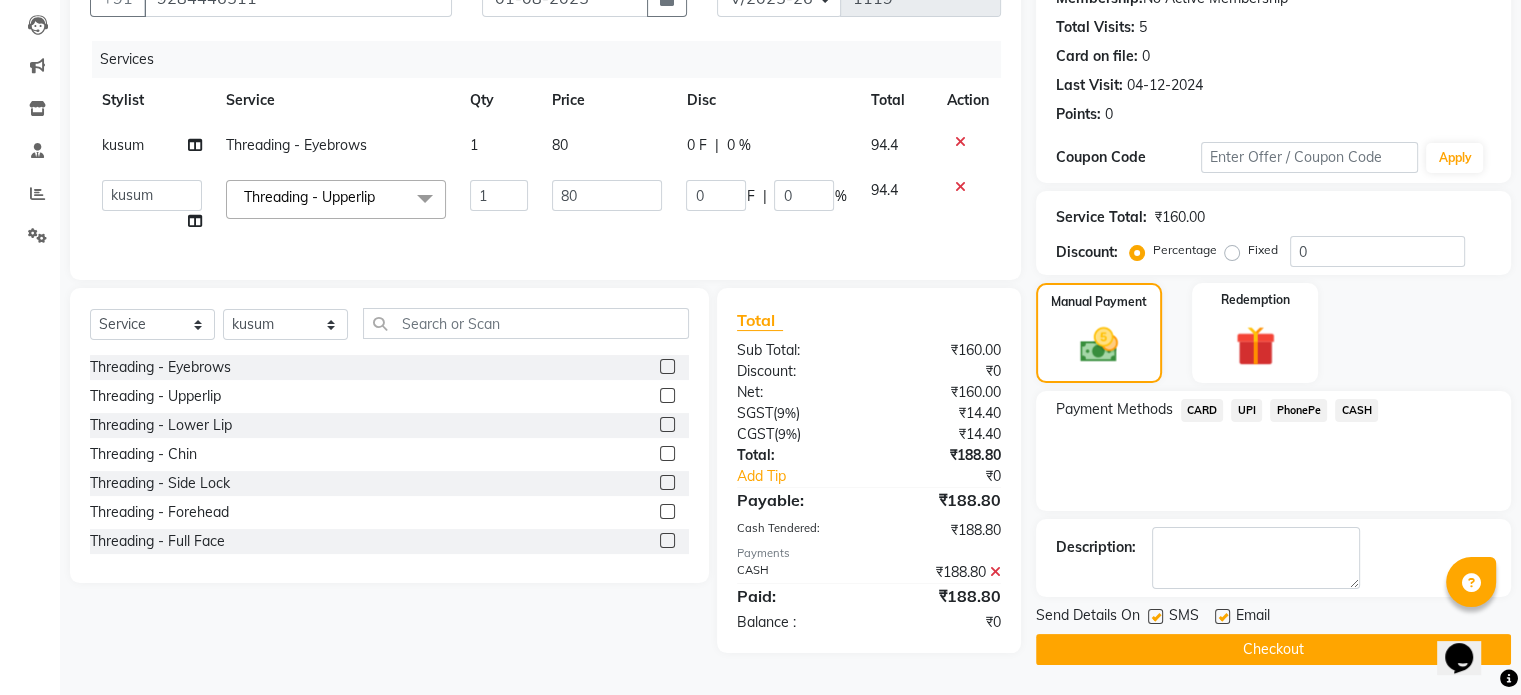 click on "Checkout" 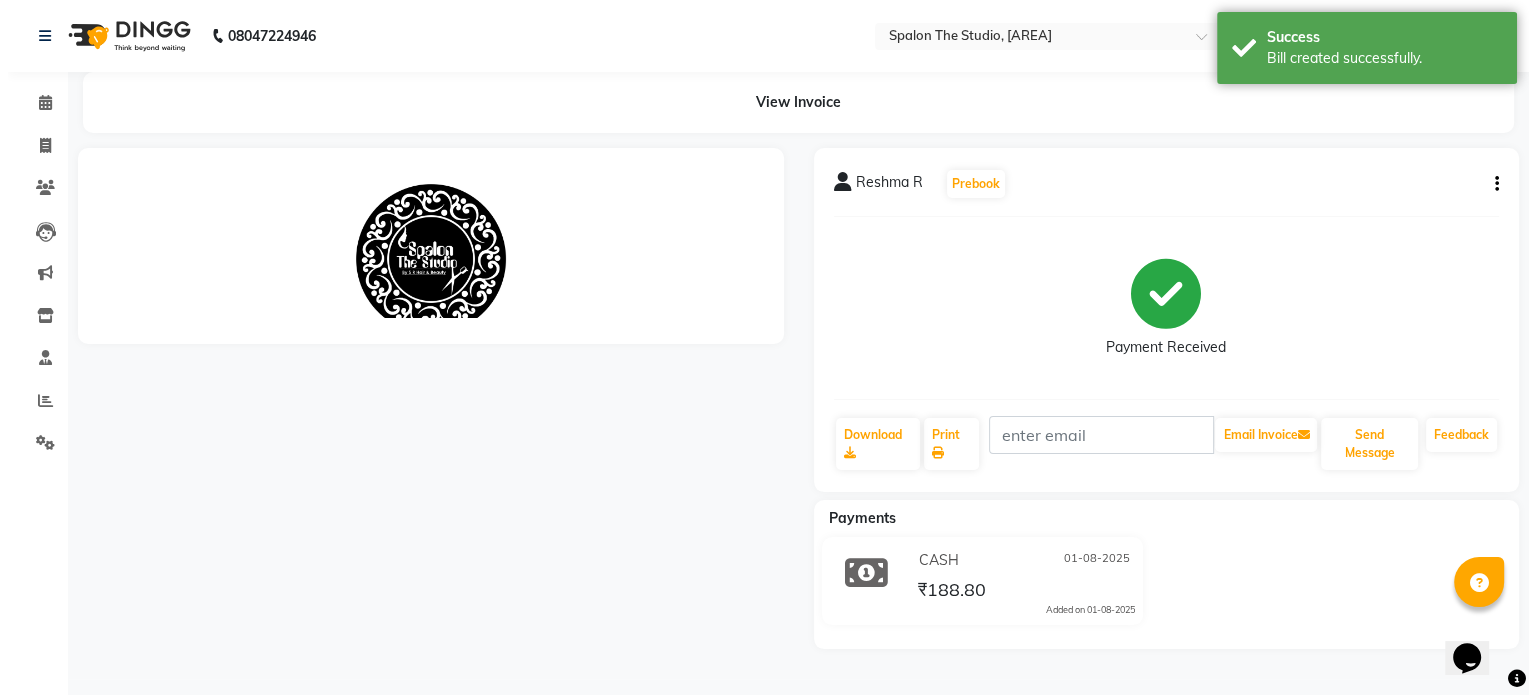 scroll, scrollTop: 0, scrollLeft: 0, axis: both 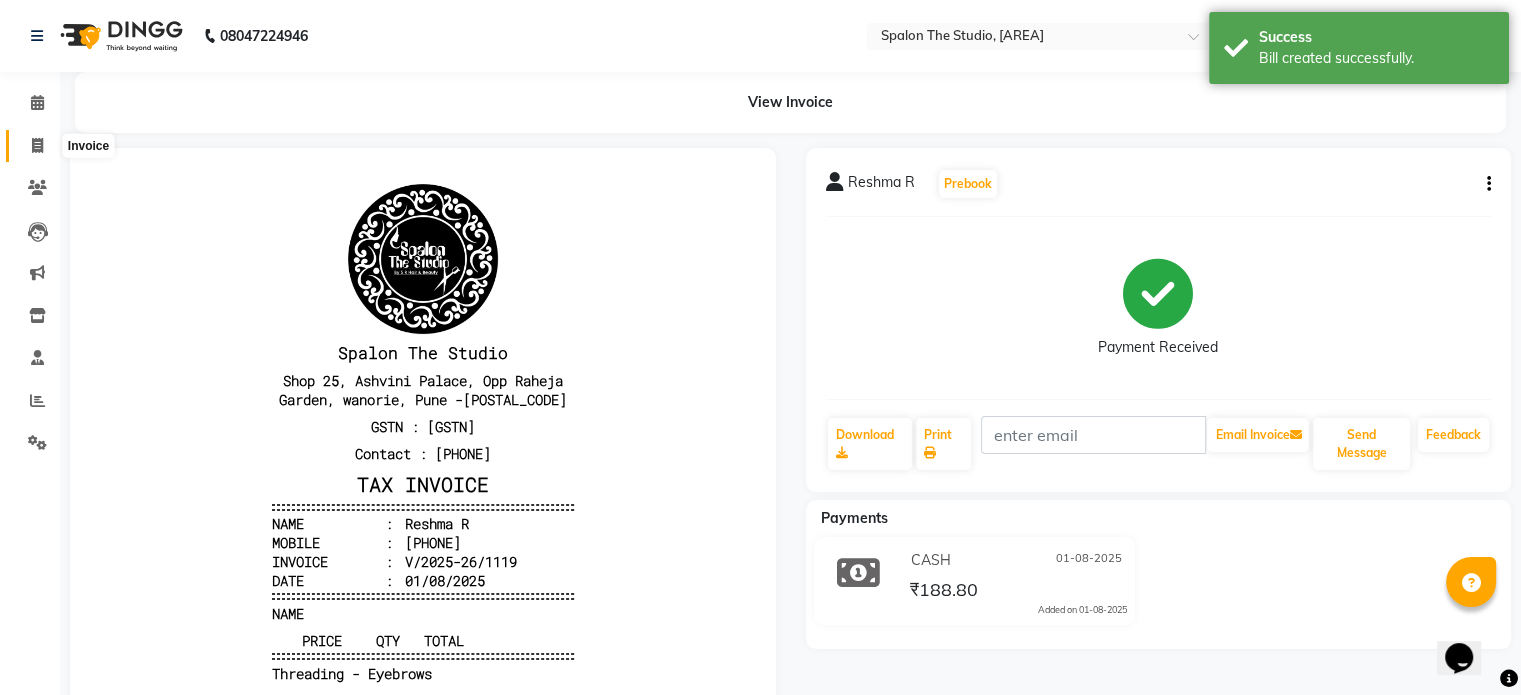 click 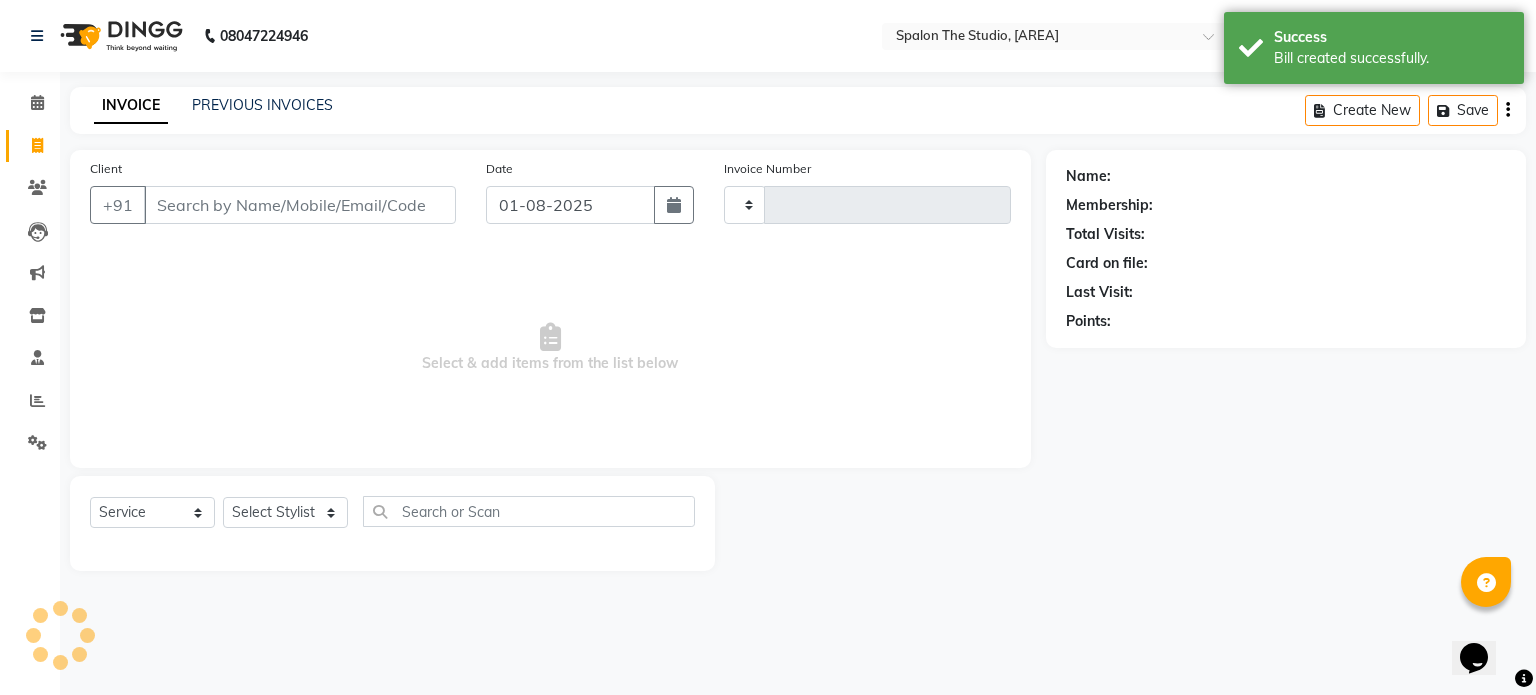 type on "1120" 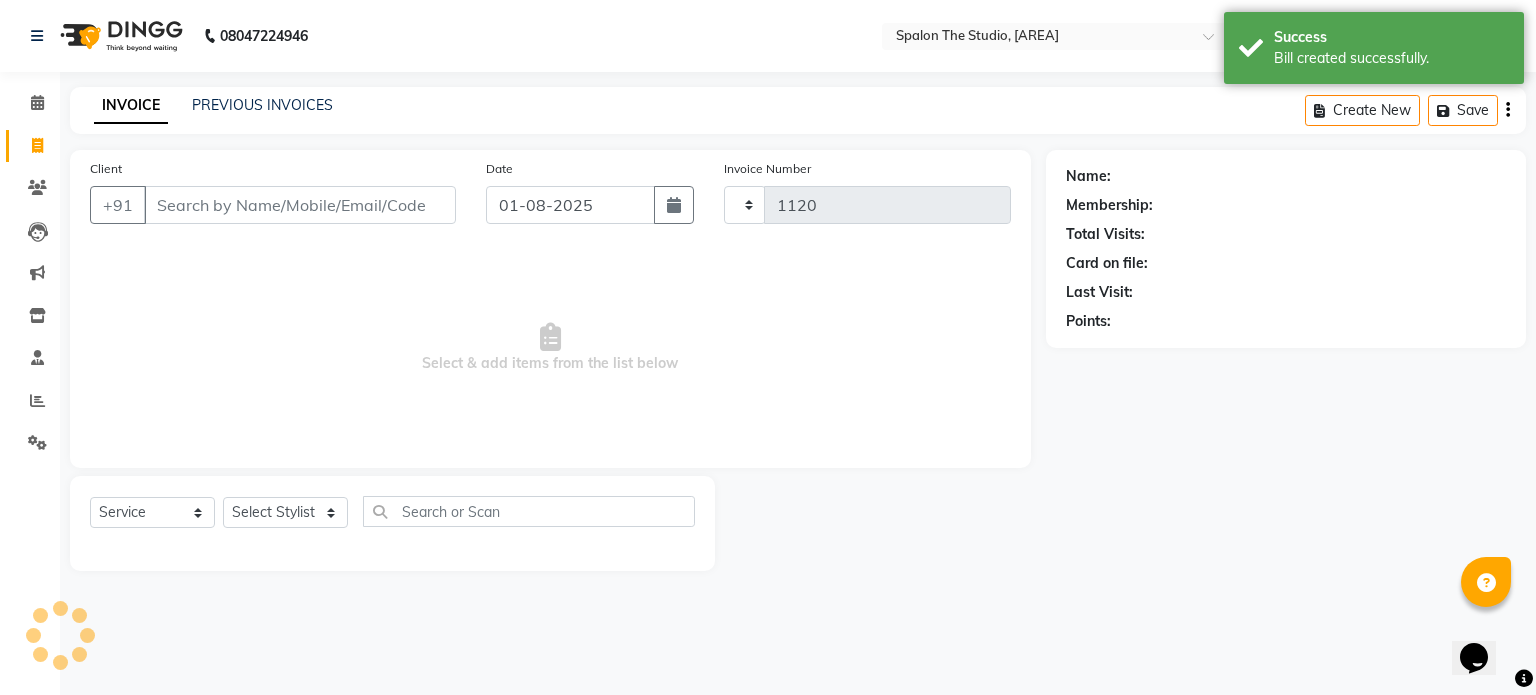 select on "903" 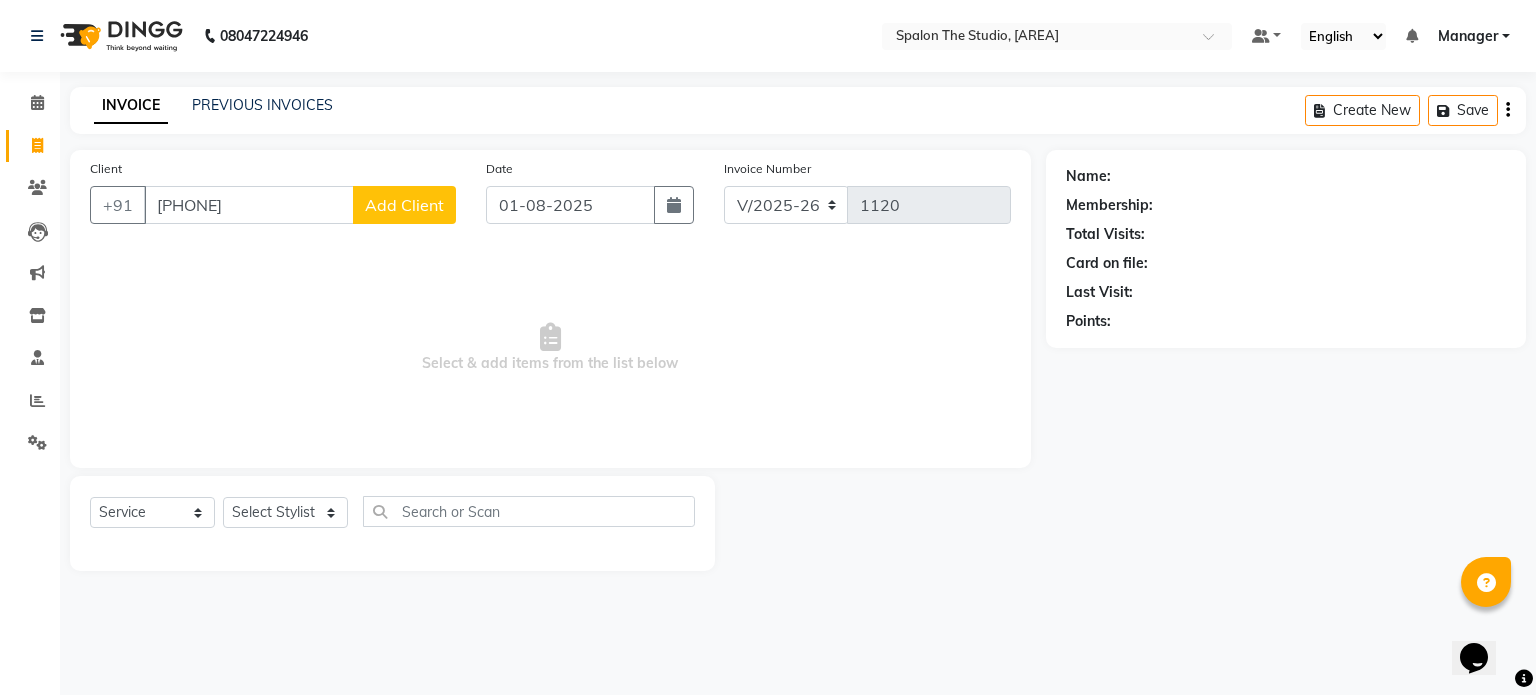 type on "[PHONE]" 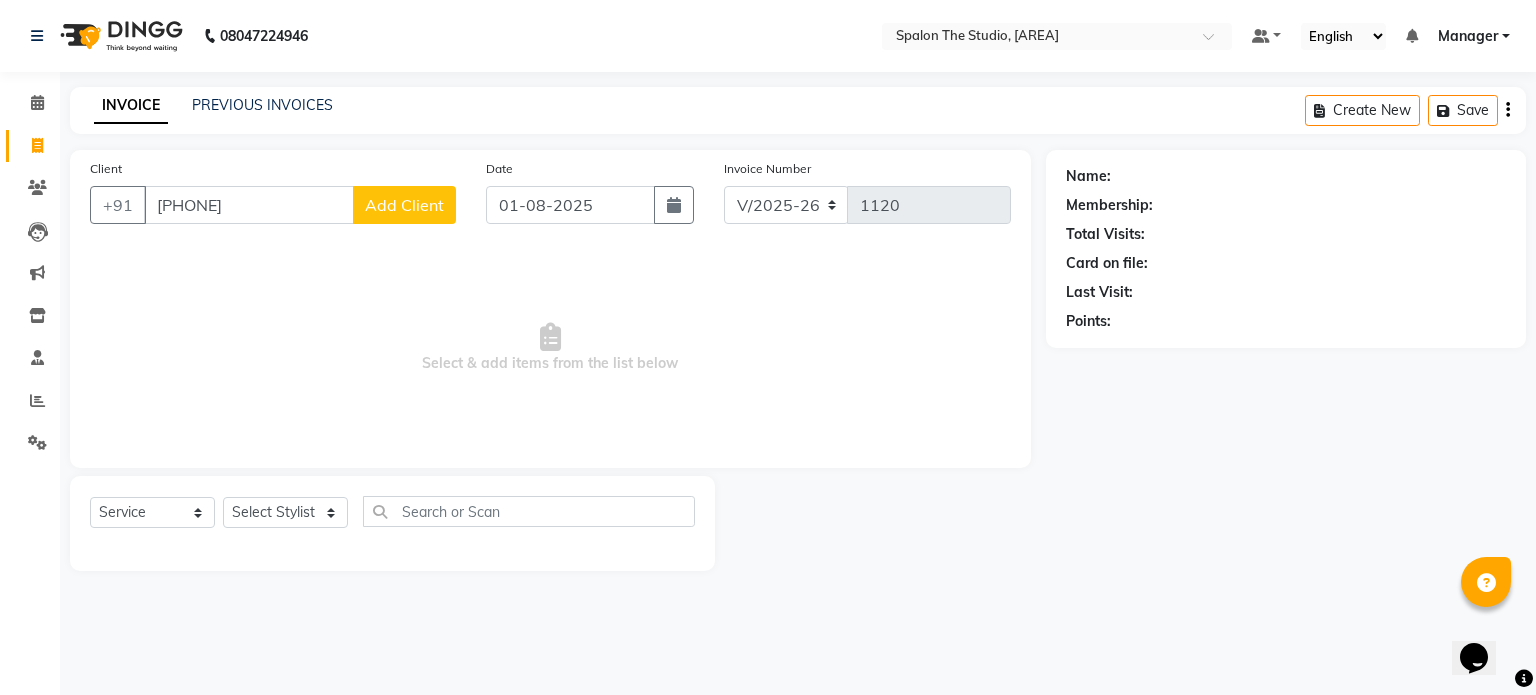 select on "22" 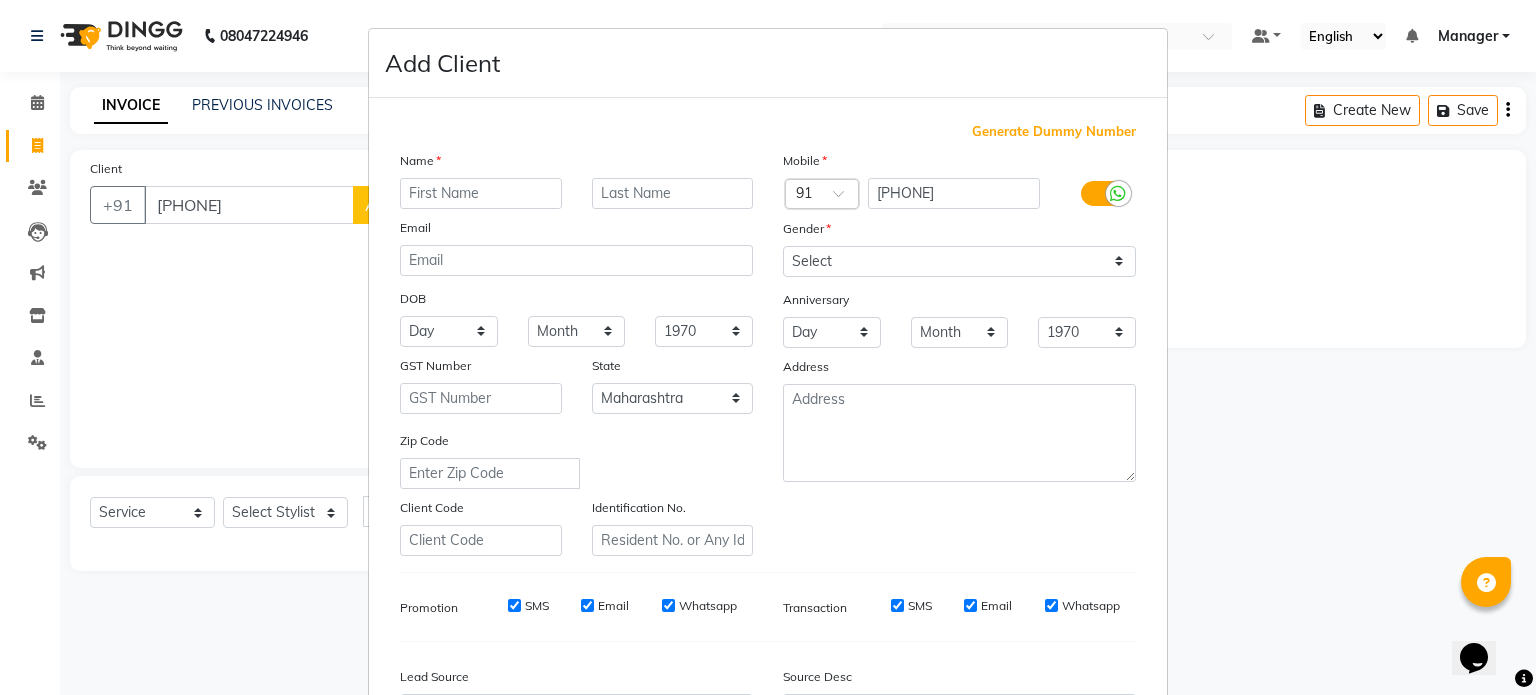 click at bounding box center (481, 193) 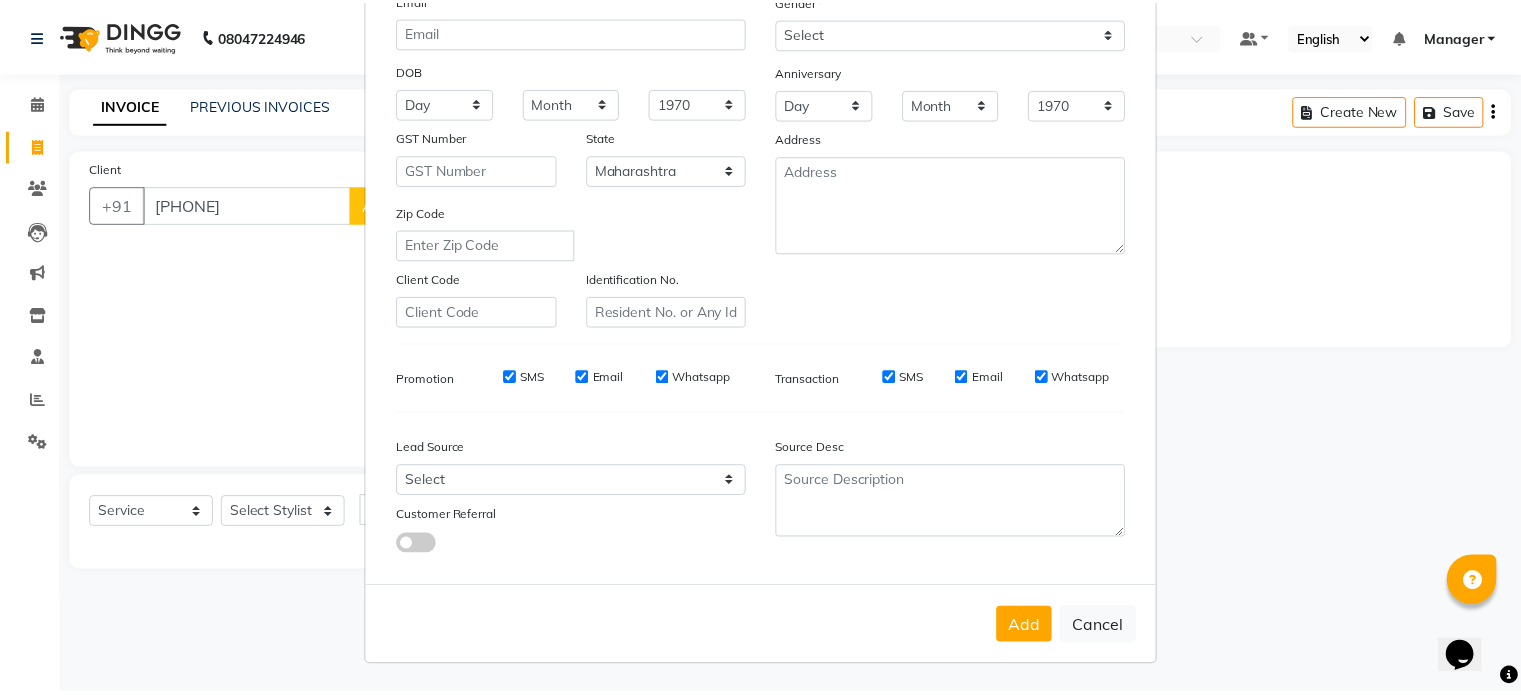 scroll, scrollTop: 237, scrollLeft: 0, axis: vertical 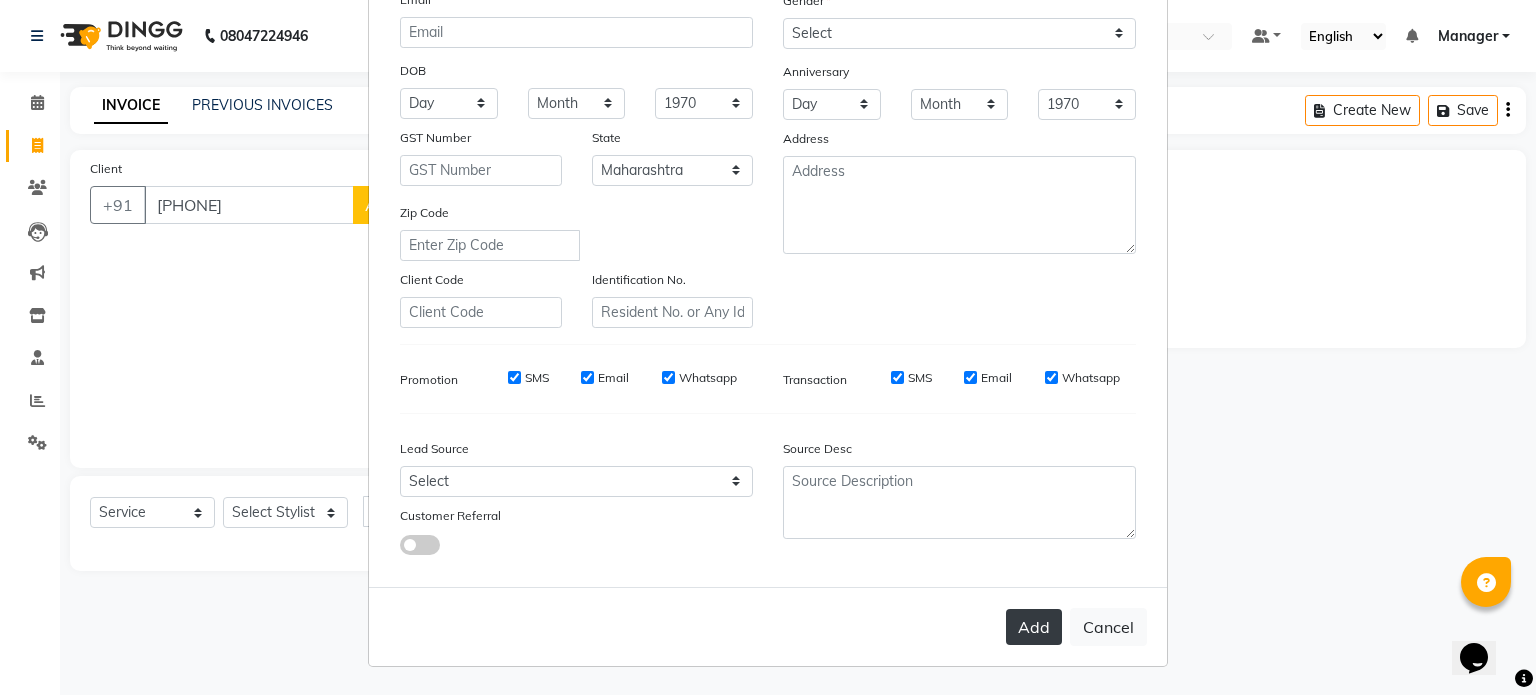 type on "divya" 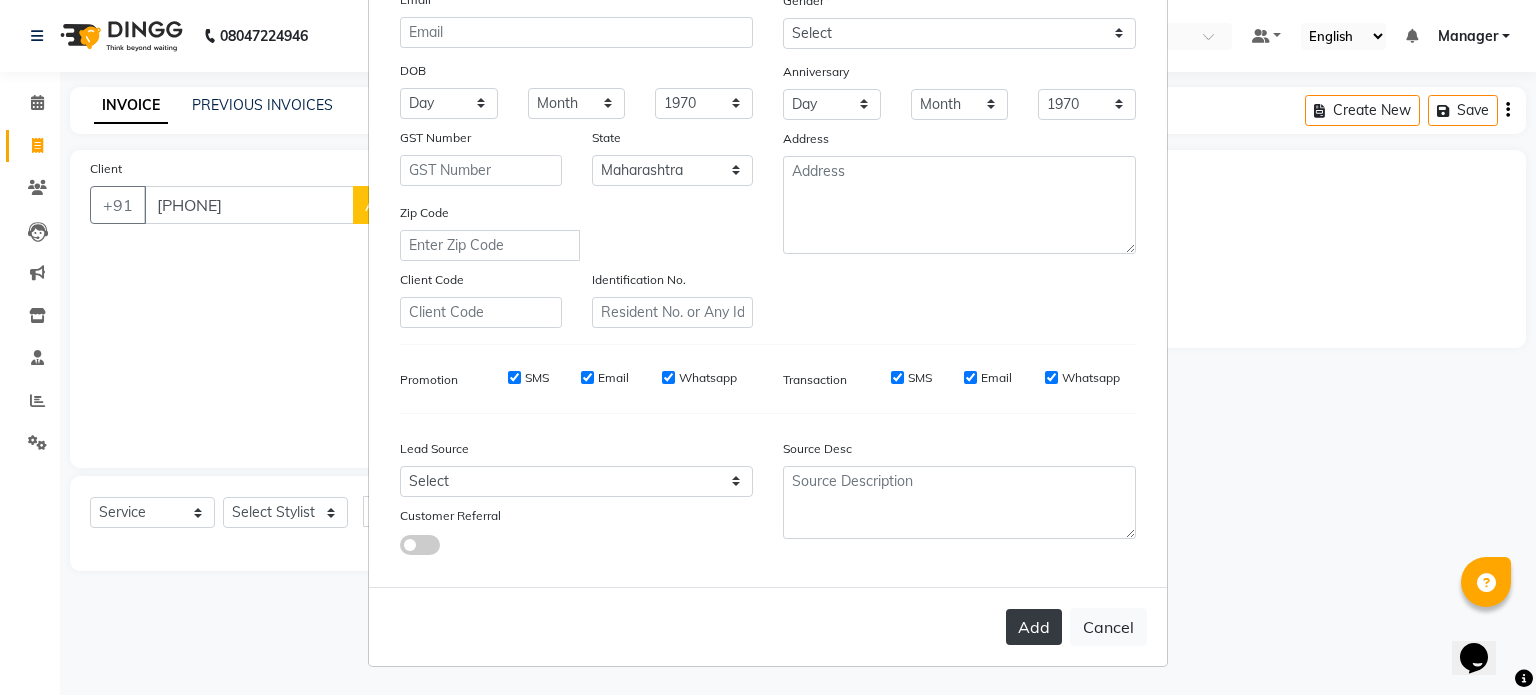 click on "Add" at bounding box center [1034, 627] 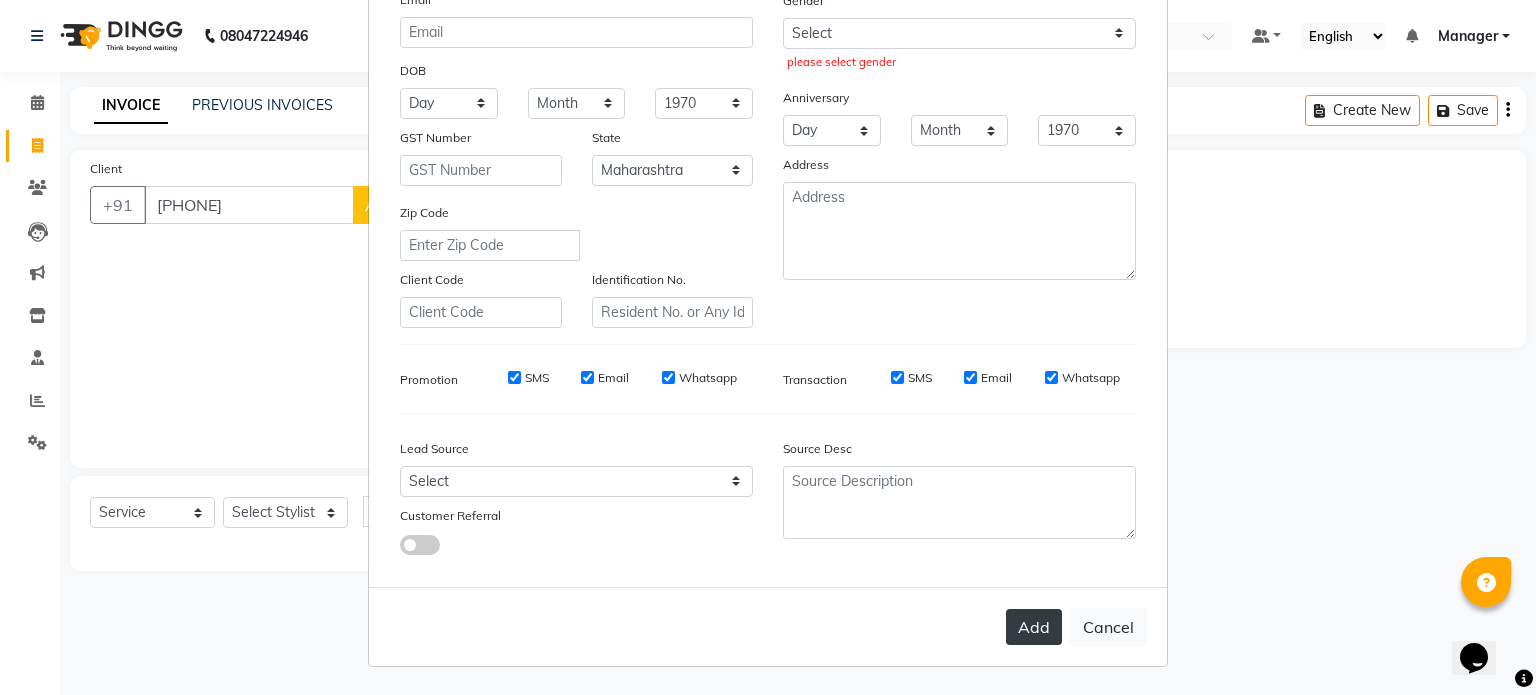 click on "Add" at bounding box center [1034, 627] 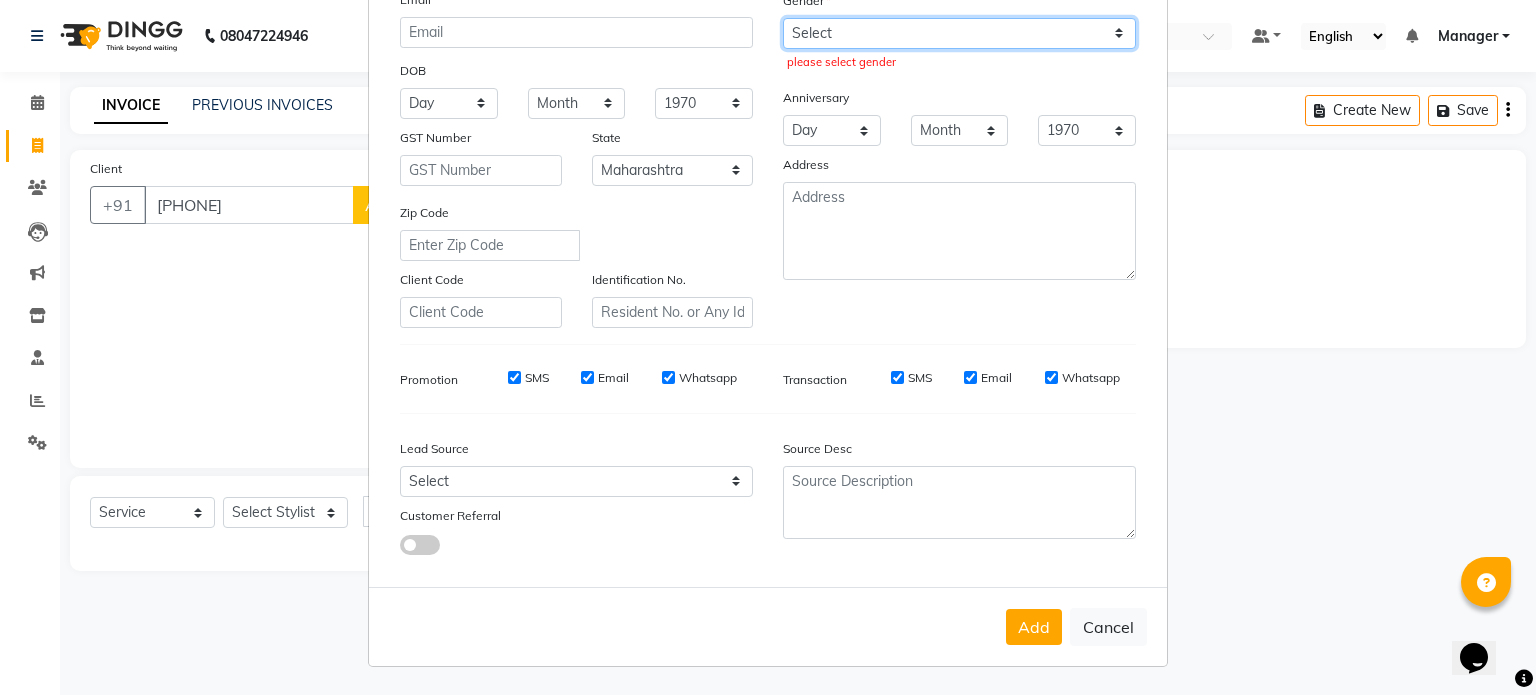 click on "Select Male Female Other Prefer Not To Say" at bounding box center (959, 33) 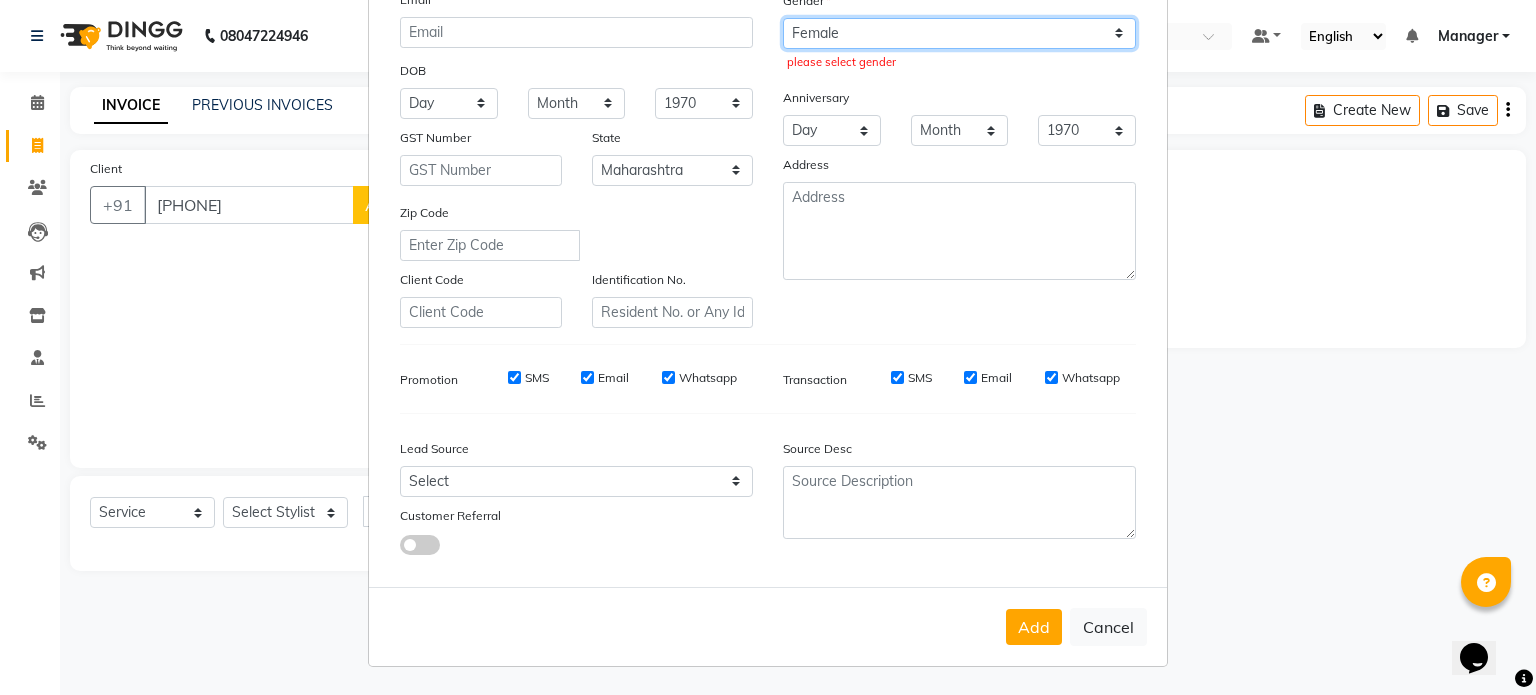 click on "Select Male Female Other Prefer Not To Say" at bounding box center [959, 33] 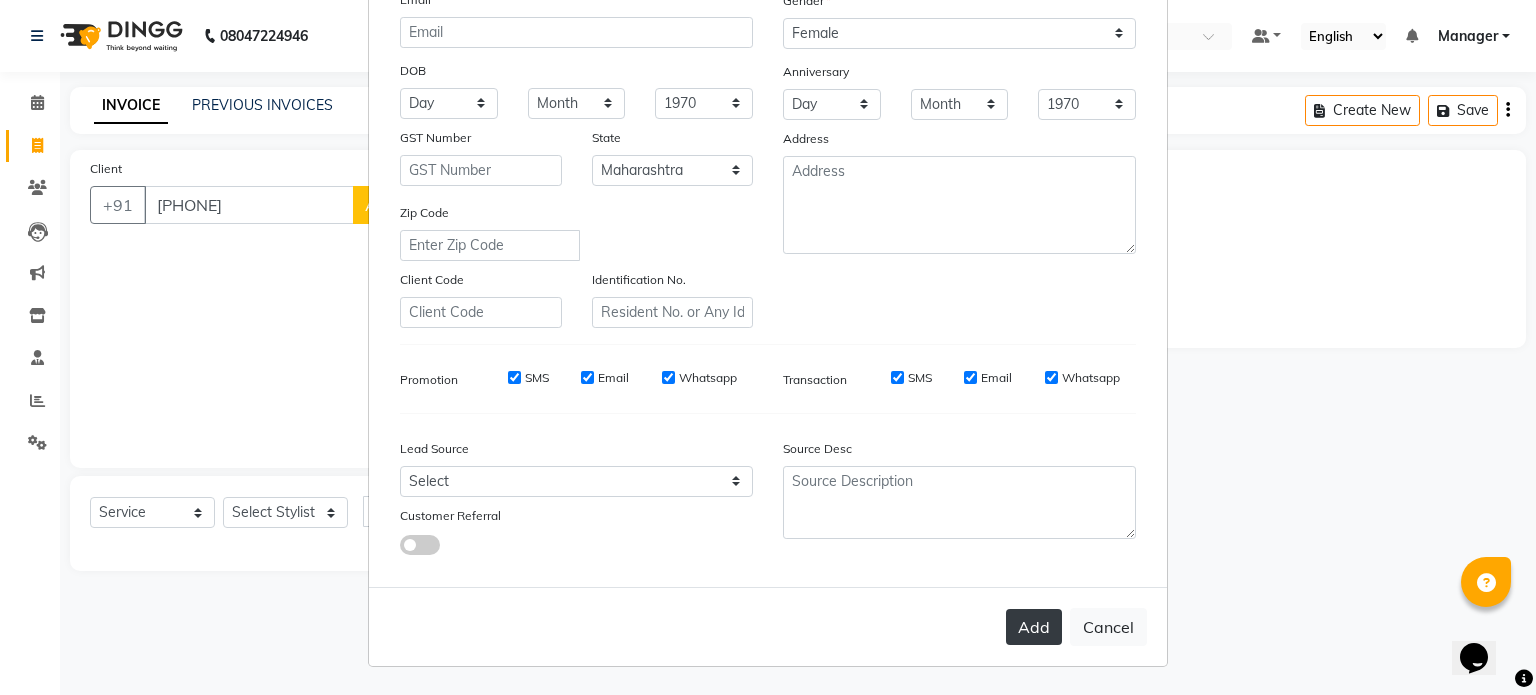 click on "Add" at bounding box center (1034, 627) 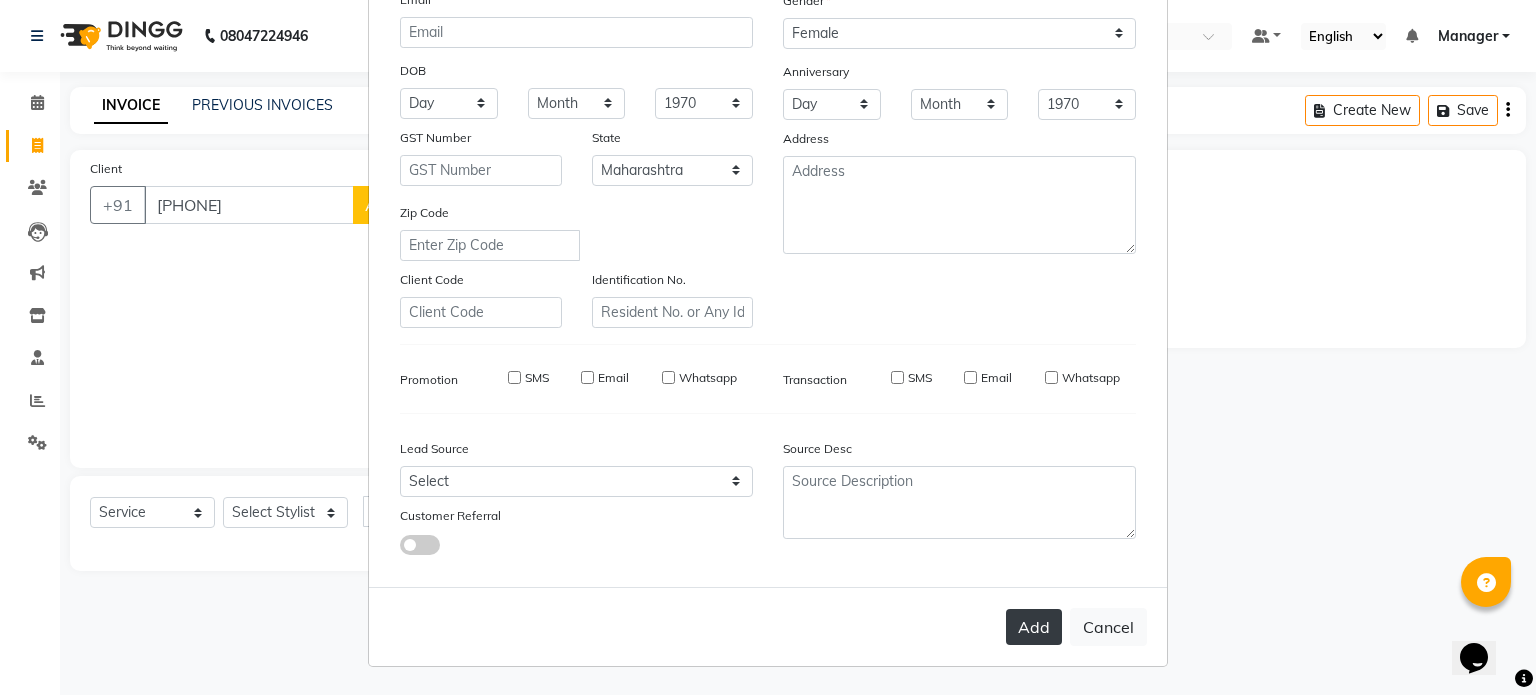 type 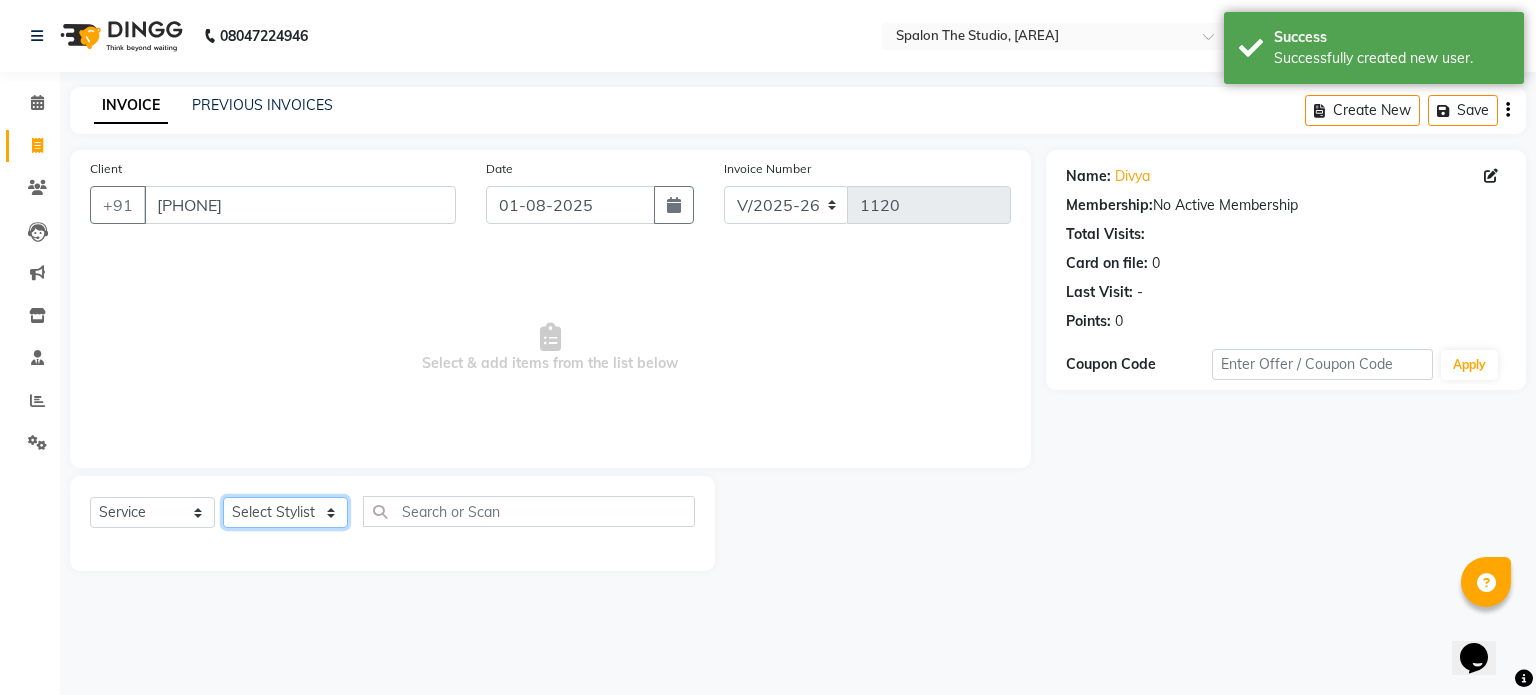 click on "Select Stylist Aarti AMBIKA komal  kusum Manager navazish pranali Riya Shetye Saisha SHARIF Shubham  Pawar siddhi sunil Vanshika" 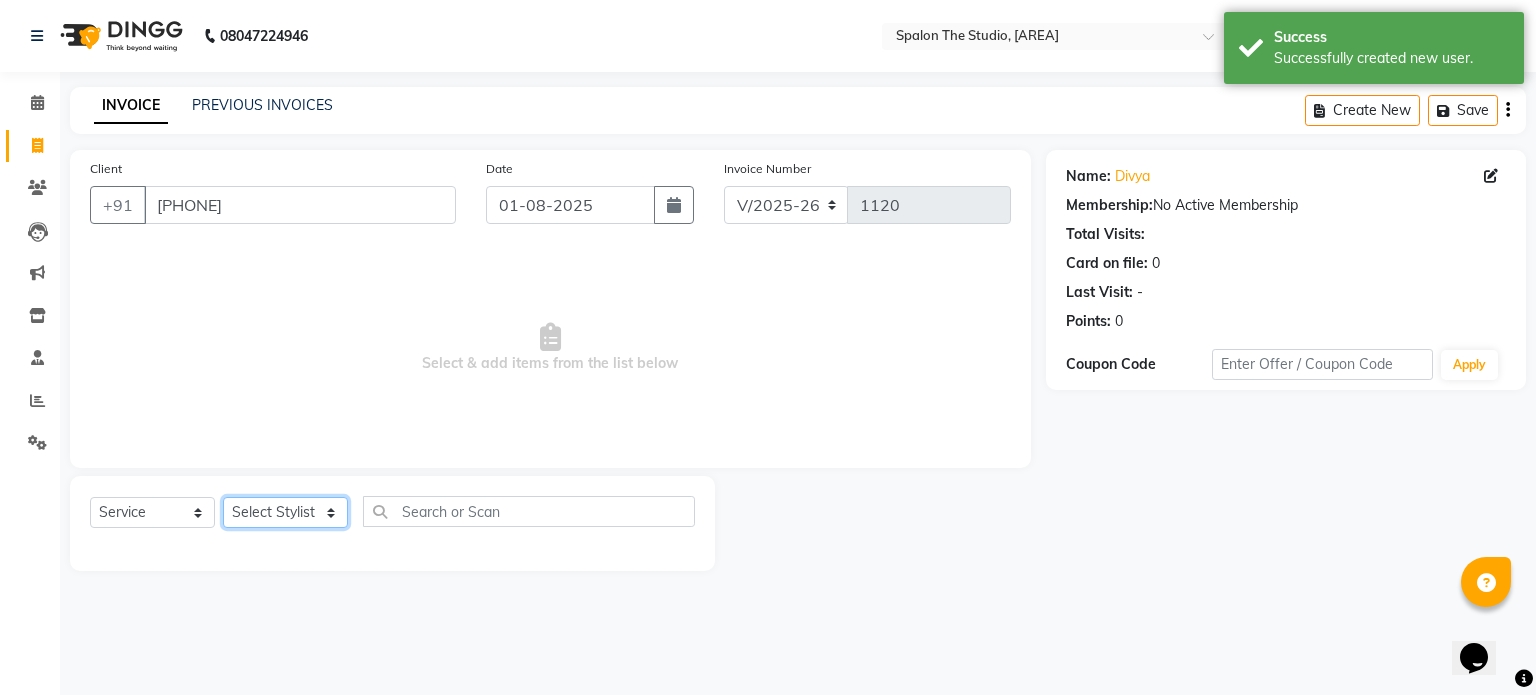 select on "86663" 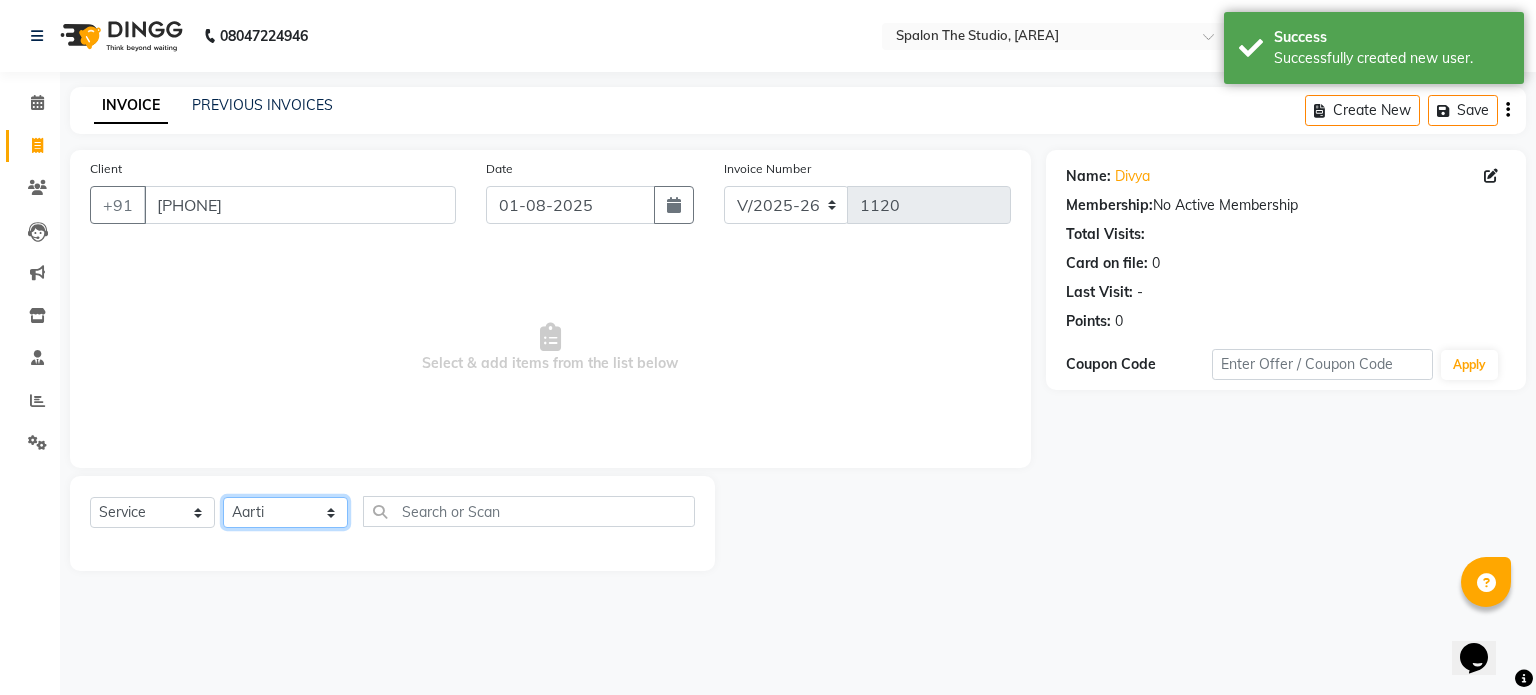 click on "Select Stylist Aarti AMBIKA komal  kusum Manager navazish pranali Riya Shetye Saisha SHARIF Shubham  Pawar siddhi sunil Vanshika" 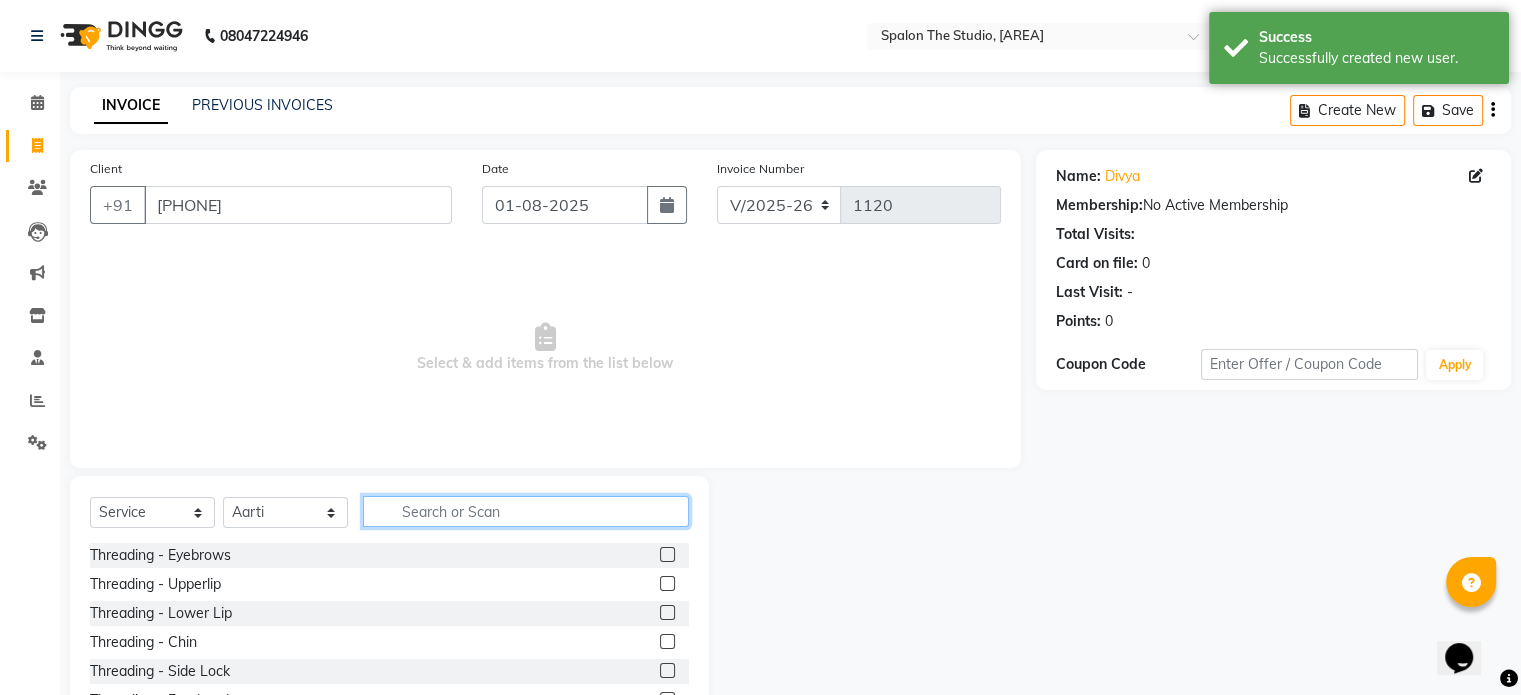 click 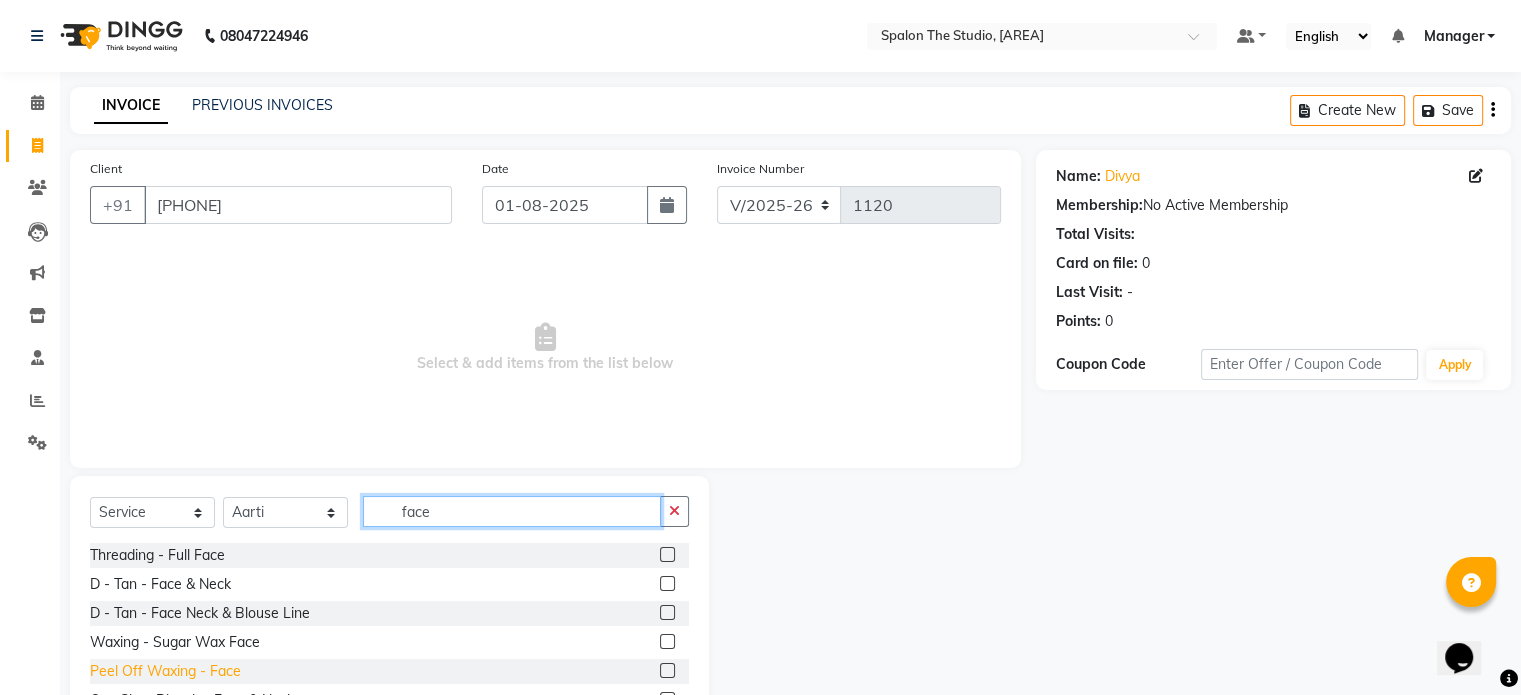 type on "face" 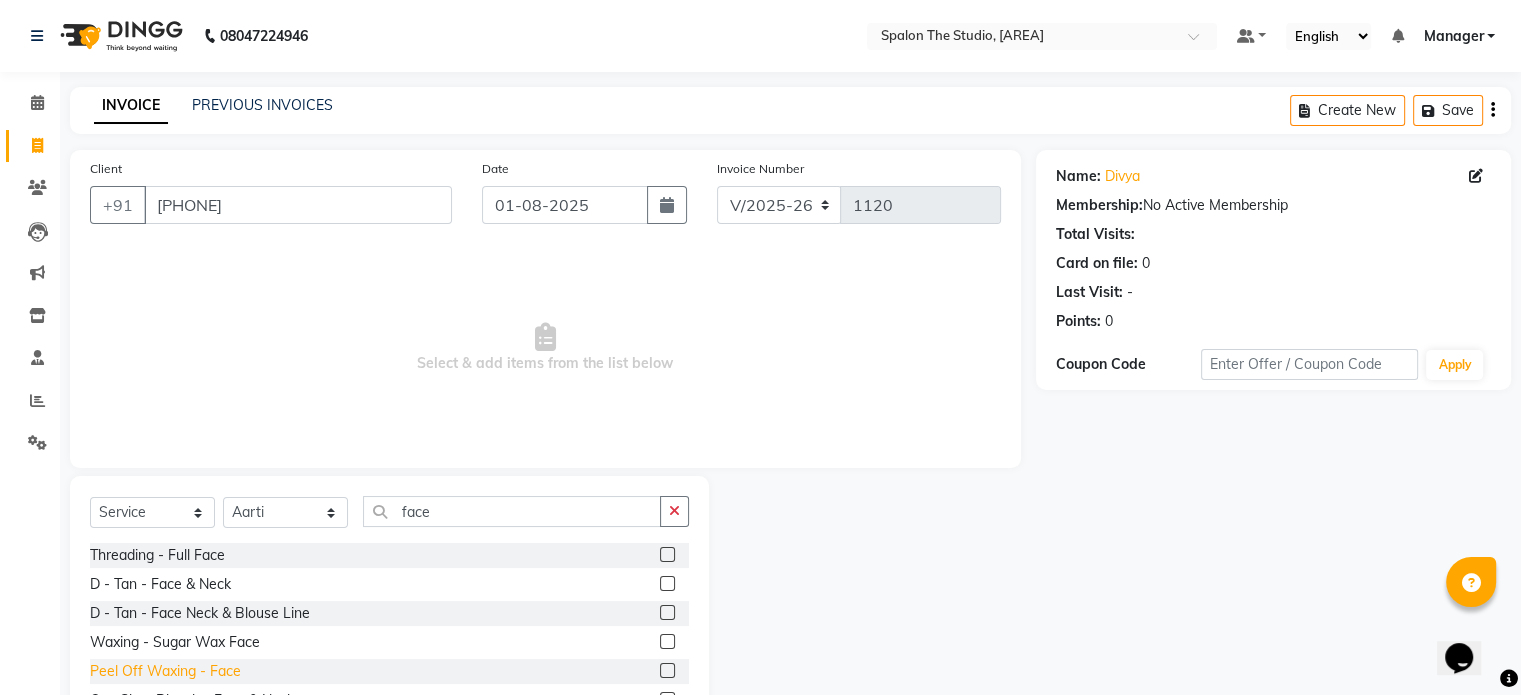 click on "Peel Off Waxing - Face" 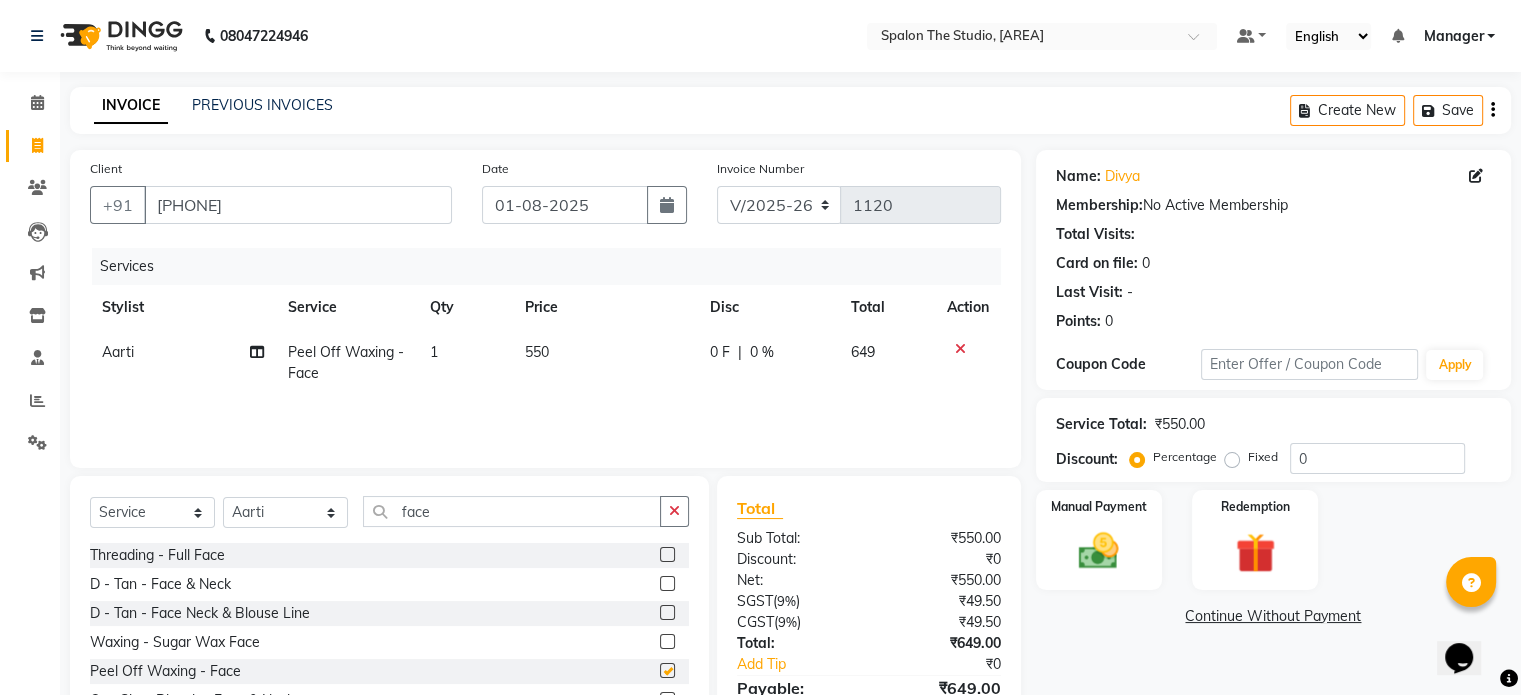 checkbox on "false" 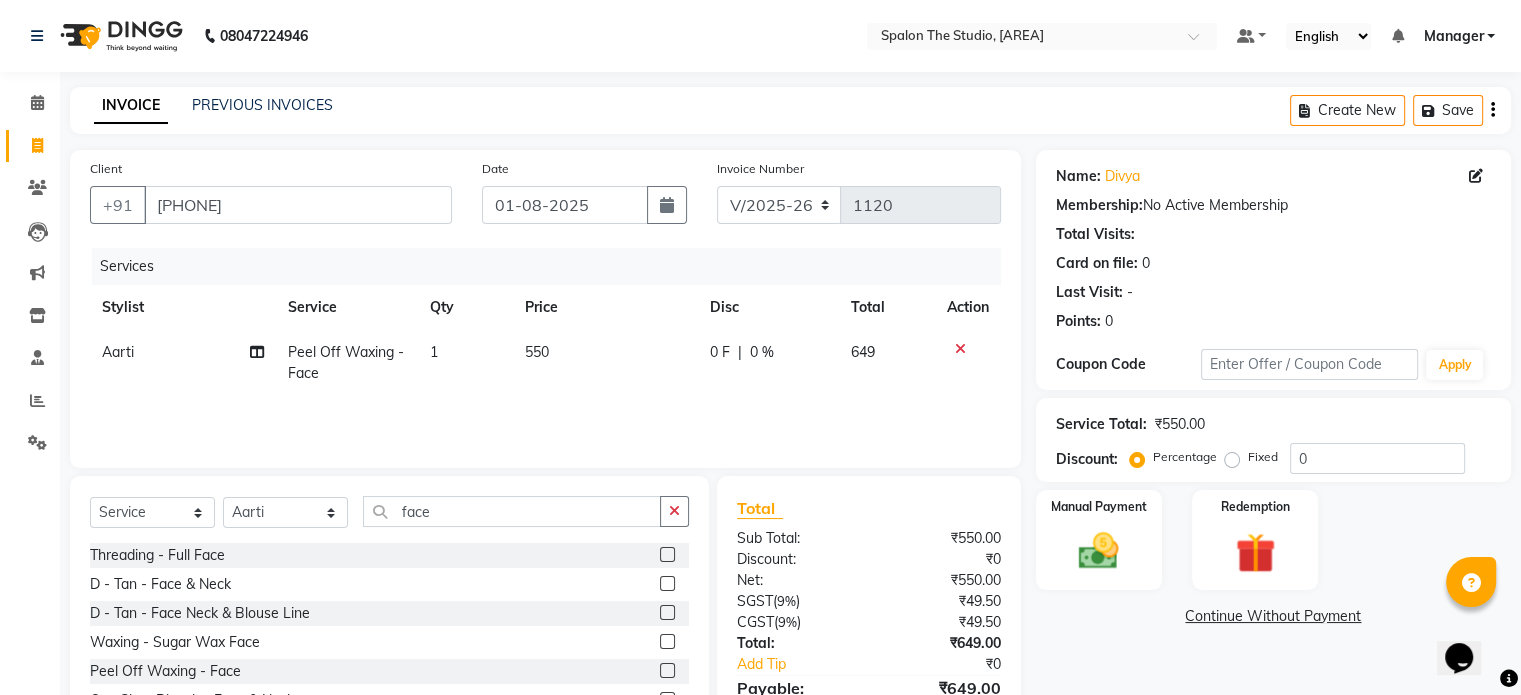 scroll, scrollTop: 106, scrollLeft: 0, axis: vertical 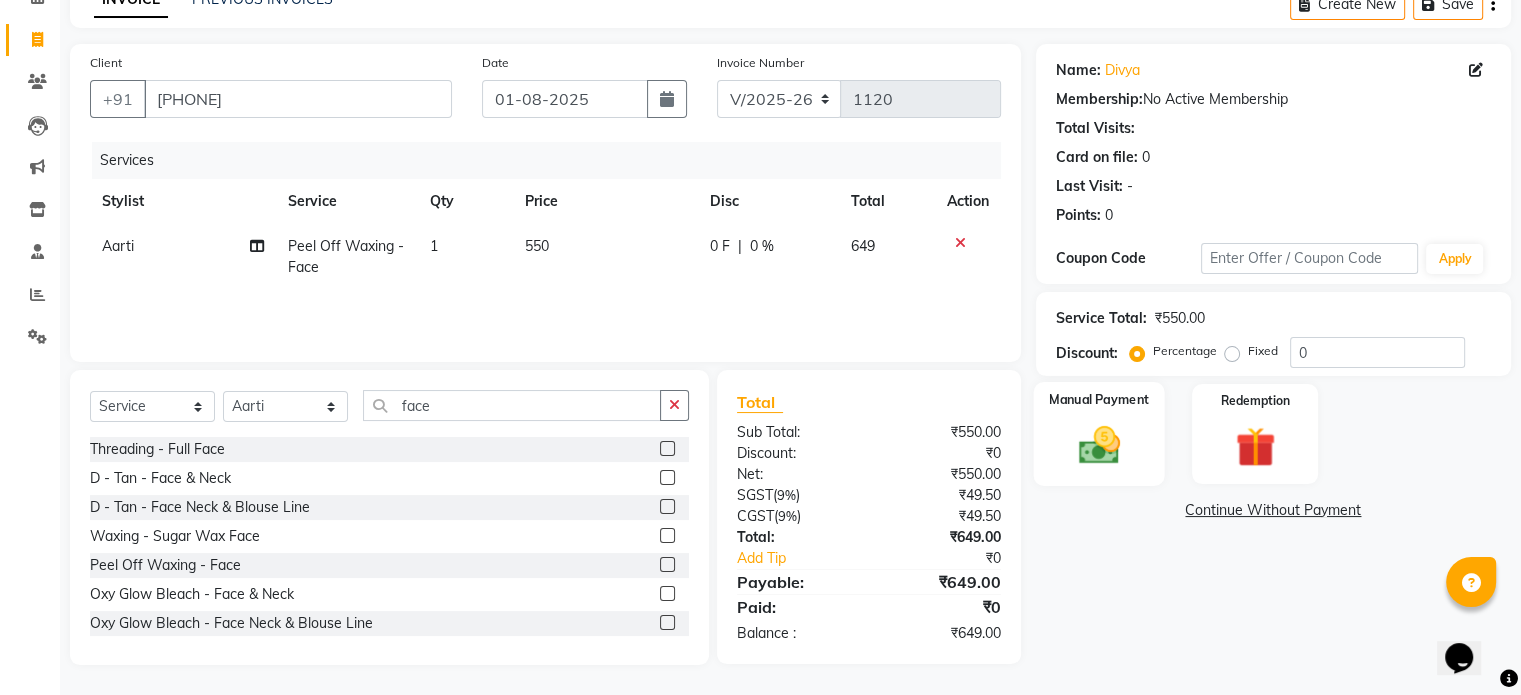 click on "Manual Payment" 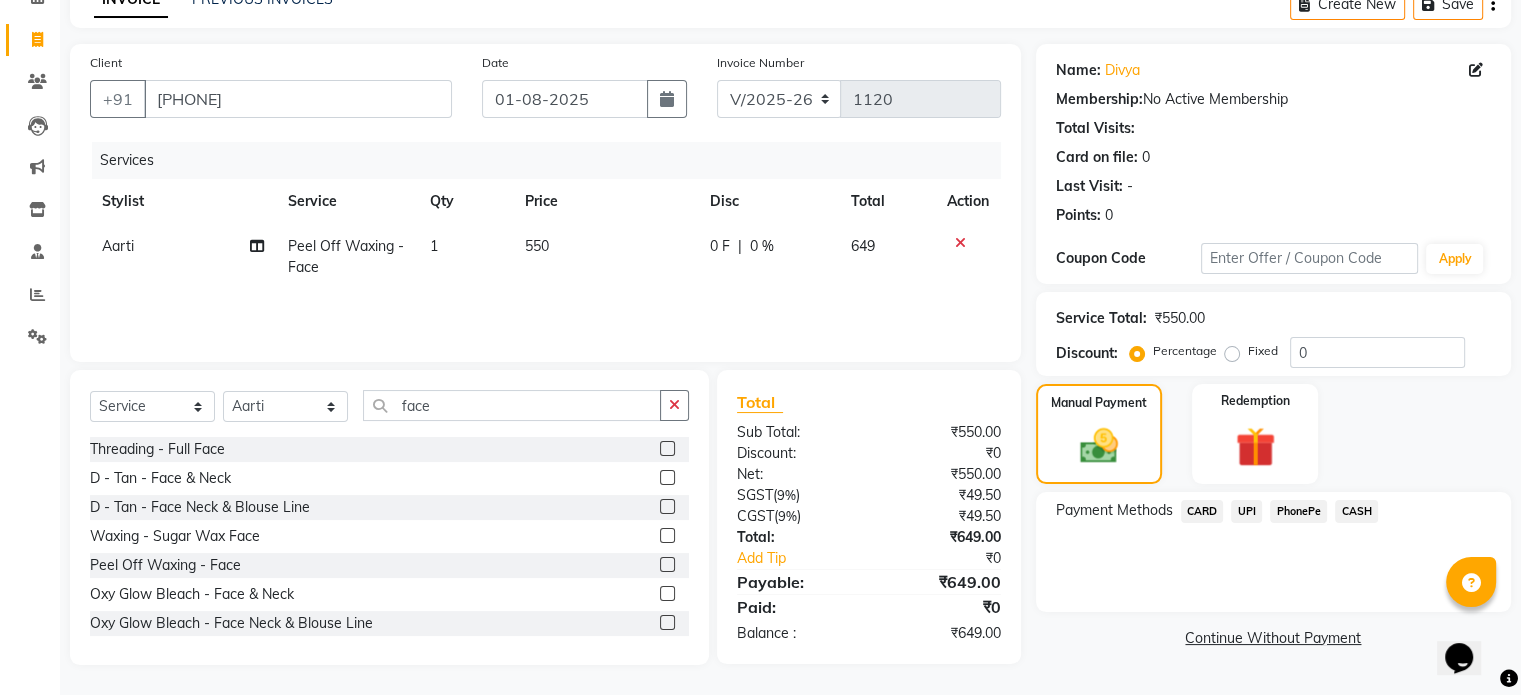 click on "UPI" 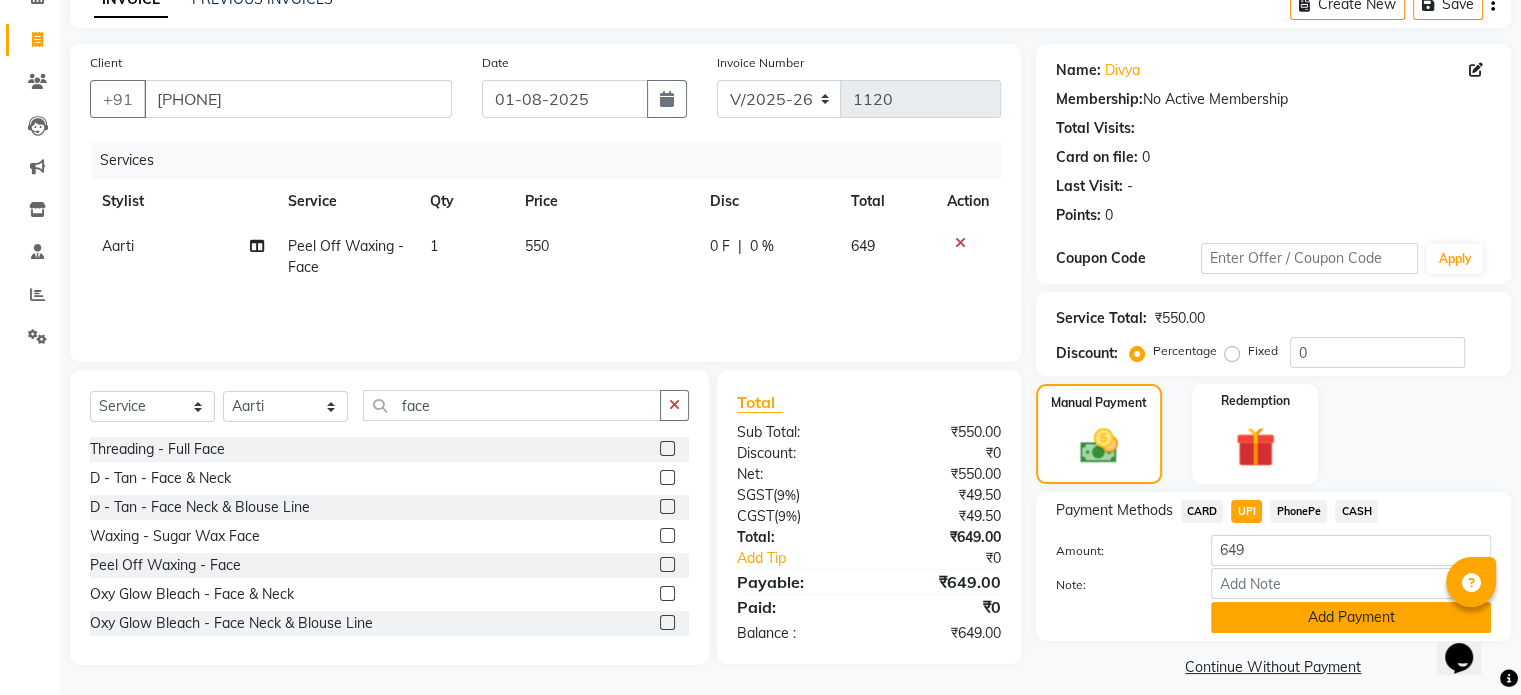 click on "Add Payment" 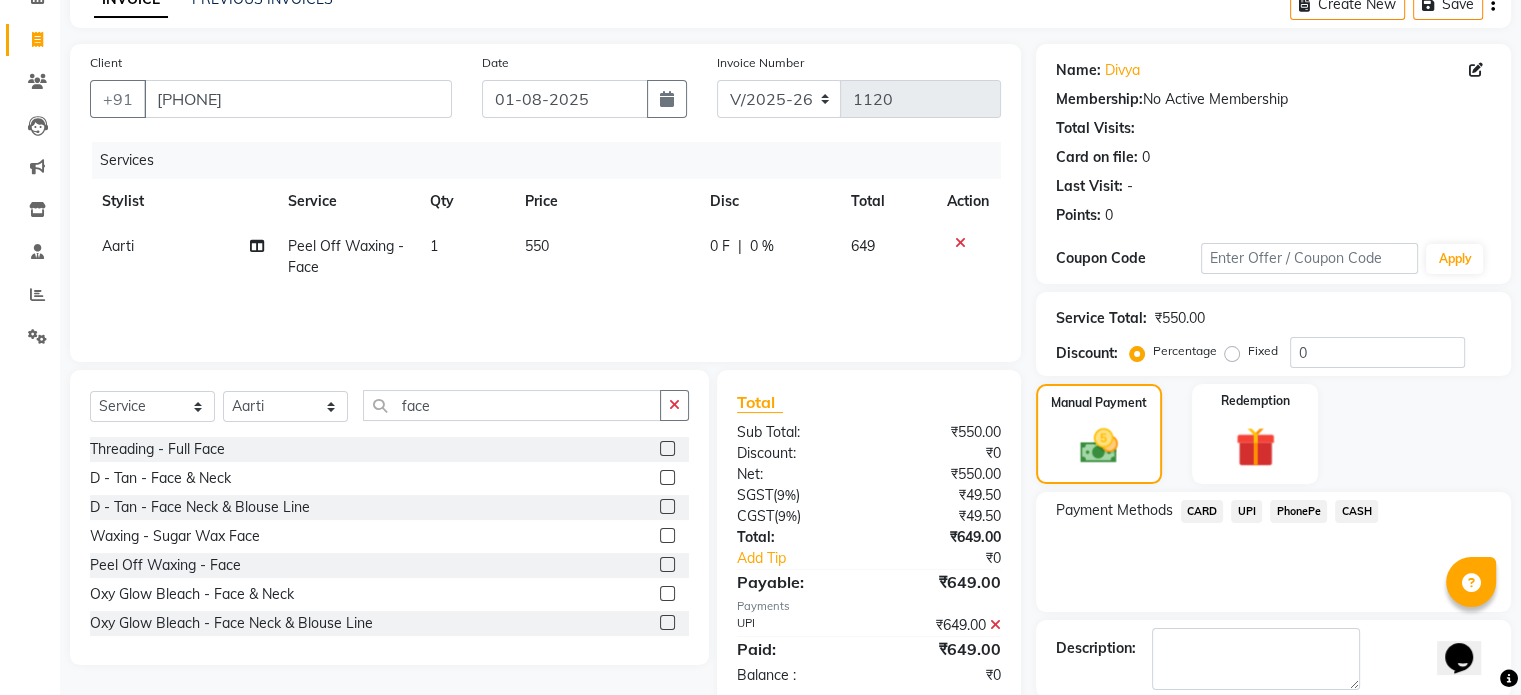 scroll, scrollTop: 205, scrollLeft: 0, axis: vertical 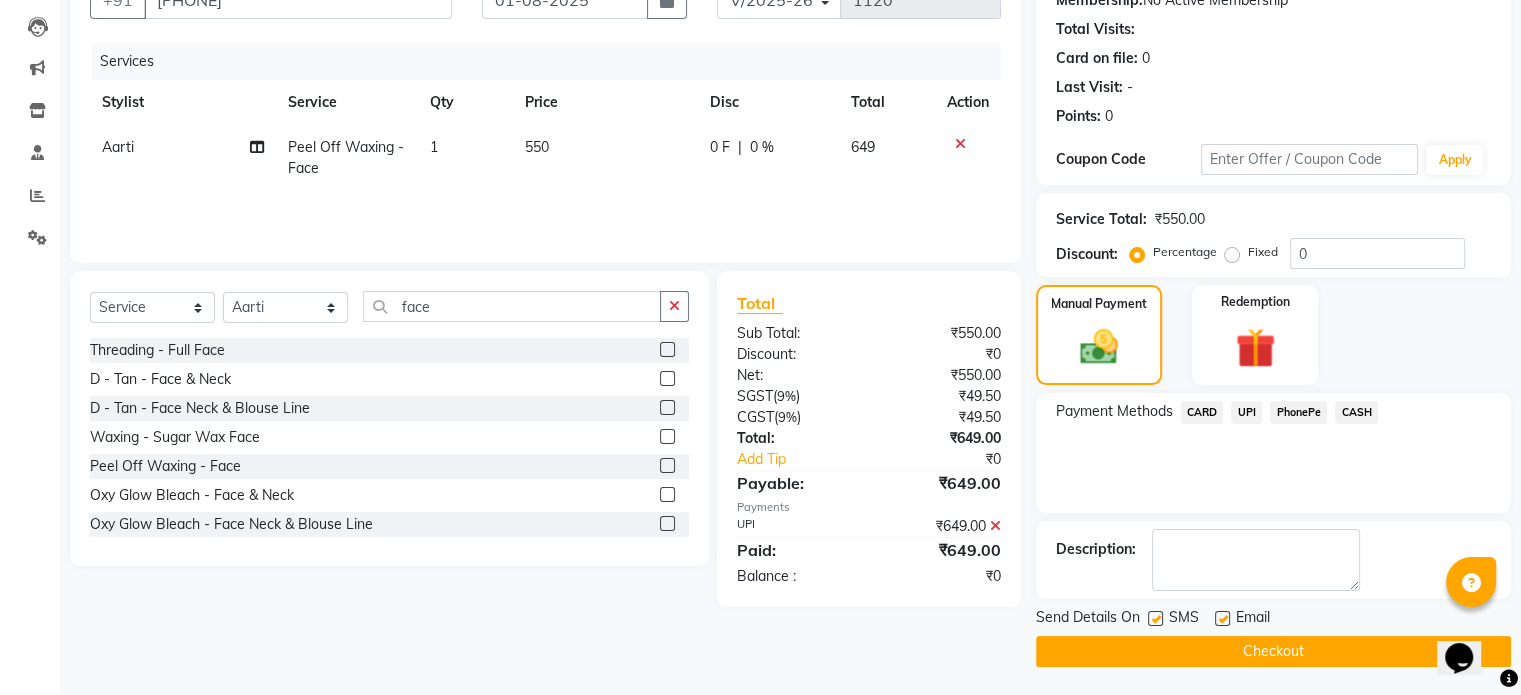 click on "Checkout" 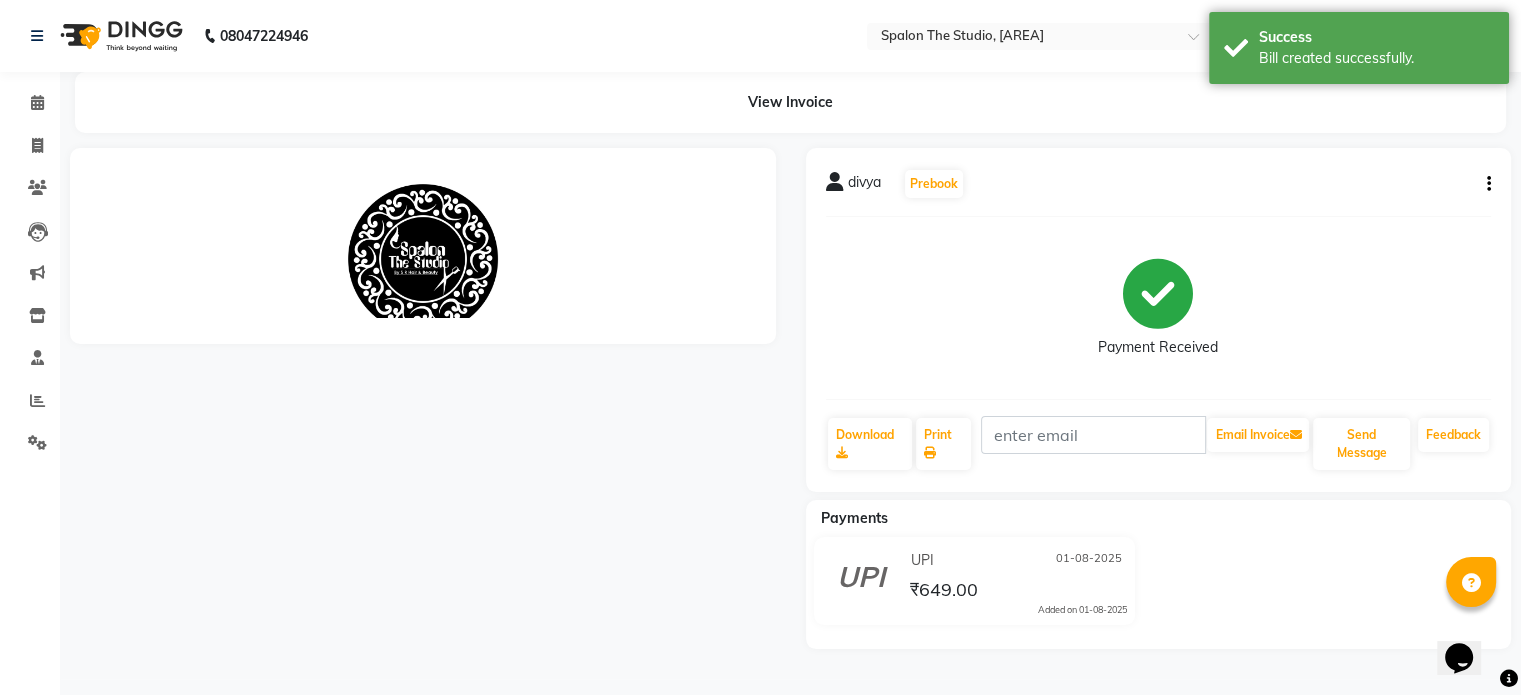 scroll, scrollTop: 0, scrollLeft: 0, axis: both 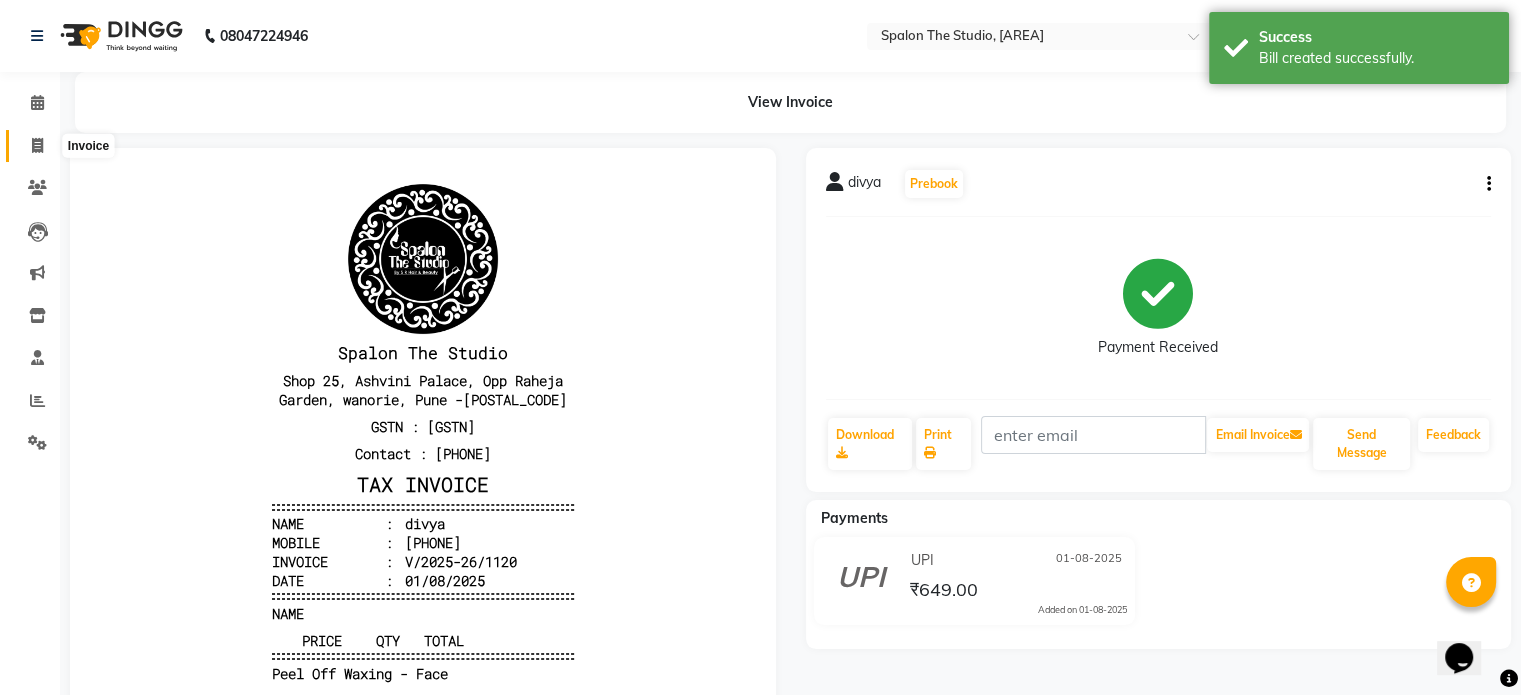 click 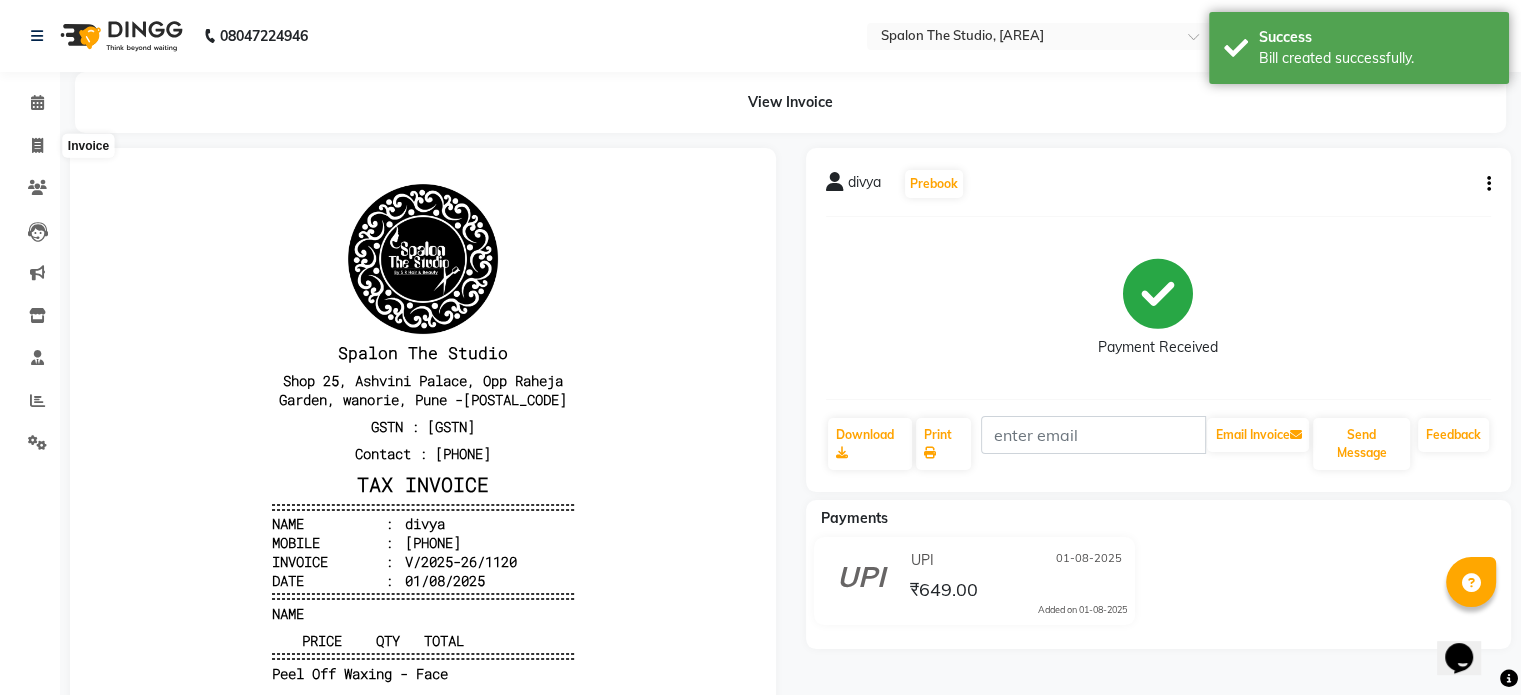 select on "service" 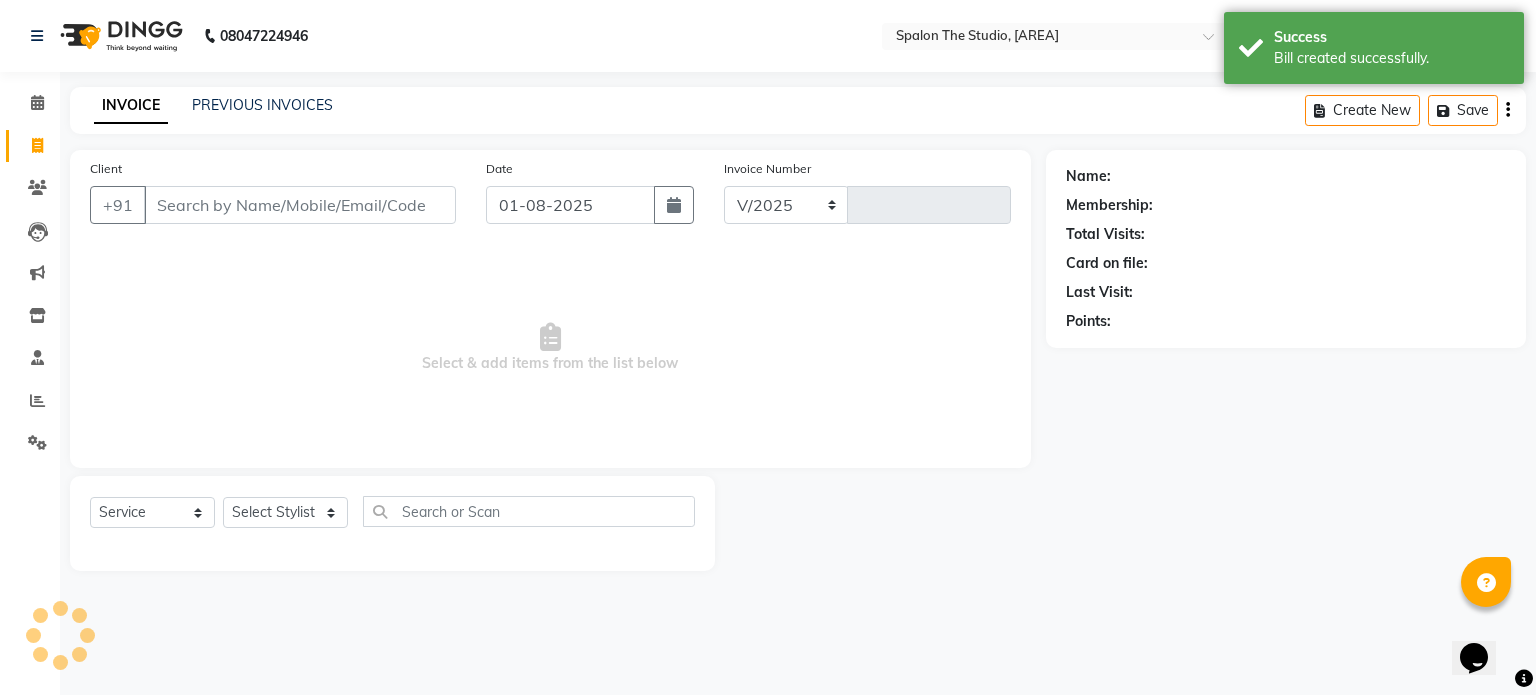select on "903" 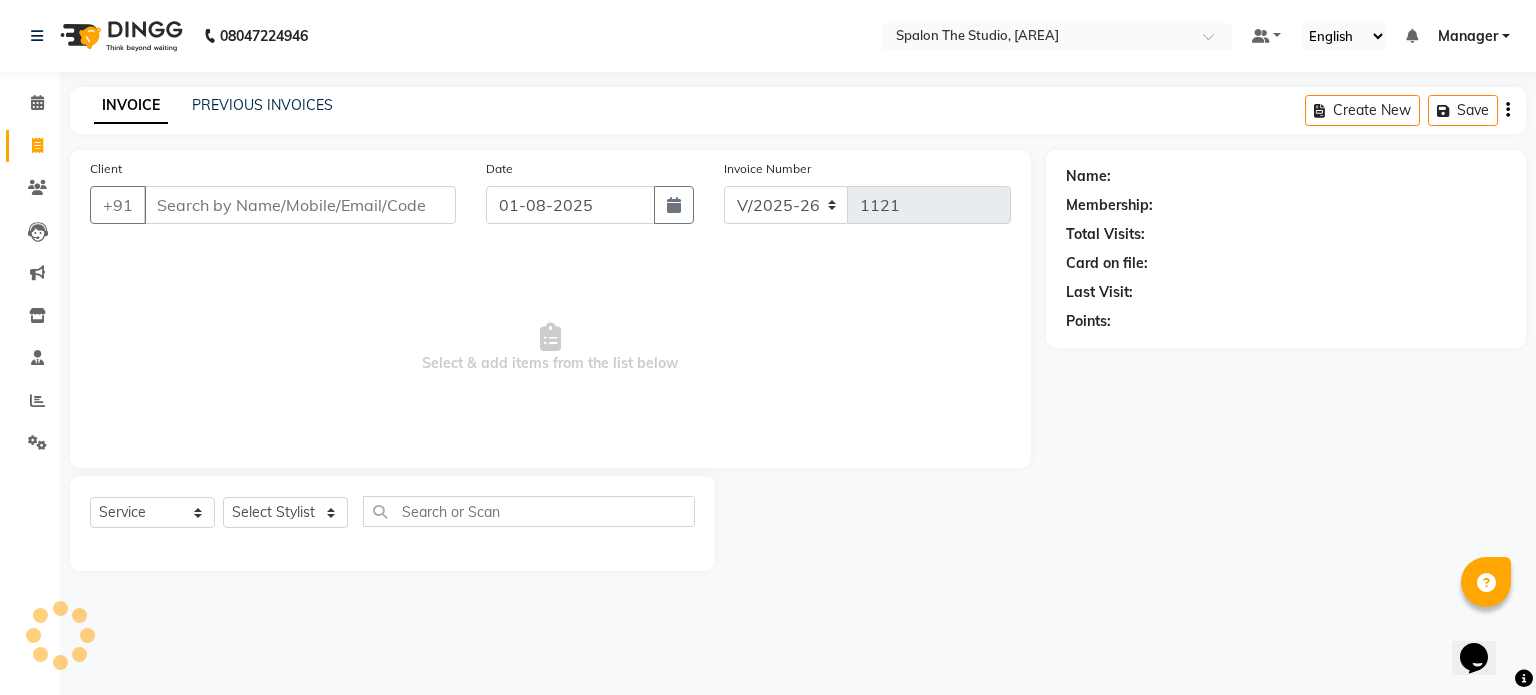 click on "Client" at bounding box center [300, 205] 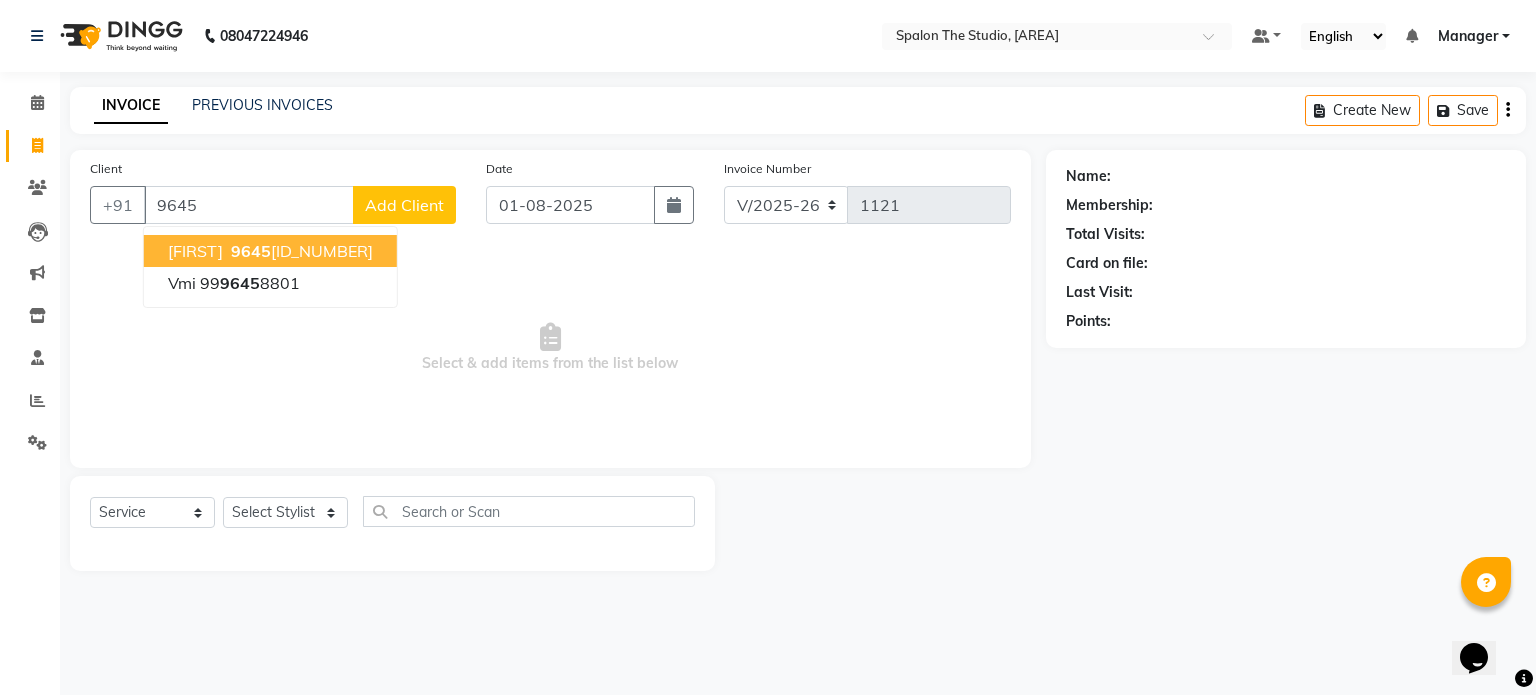 click on "[PHONE]" at bounding box center [300, 251] 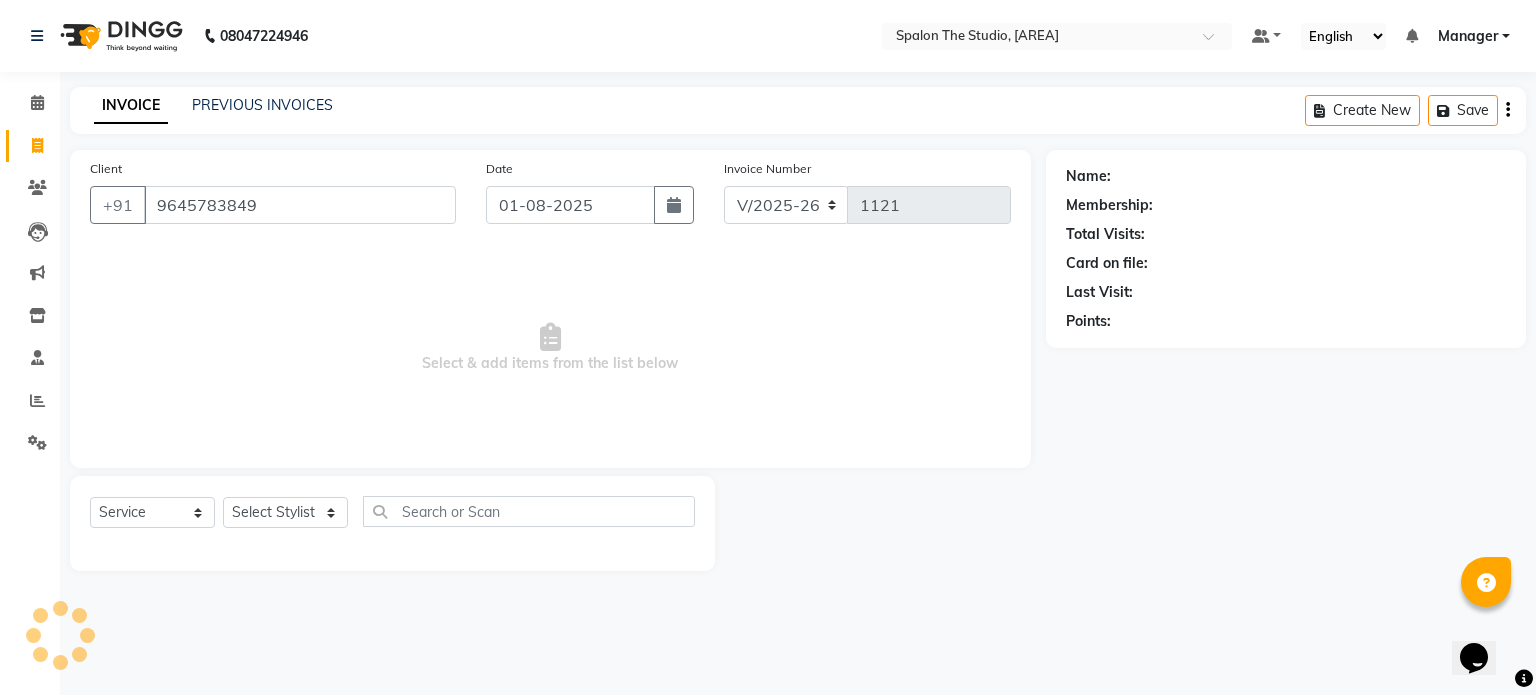 type on "9645783849" 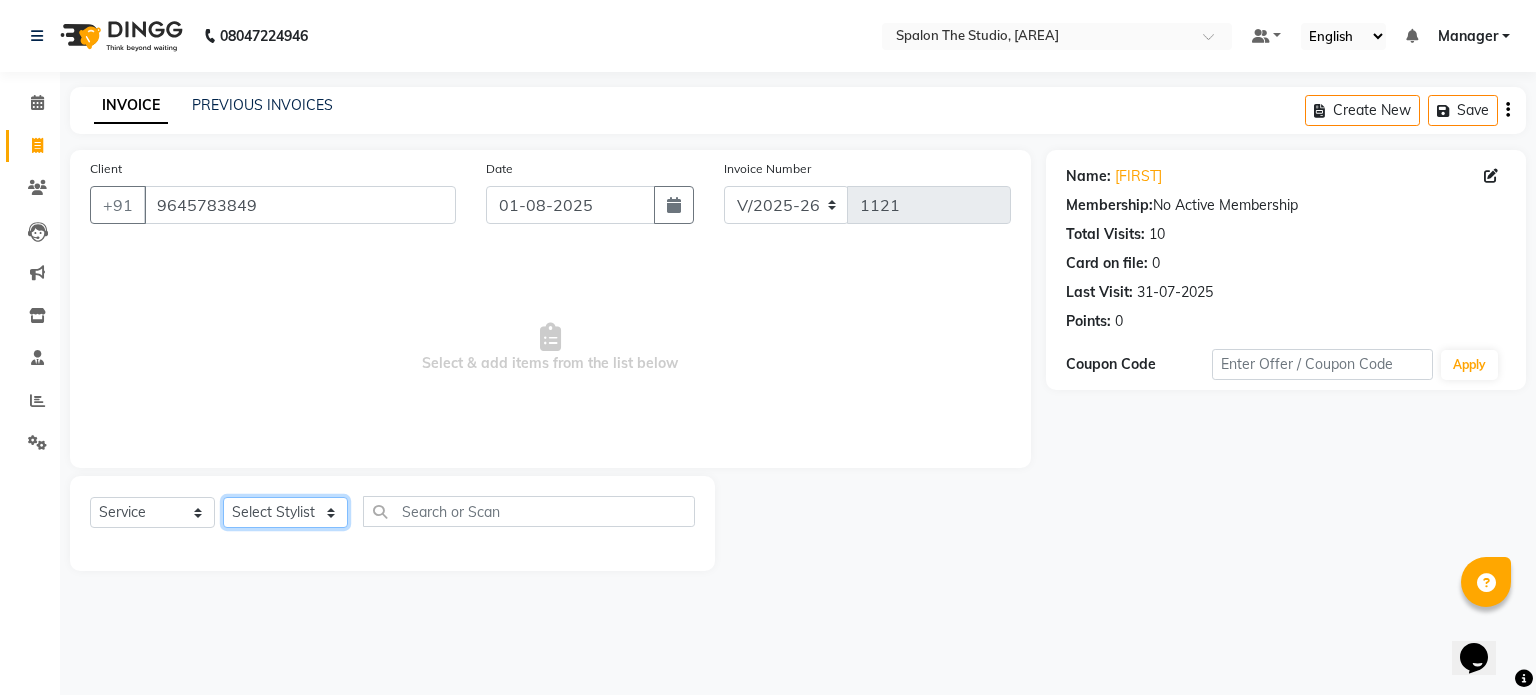 click on "Select Stylist Aarti AMBIKA komal  kusum Manager navazish pranali Riya Shetye Saisha SHARIF Shubham  Pawar siddhi sunil Vanshika" 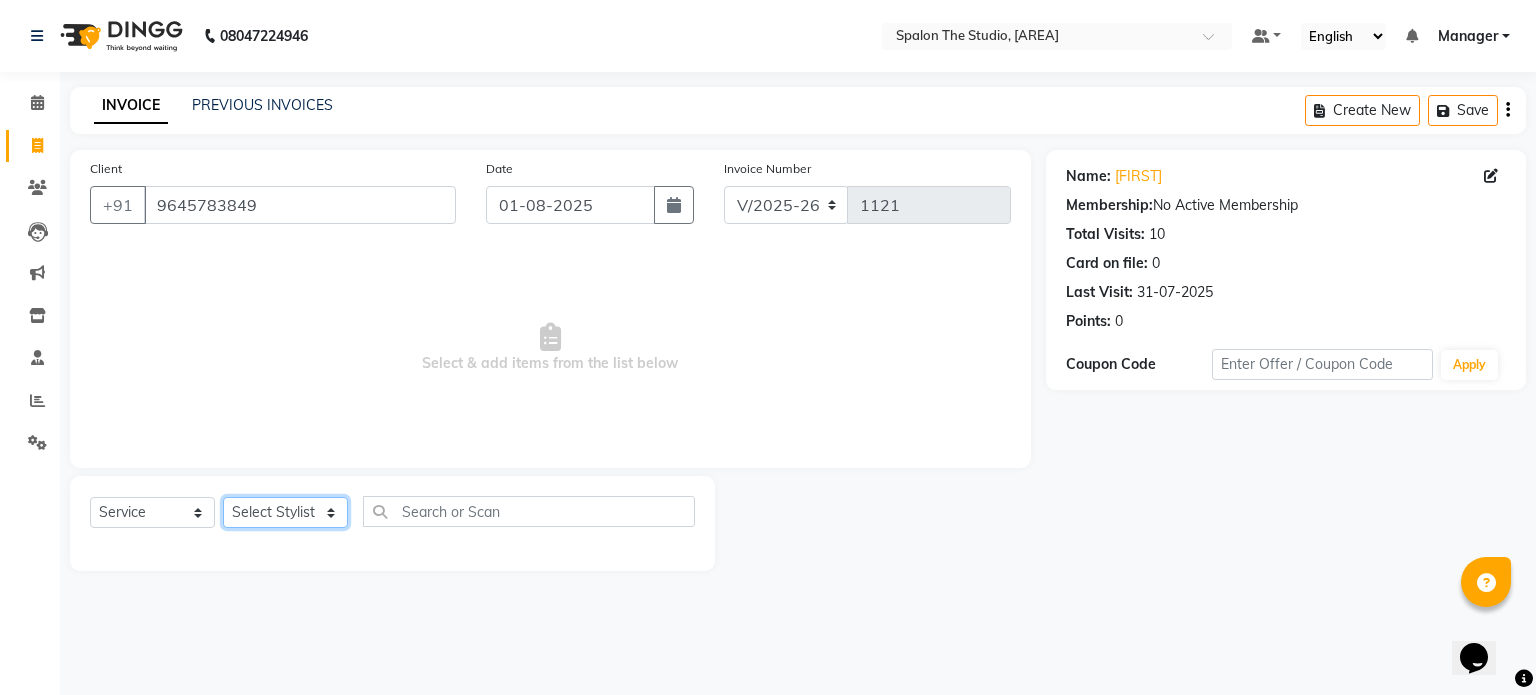 select on "79287" 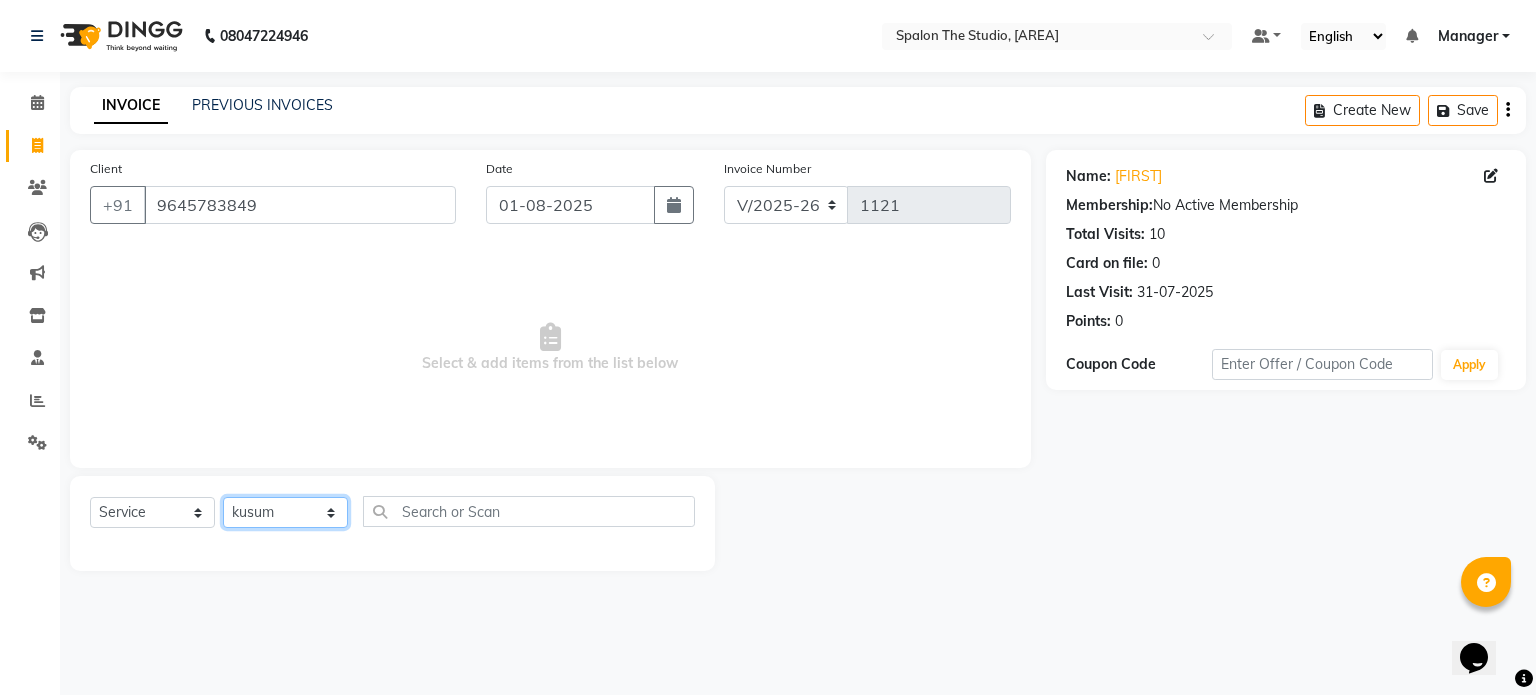 click on "Select Stylist Aarti AMBIKA komal  kusum Manager navazish pranali Riya Shetye Saisha SHARIF Shubham  Pawar siddhi sunil Vanshika" 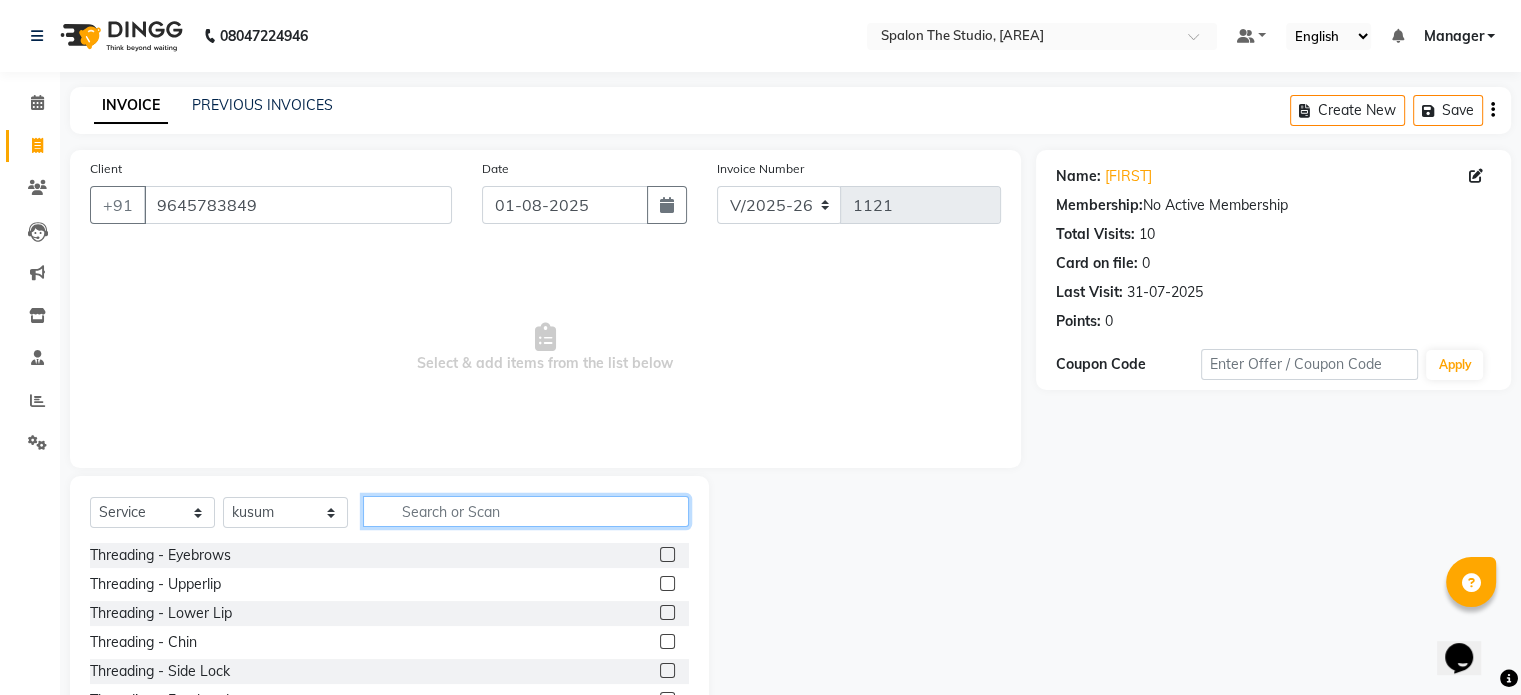 click 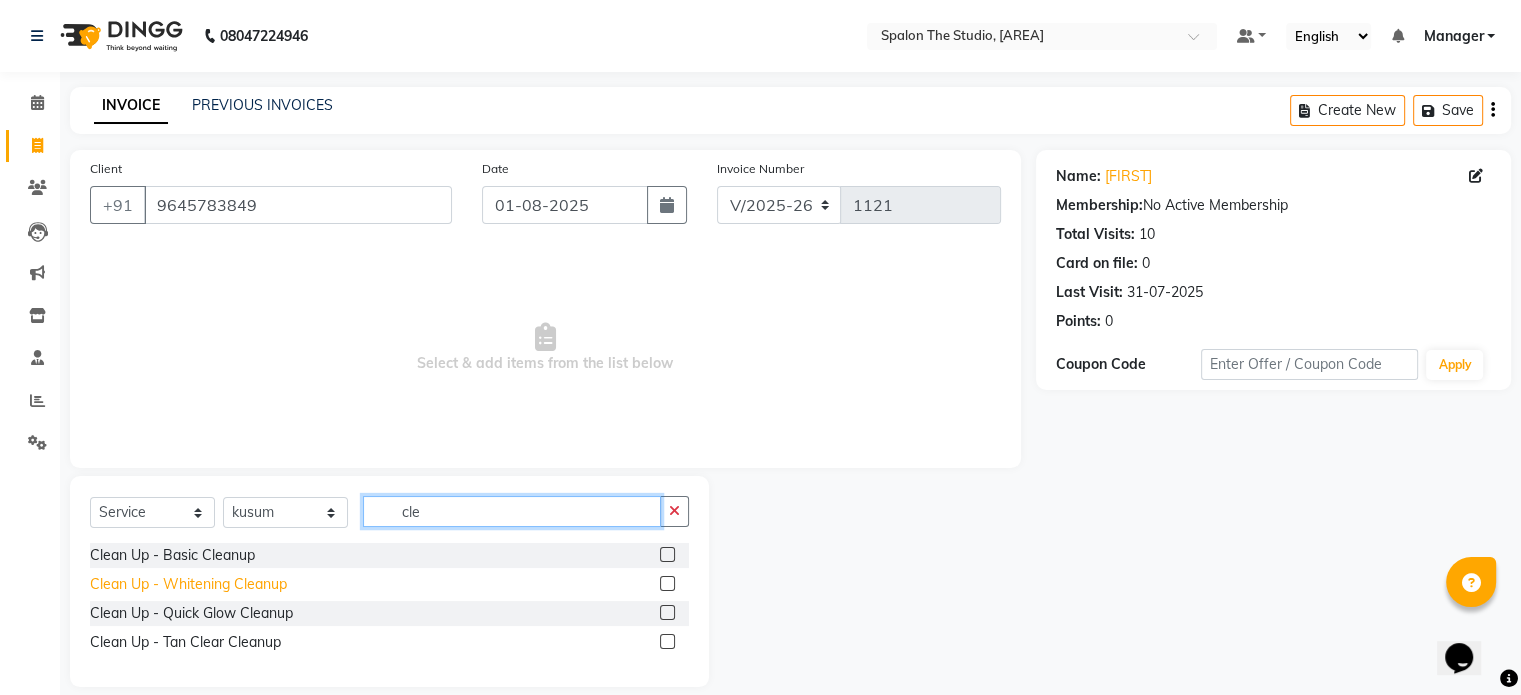 type on "cle" 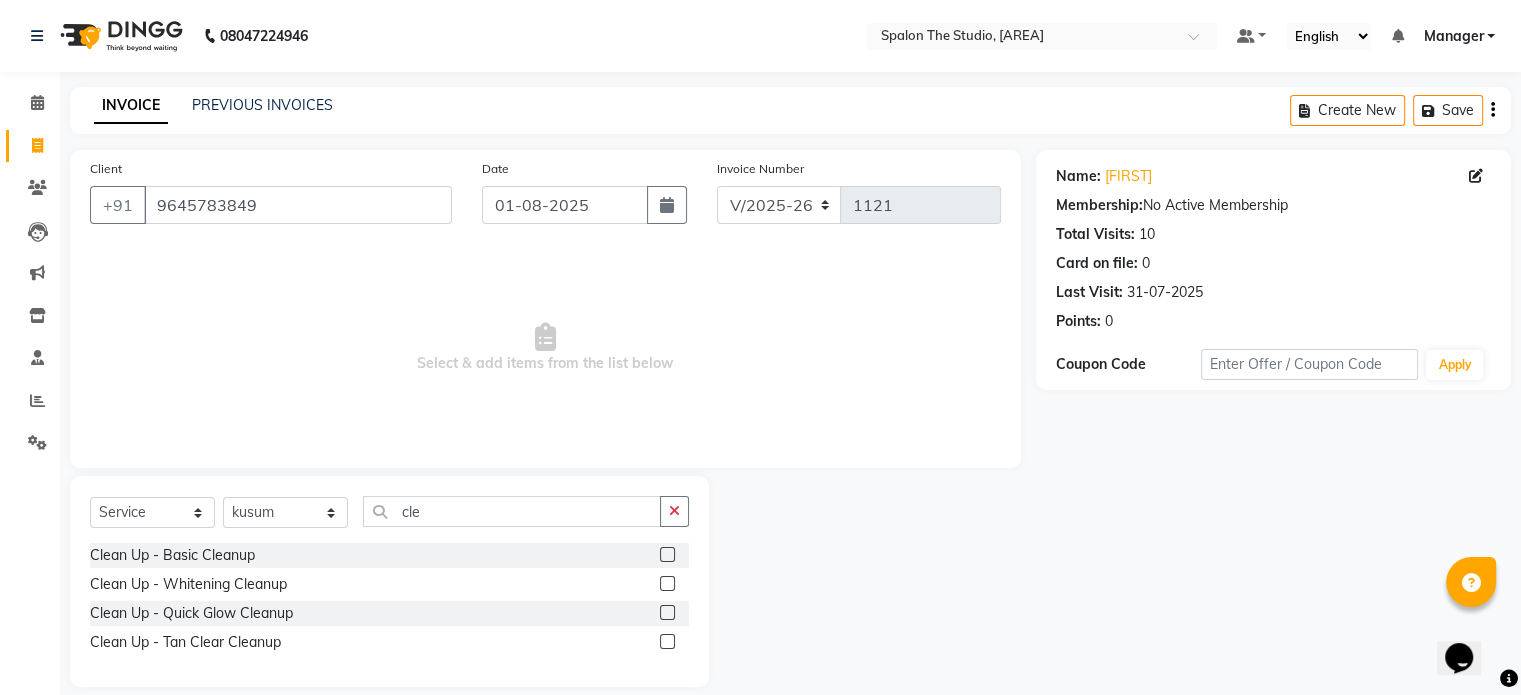 click on "Clean Up - Whitening Cleanup" 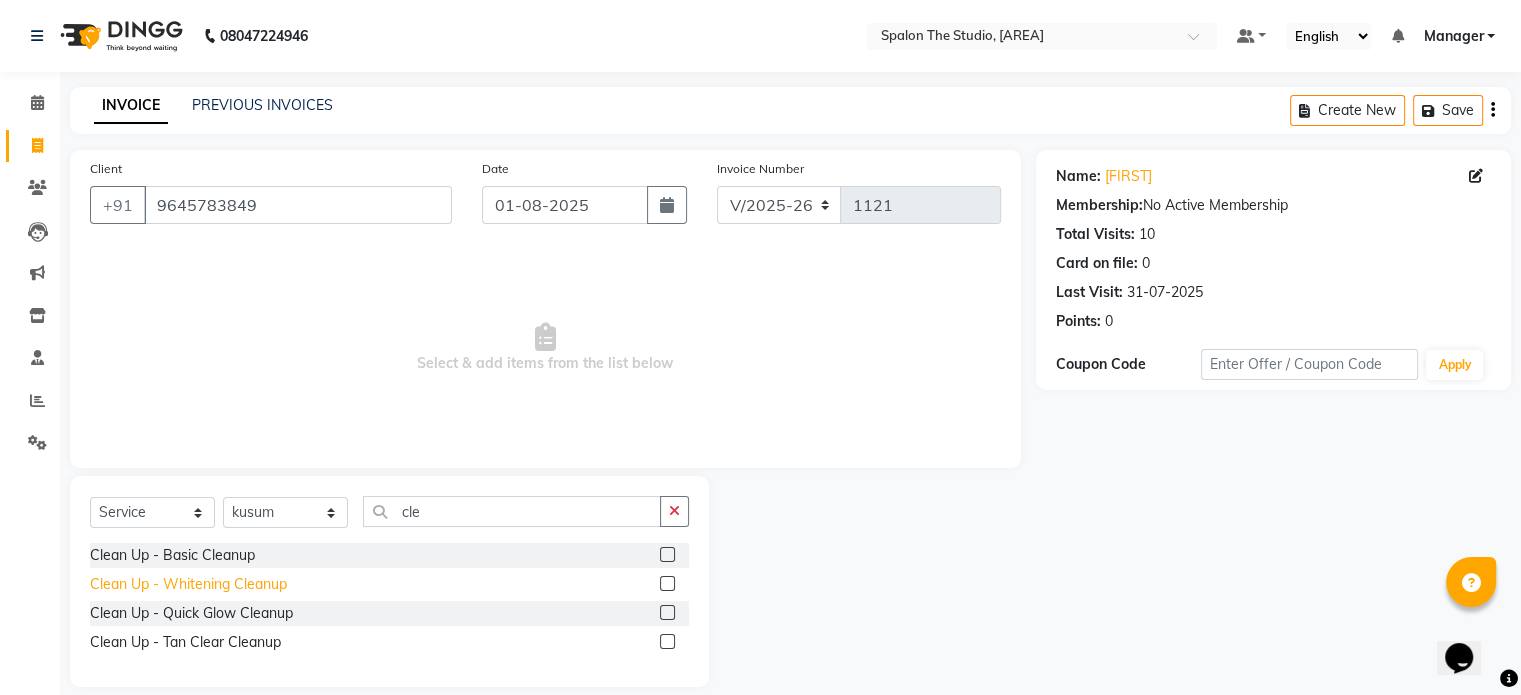 click on "Clean Up - Whitening Cleanup" 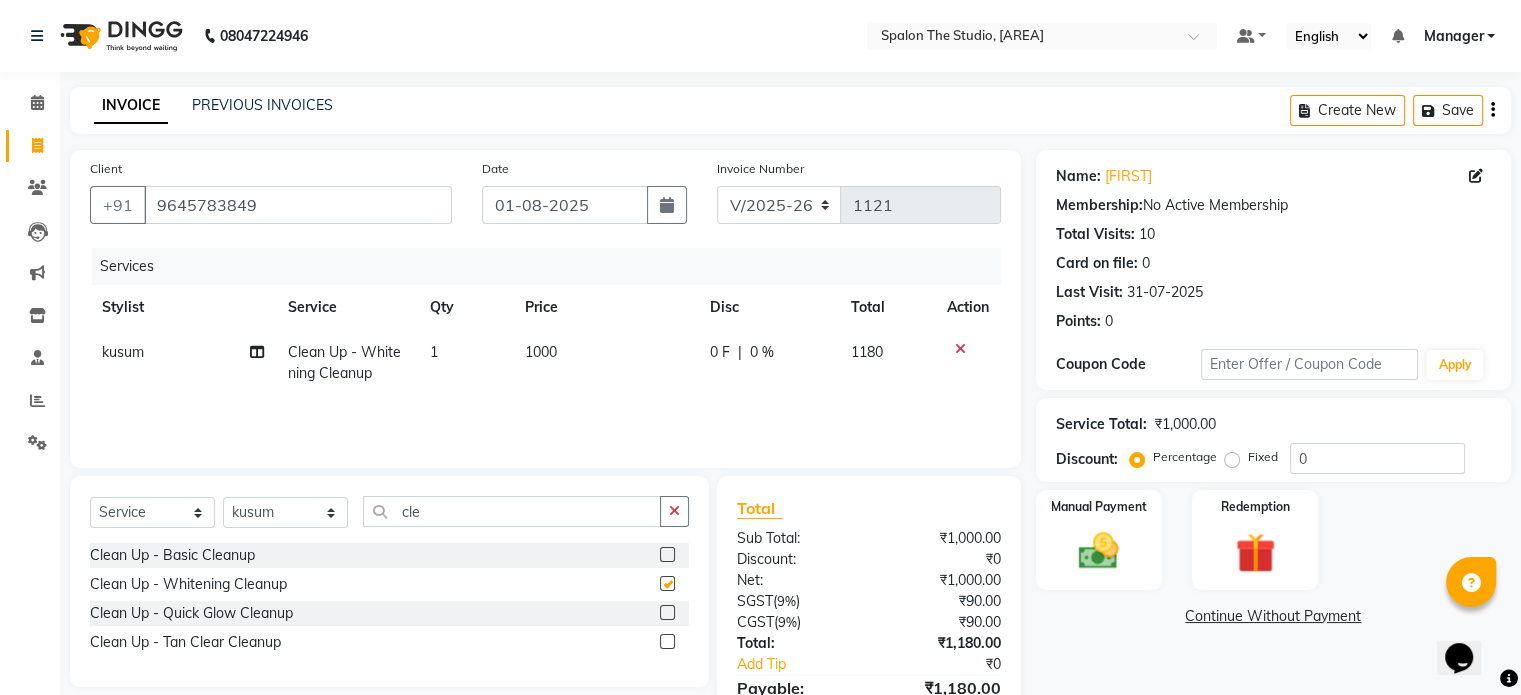 checkbox on "false" 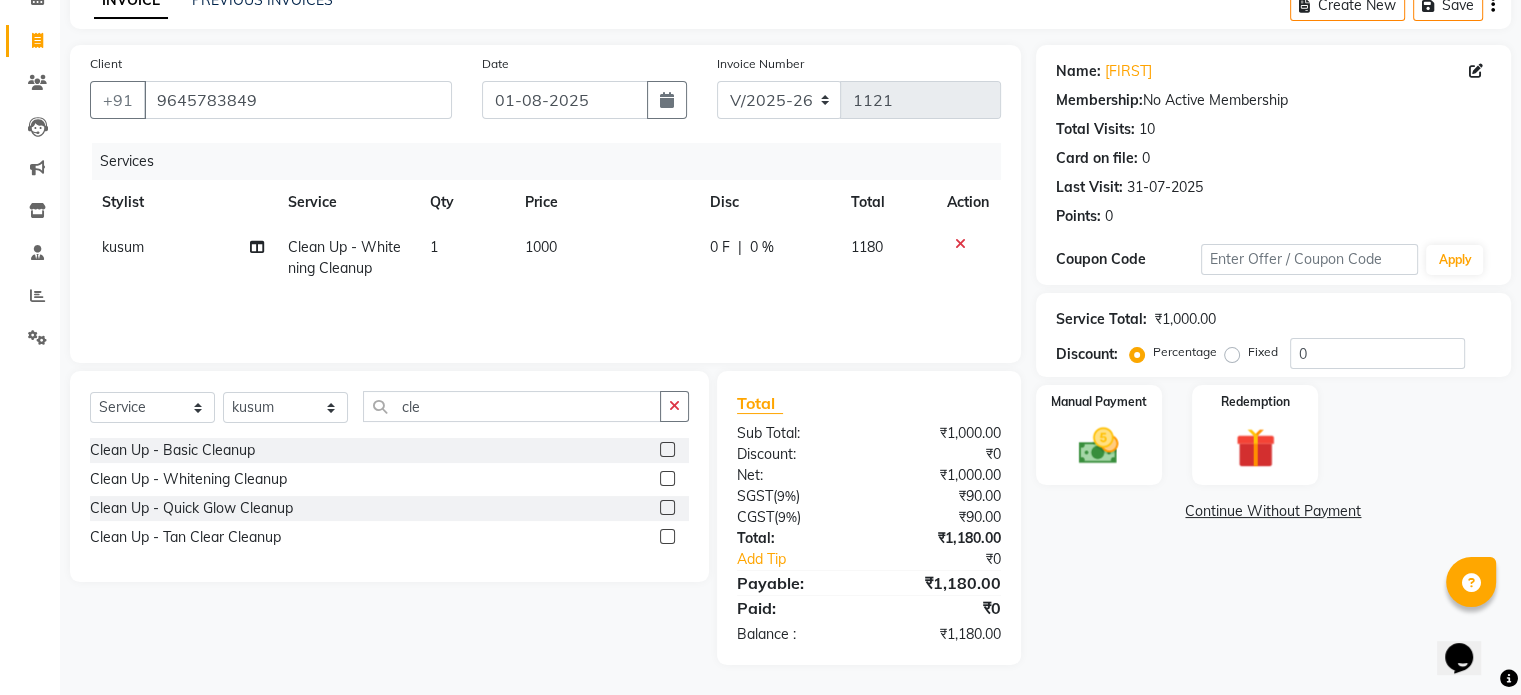 scroll, scrollTop: 0, scrollLeft: 0, axis: both 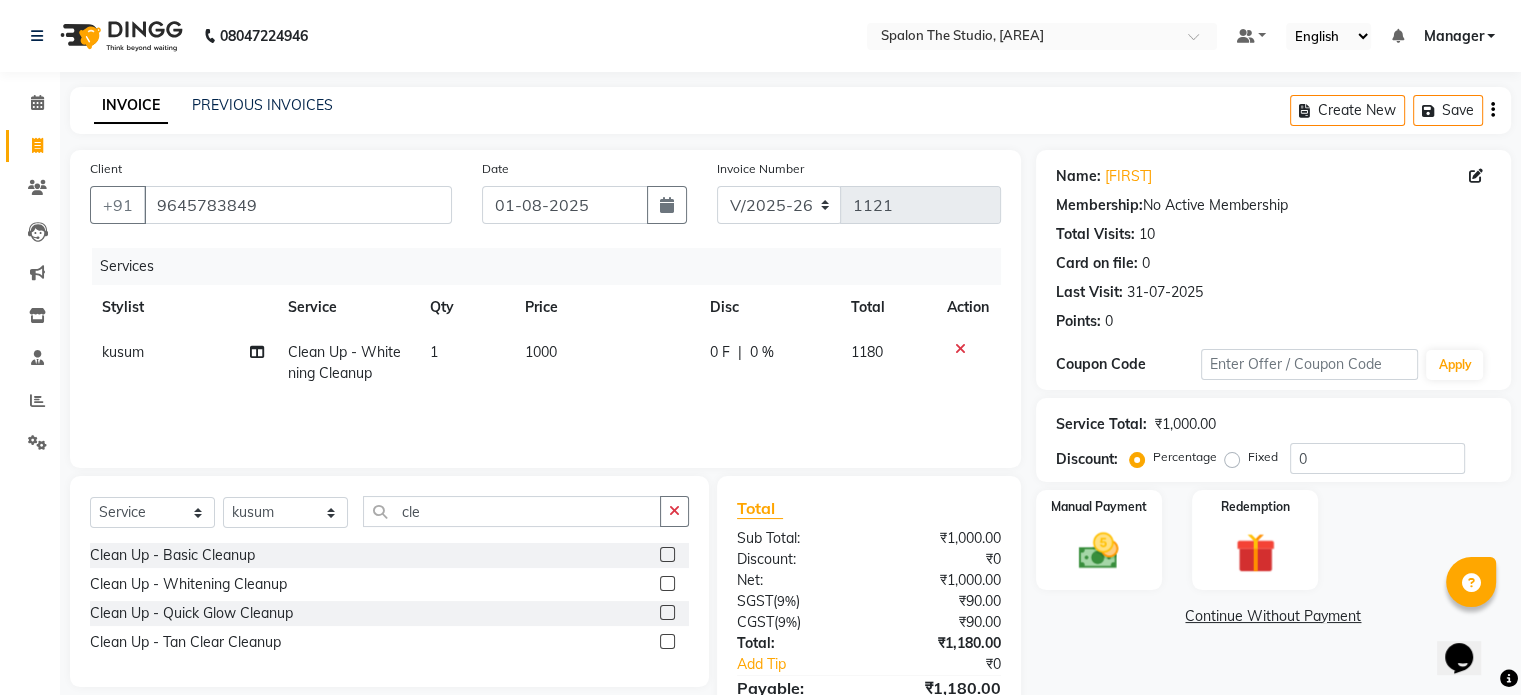 click on "1000" 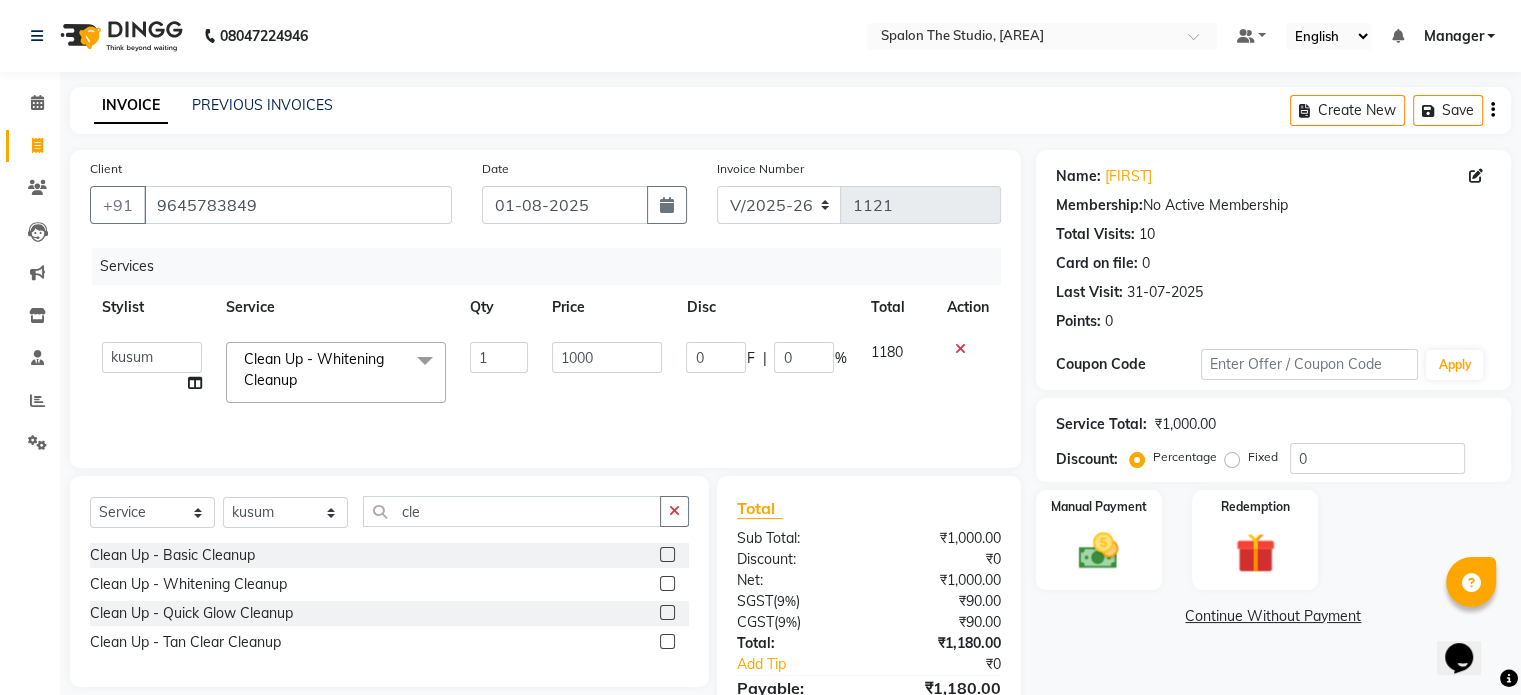 click on "1000" 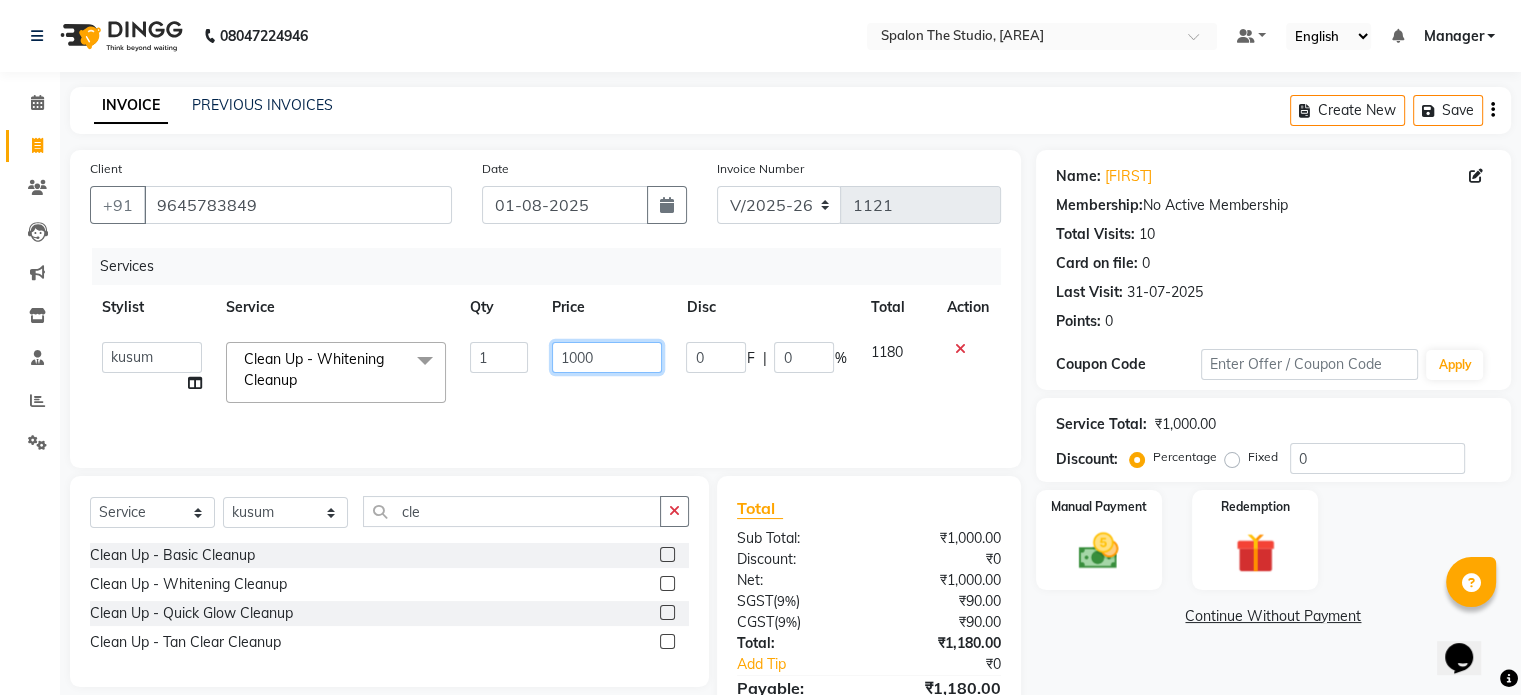 click on "1000" 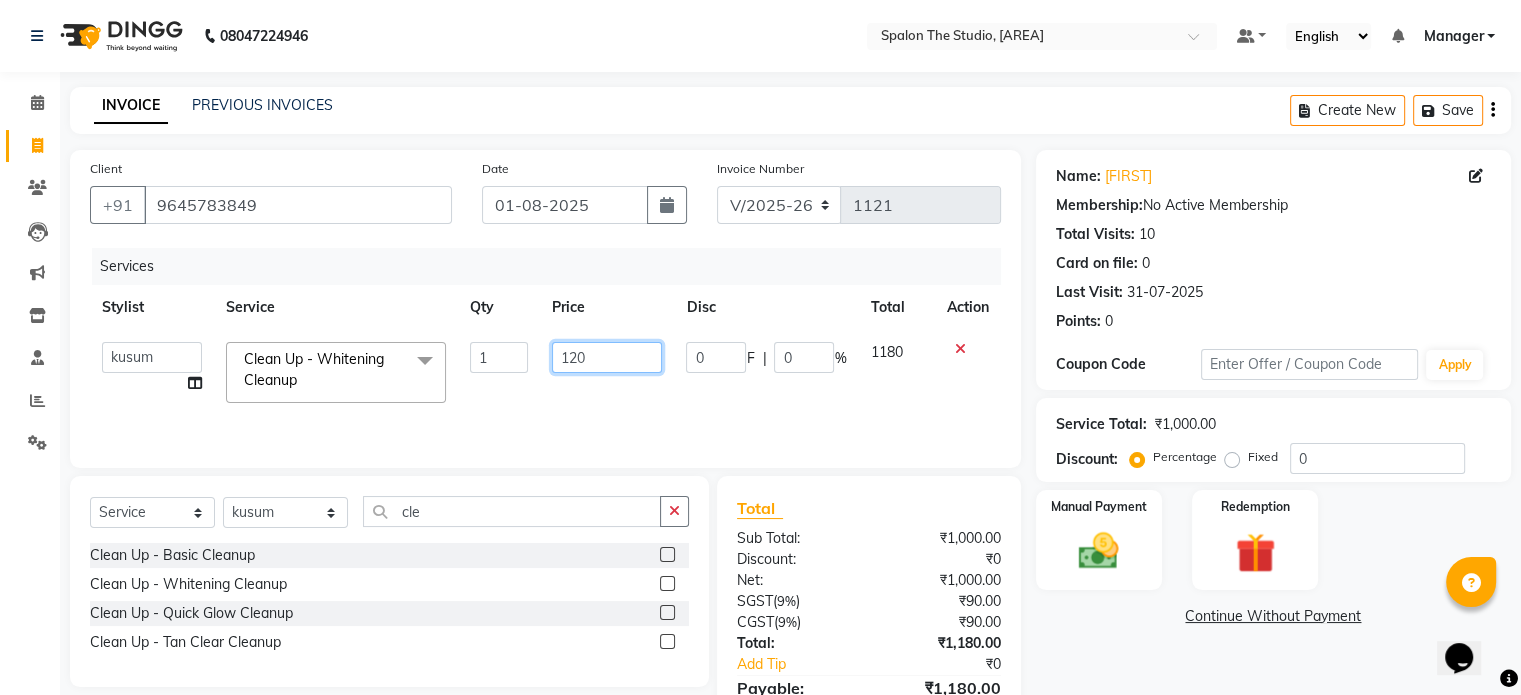 type on "1200" 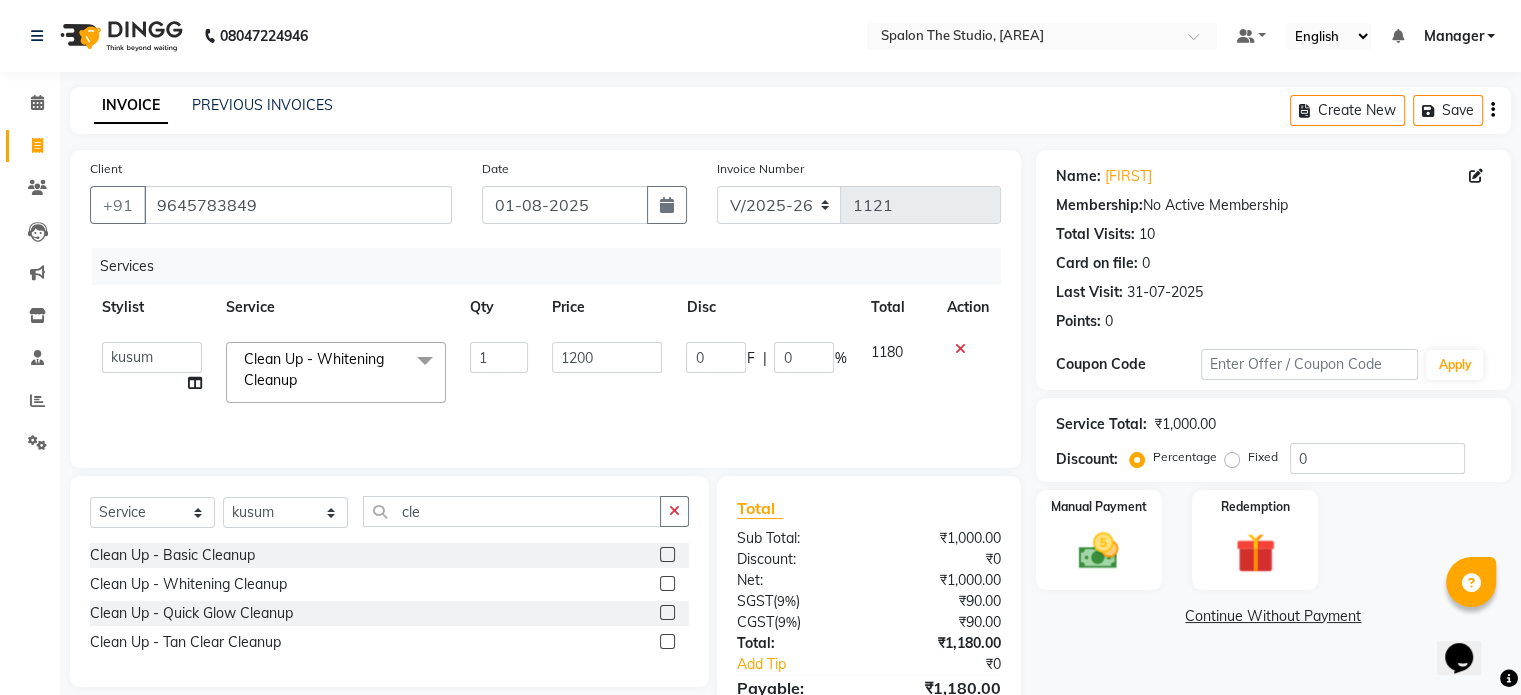 click on "Services Stylist Service Qty Price Disc Total Action  Aarti   AMBIKA   komal    kusum   Manager   navazish   pranali   Riya [LAST]   Saisha   SHARIF   Shubham  Pawar   siddhi   sunil   Vanshika  Clean Up - Whitening Cleanup&nbsp; x Threading - Eyebrows Threading - Upperlip Threading - Lower Lip Threading - Chin Threading - Side Lock Threading - Forehead Threading - Full Face Threading - Jawline Threading - Neck Scieutific Combing green peel DERMA PEELING  LHR YELLOW PEEL LE MARINE TREATMENT tatto removal D - Tan - Underarm D - Tan - Feet D - Tan - Face & Neck D - Tan - Full Arm/Half Arm D - Tan - Half Back/Front D - Tan - Midriff D - Tan - Face Neck & Blouse Line D - Tan - Full Back/Front D - Tan - Full Leg/Half Leg D - Tan - Full Body Waxing - Sugar Wax Full Arm Waxing - Sugar Wax Full Leg Waxing - Sugar Wax Half Arm Waxing - Sugar Wax Half Leg Waxing - Sugar Wax Under Arm Waxing - Sugar Wax Chin Waxing - Sugar Wax Upperlip/Lowerlip Waxing - Sugar Wax Side Lock Waxing - Sugar Wax Forehead Waxing - Sugar Wax Face" 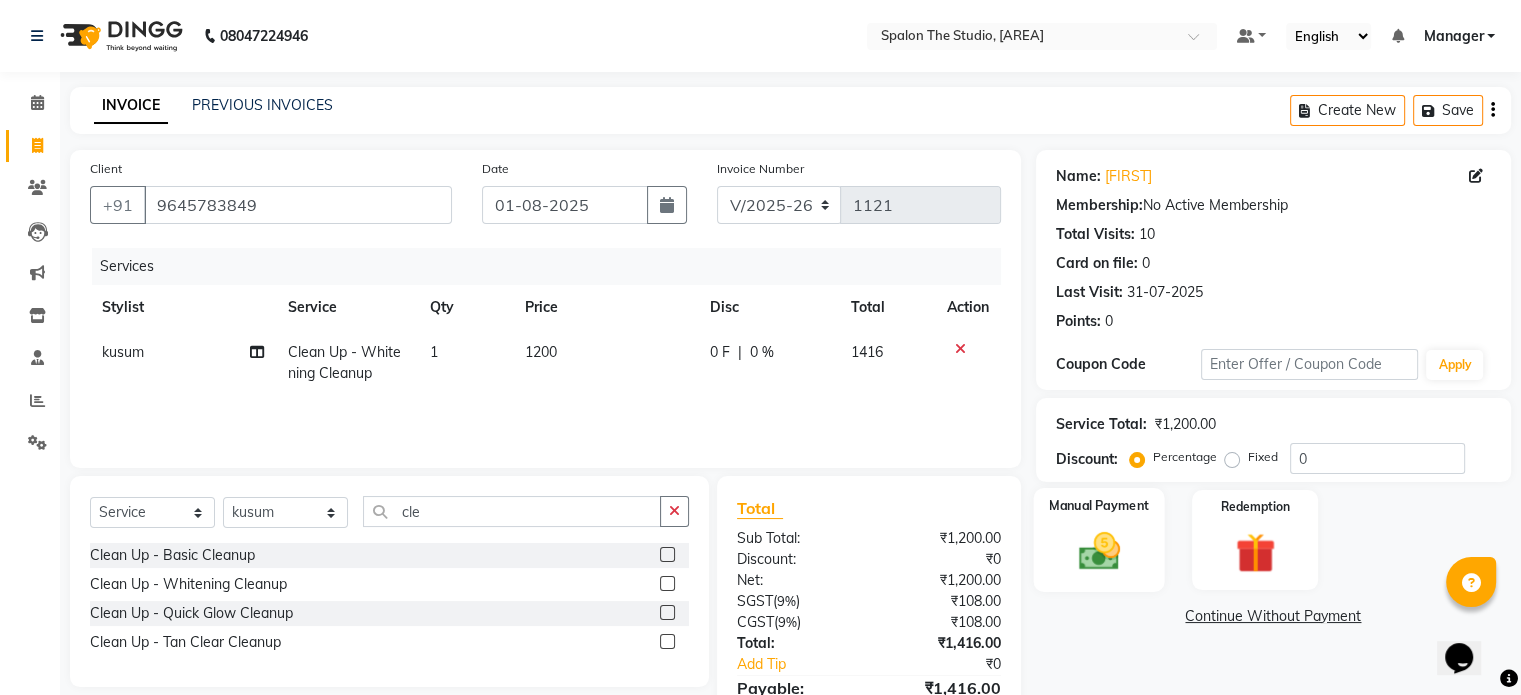 scroll, scrollTop: 105, scrollLeft: 0, axis: vertical 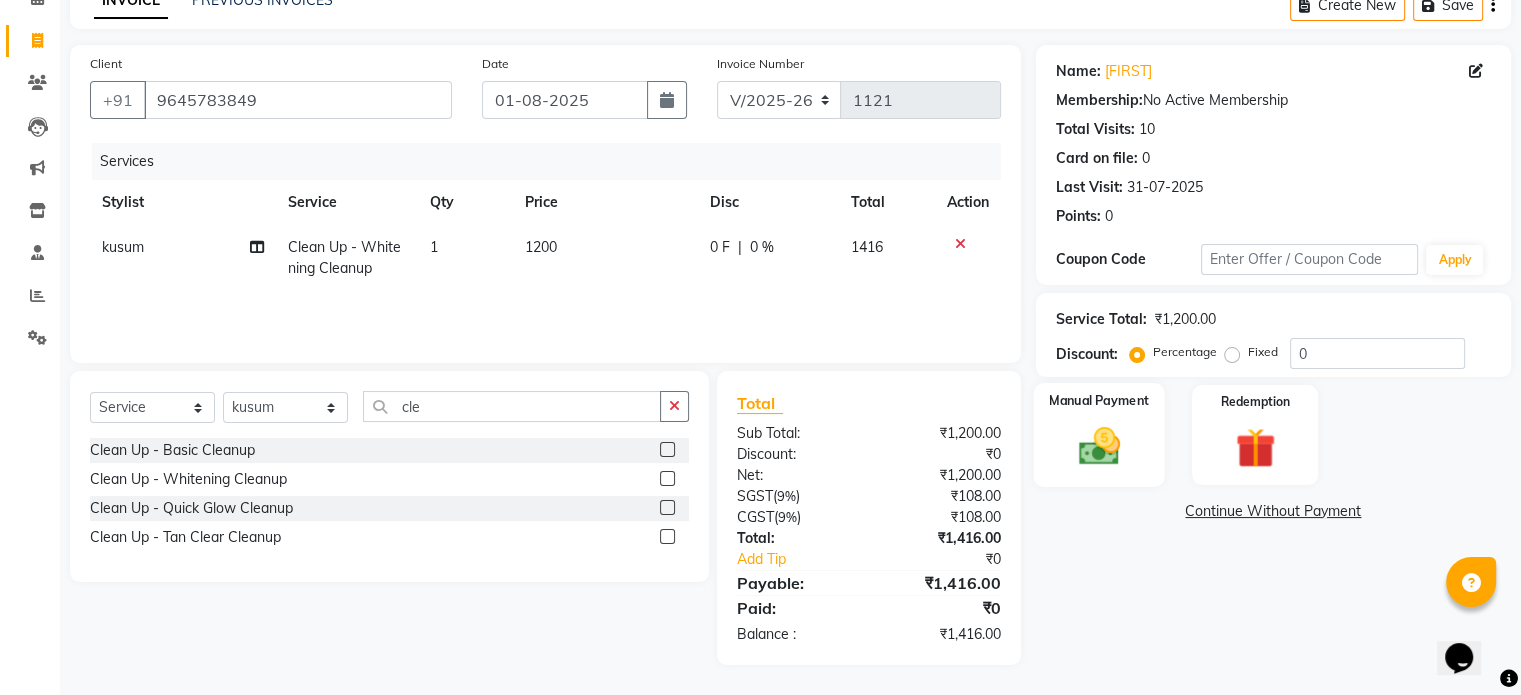 click 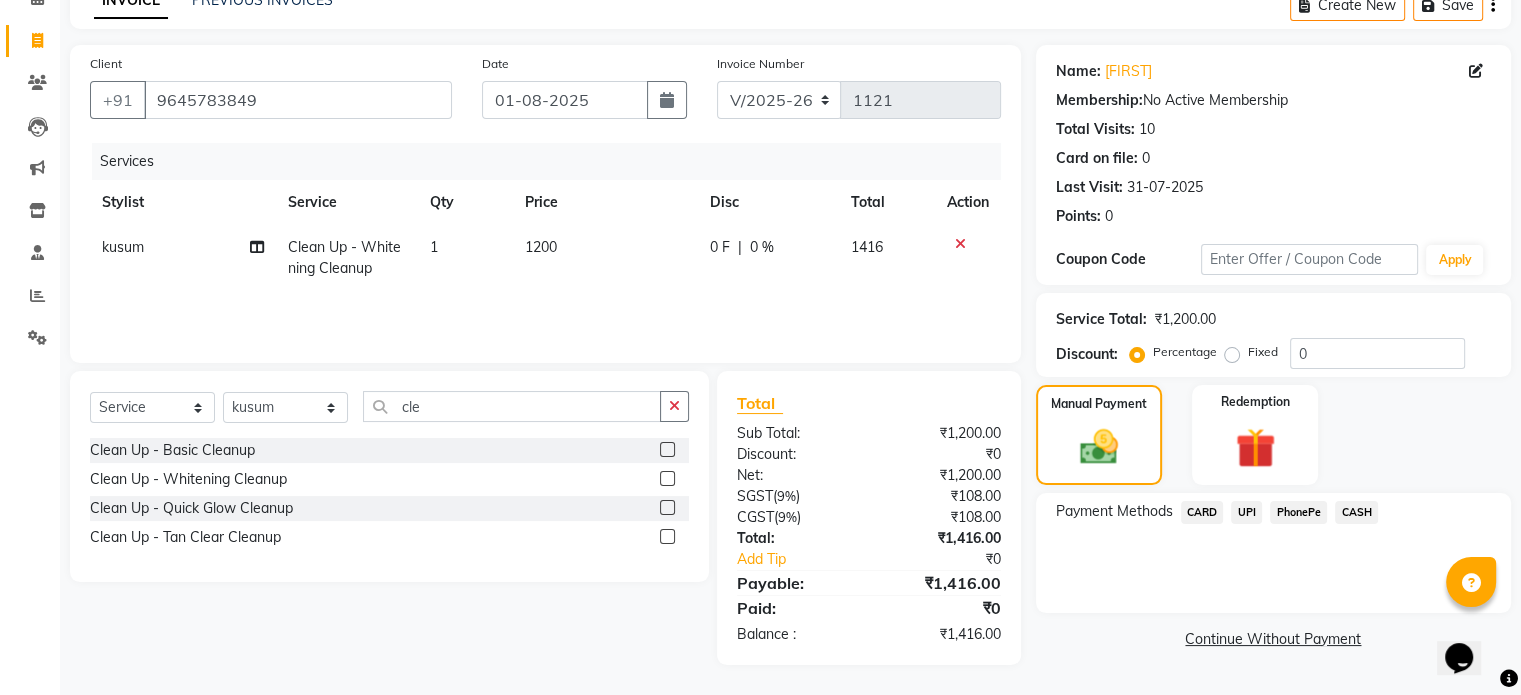 click on "UPI" 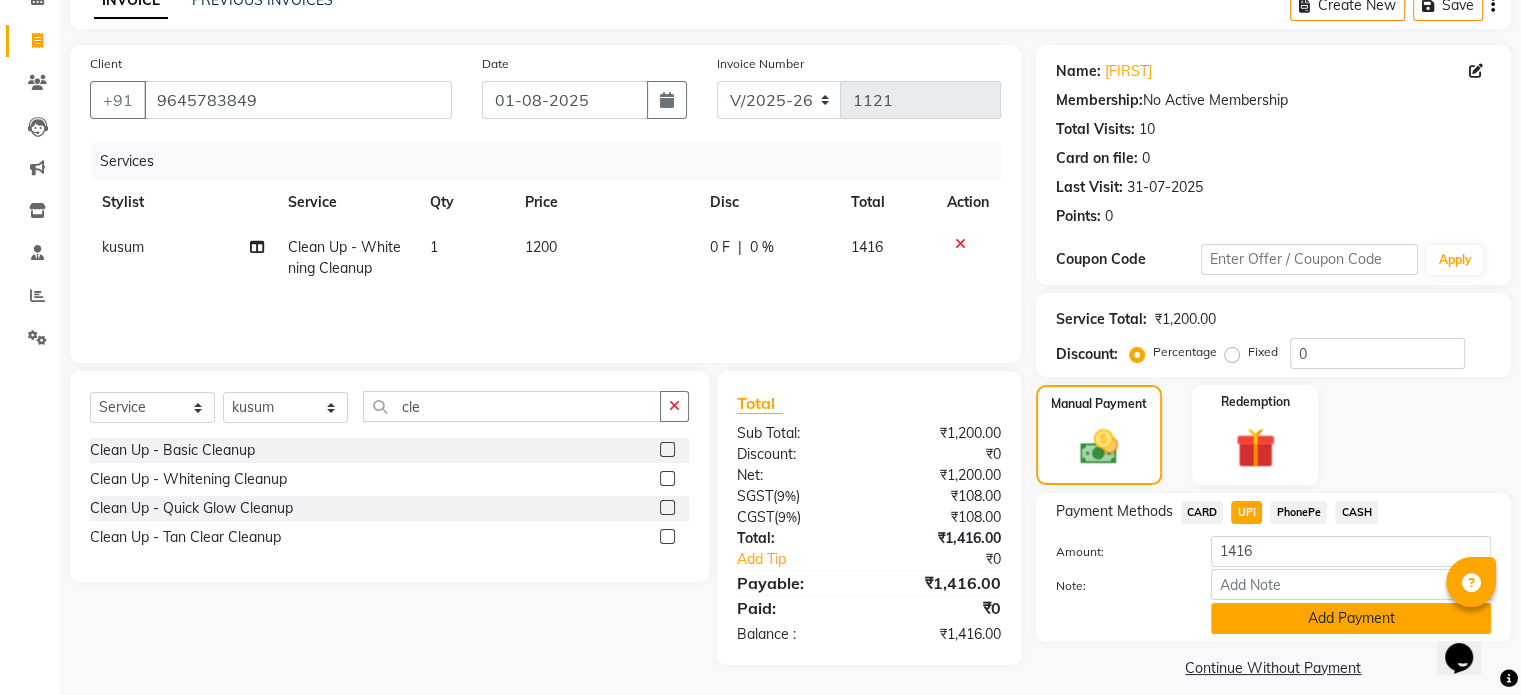 click on "Add Payment" 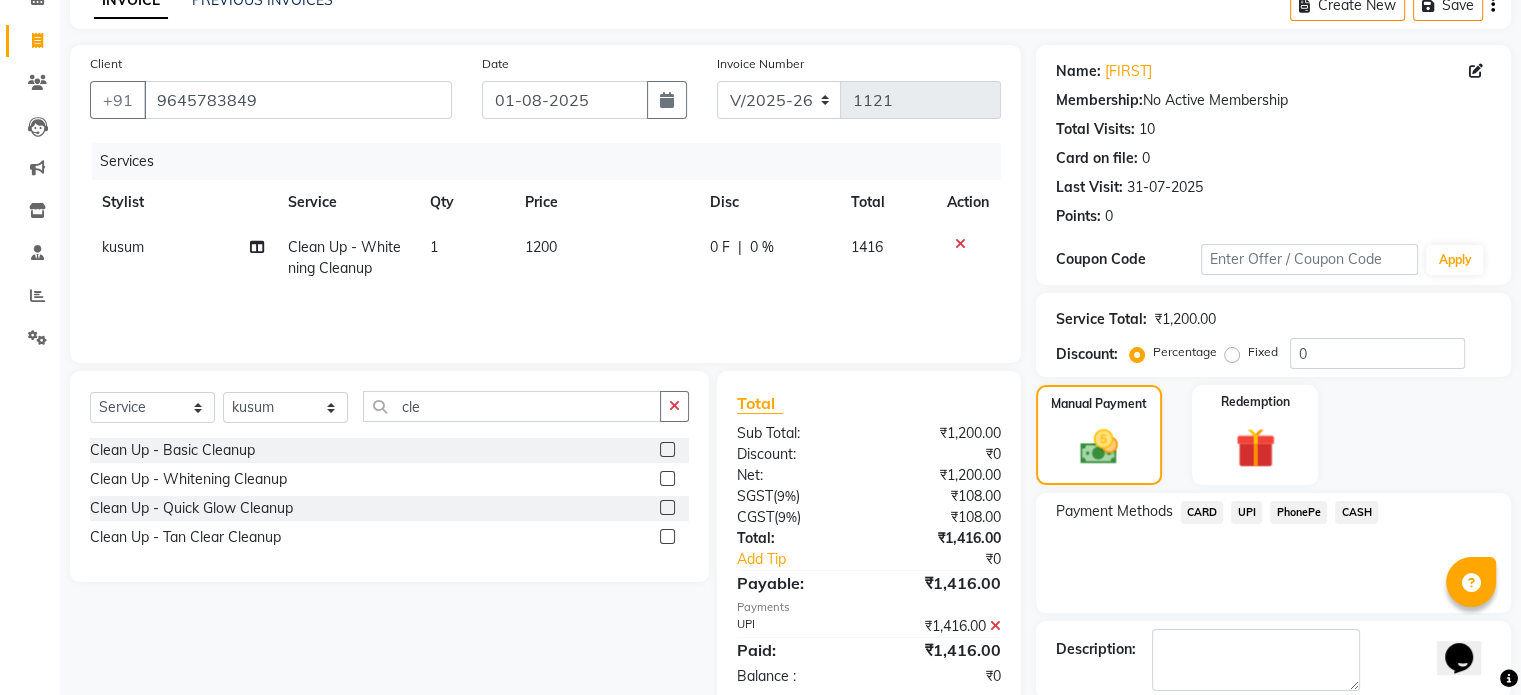 scroll, scrollTop: 205, scrollLeft: 0, axis: vertical 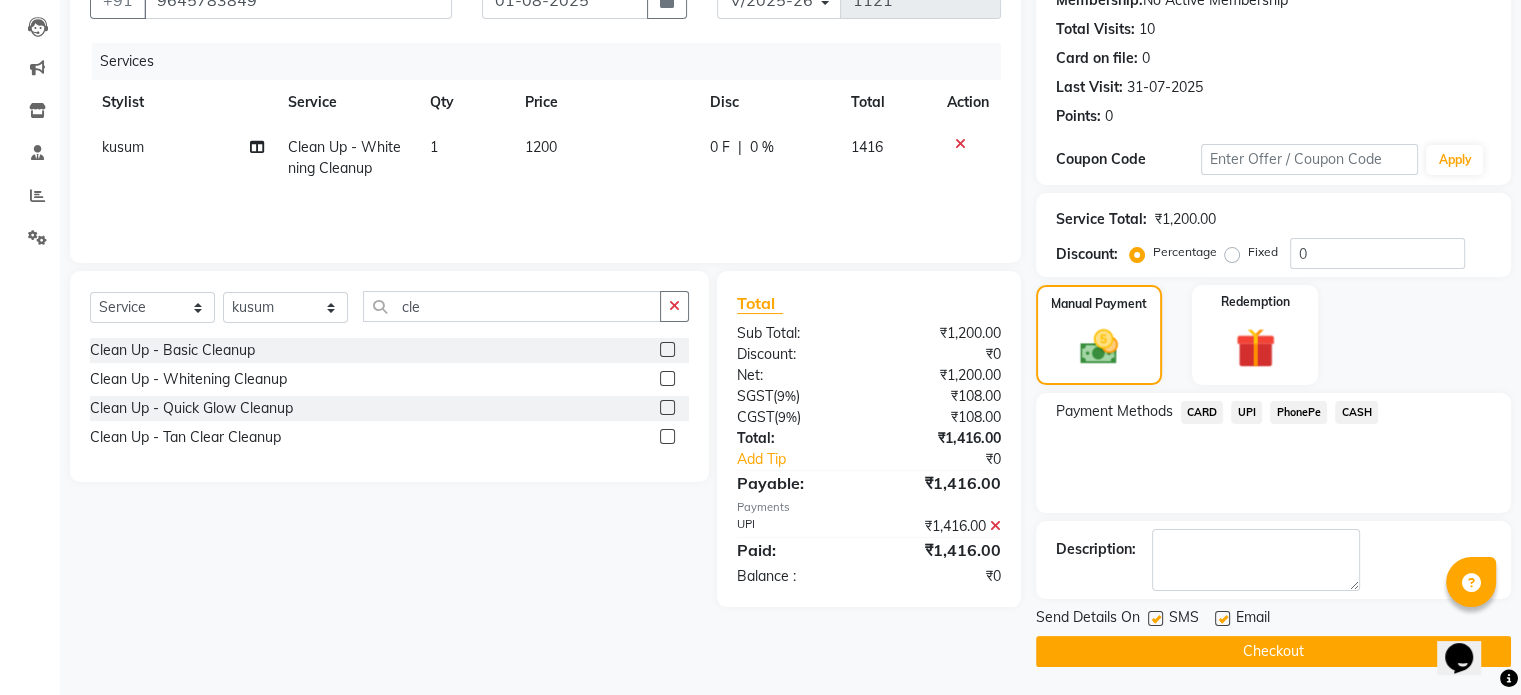 click on "Checkout" 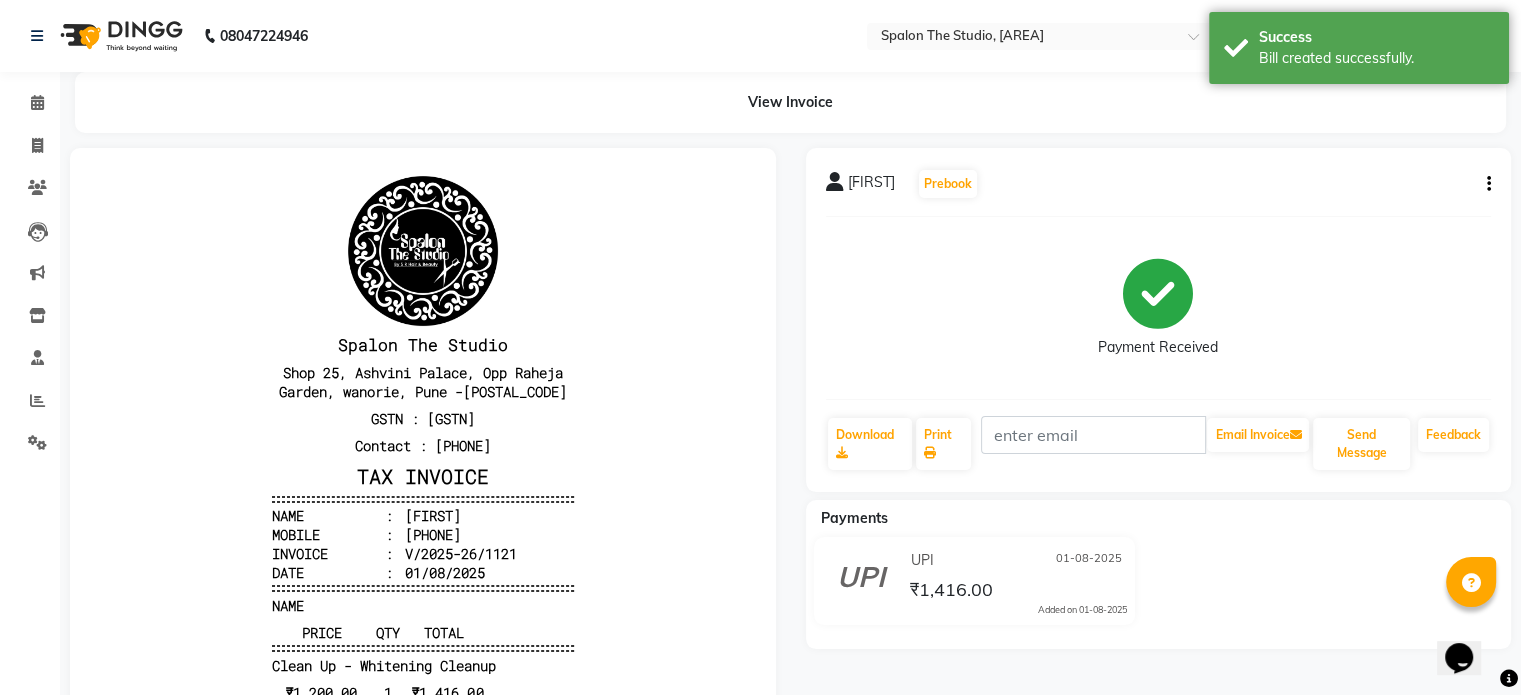 scroll, scrollTop: 16, scrollLeft: 0, axis: vertical 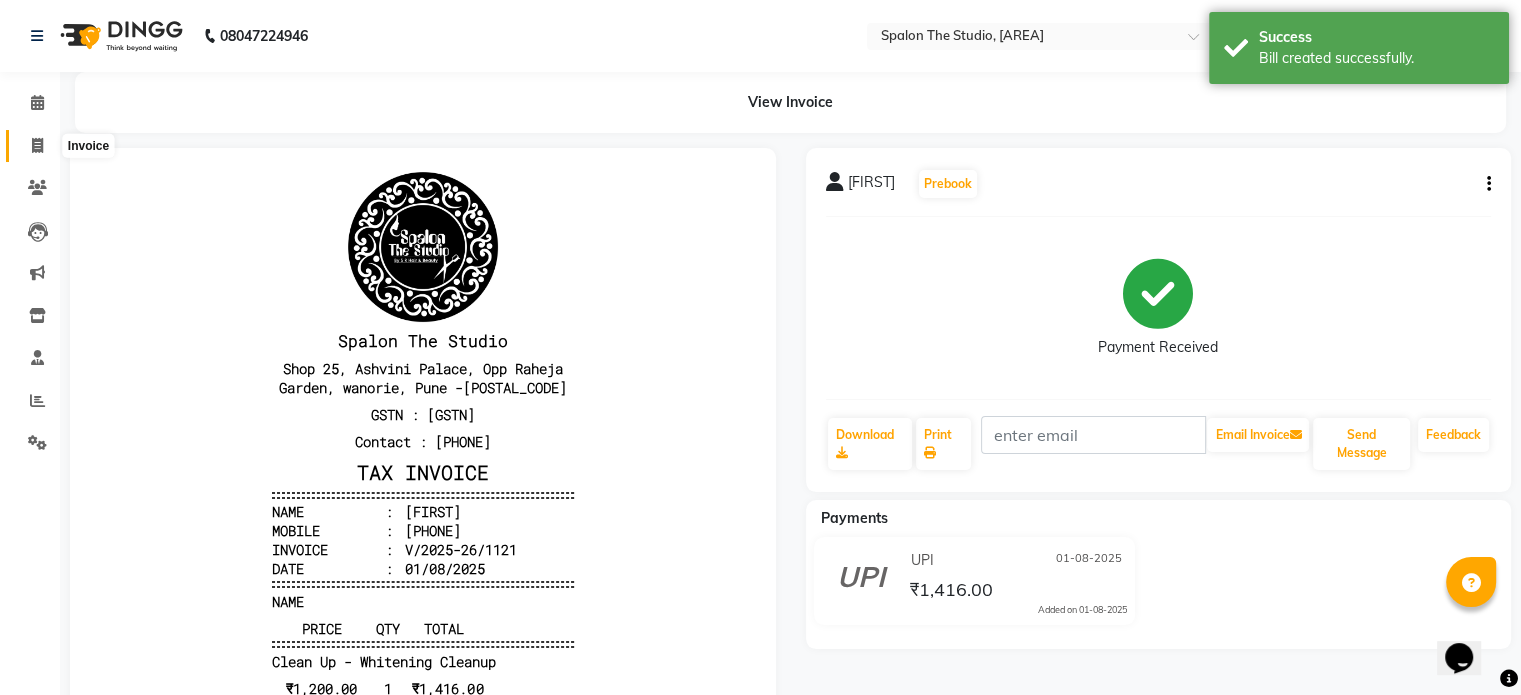 click 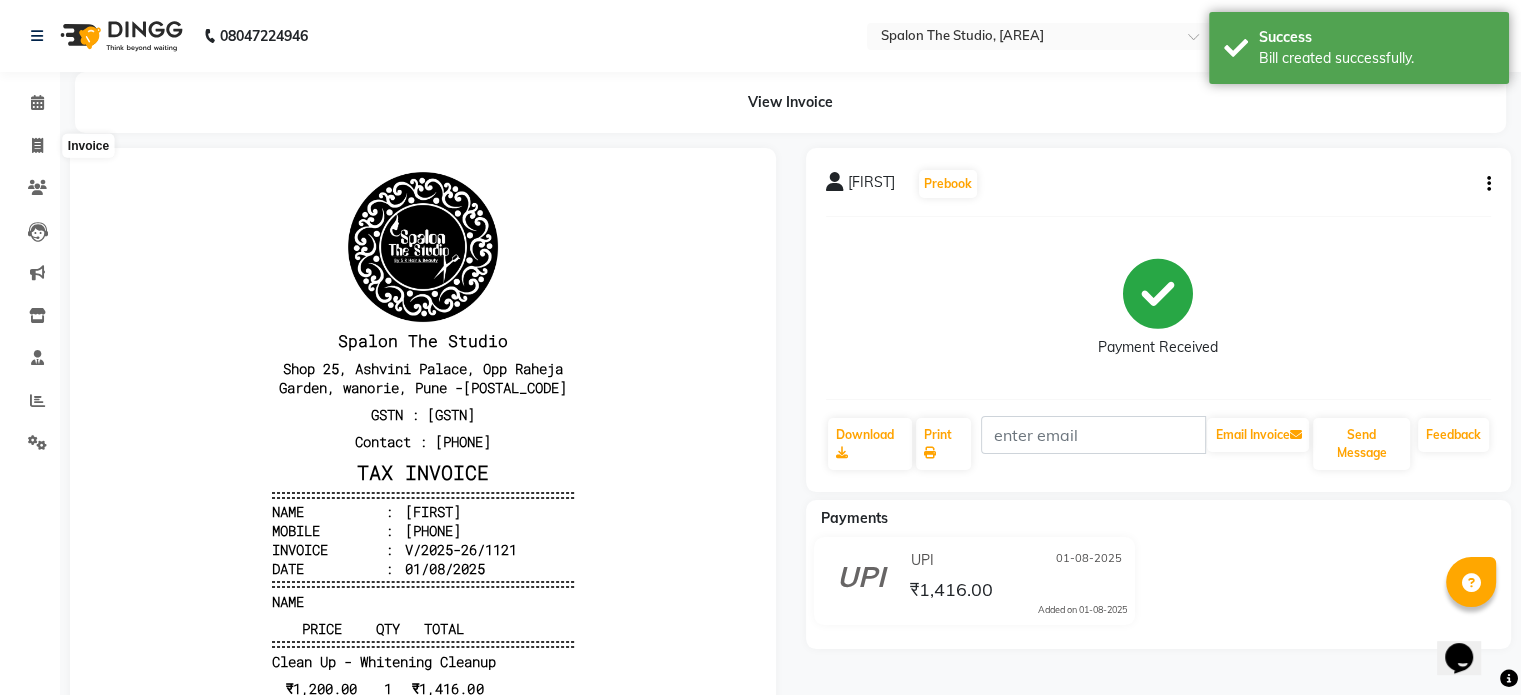select on "903" 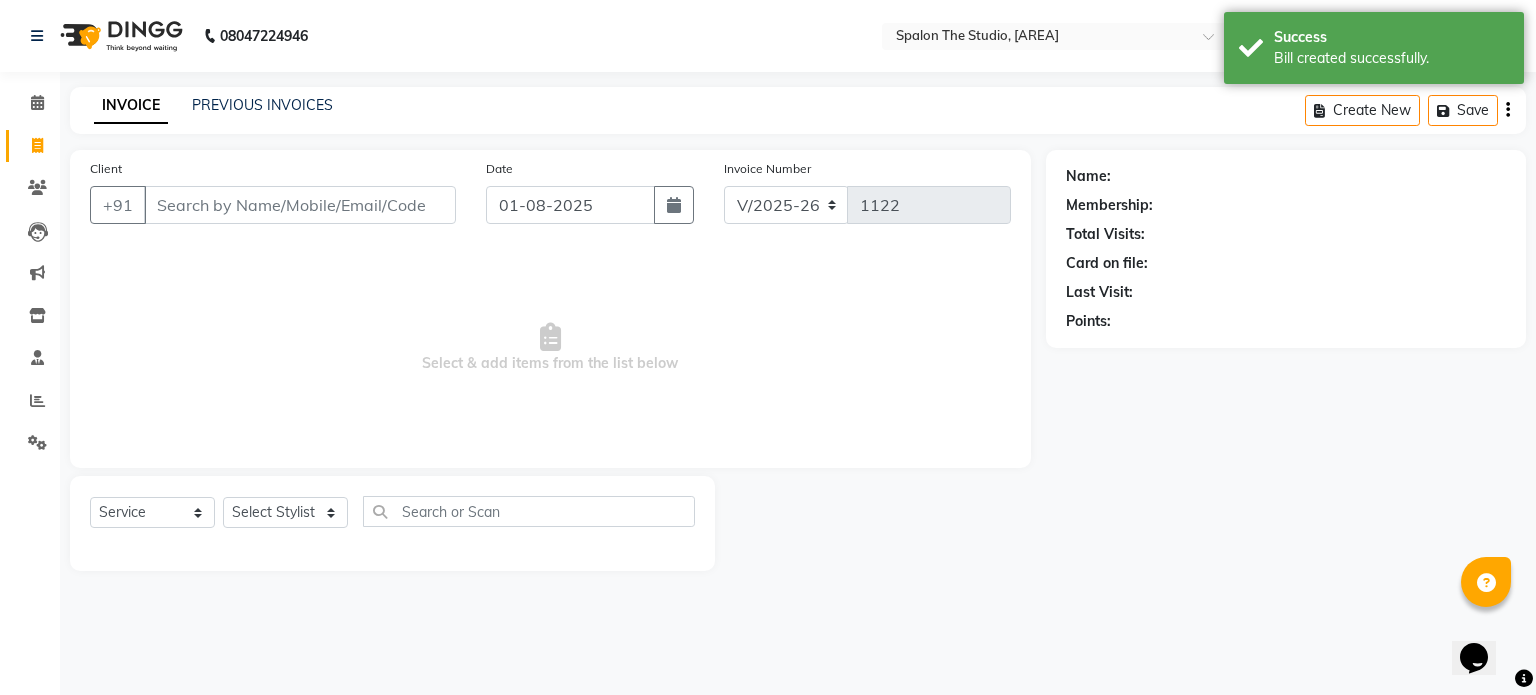 click on "INVOICE PREVIOUS INVOICES Create New   Save" 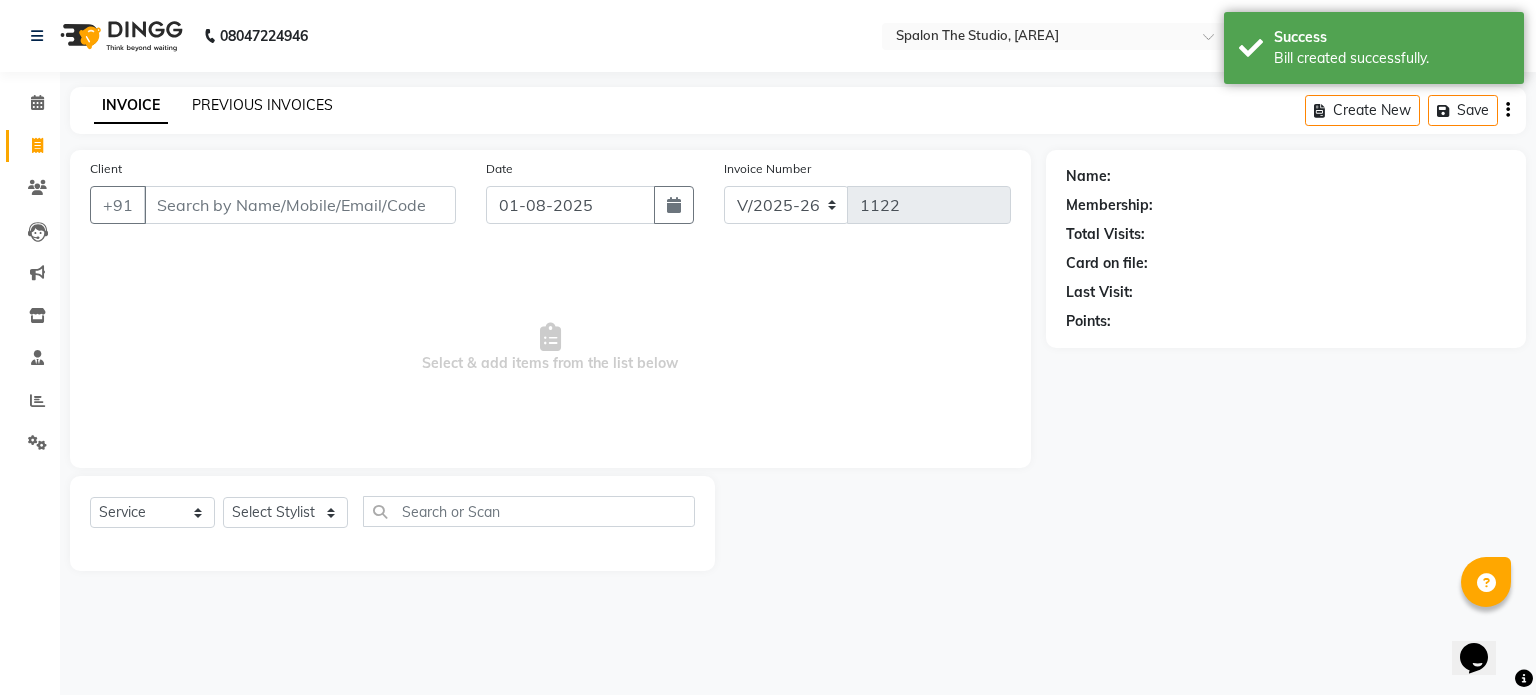 click on "PREVIOUS INVOICES" 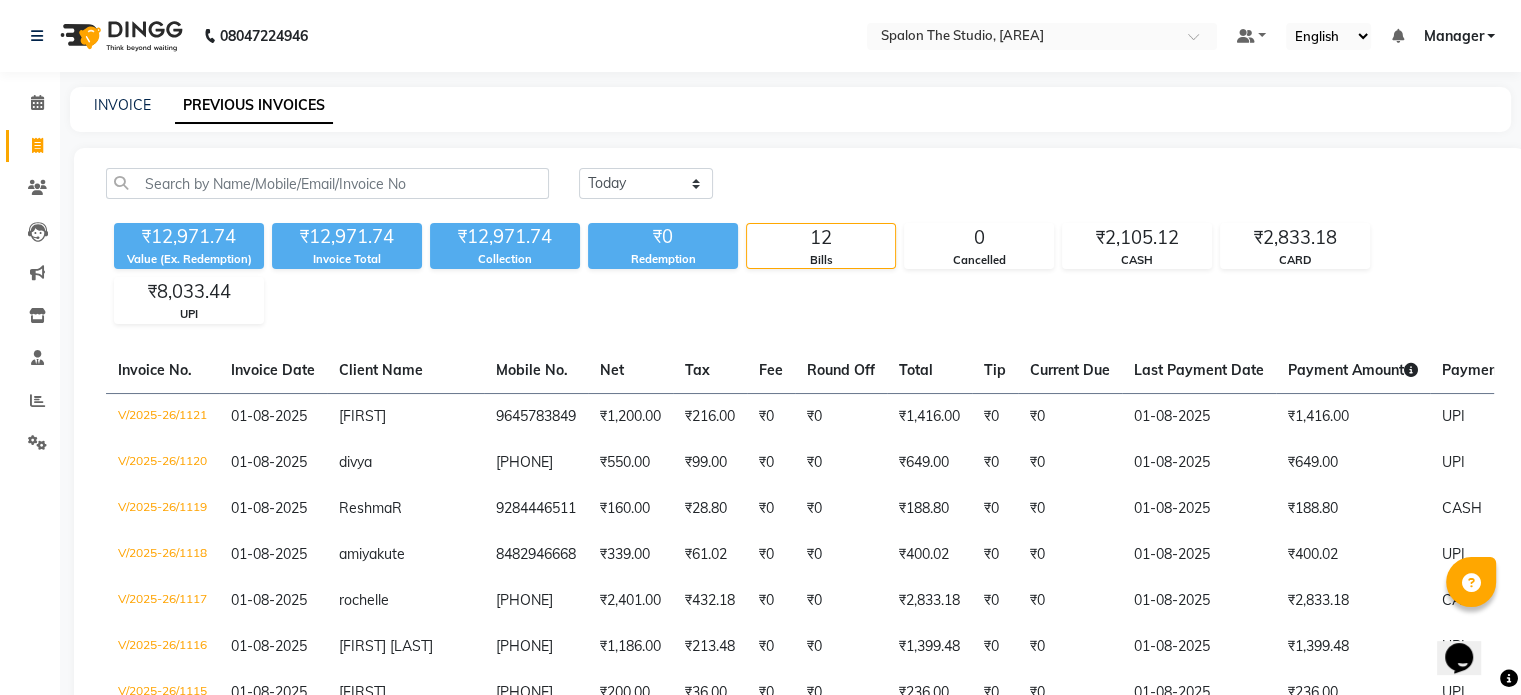 click on "INVOICE PREVIOUS INVOICES" 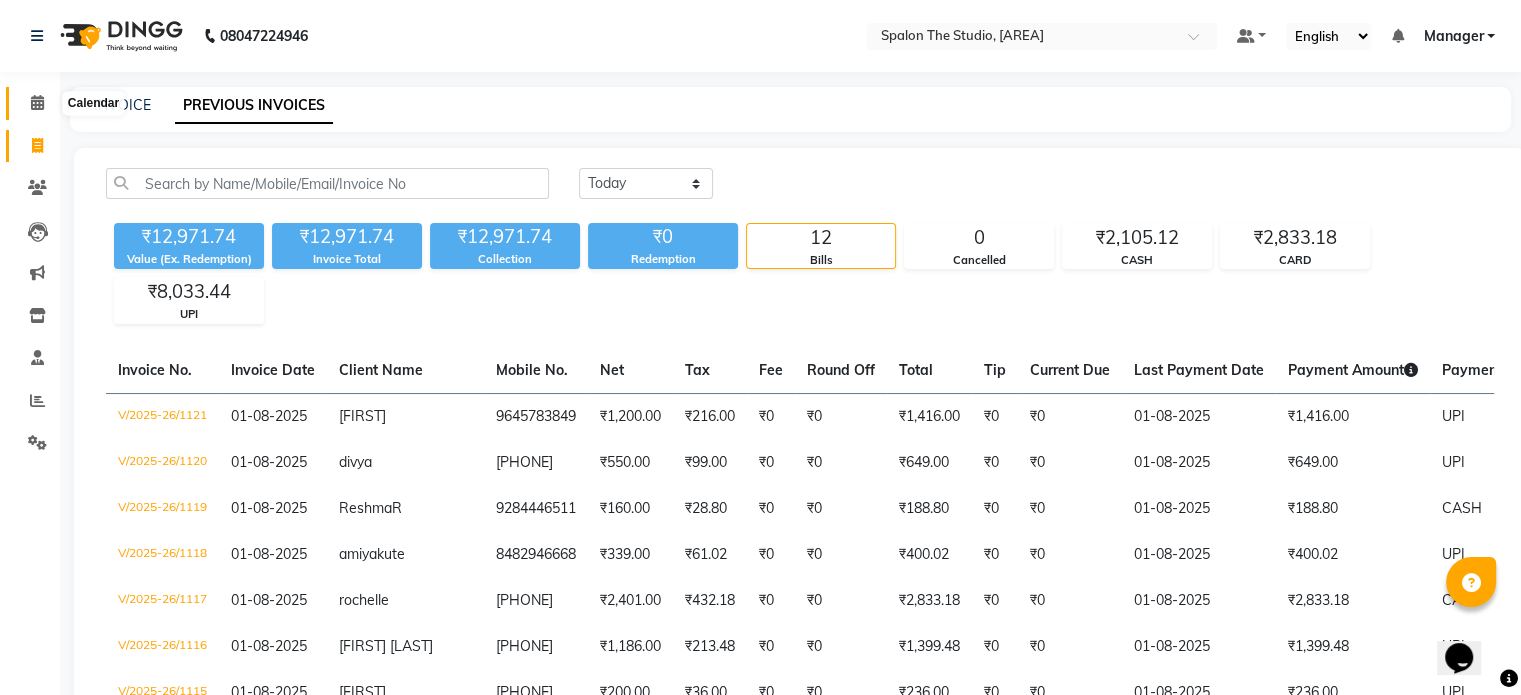 click 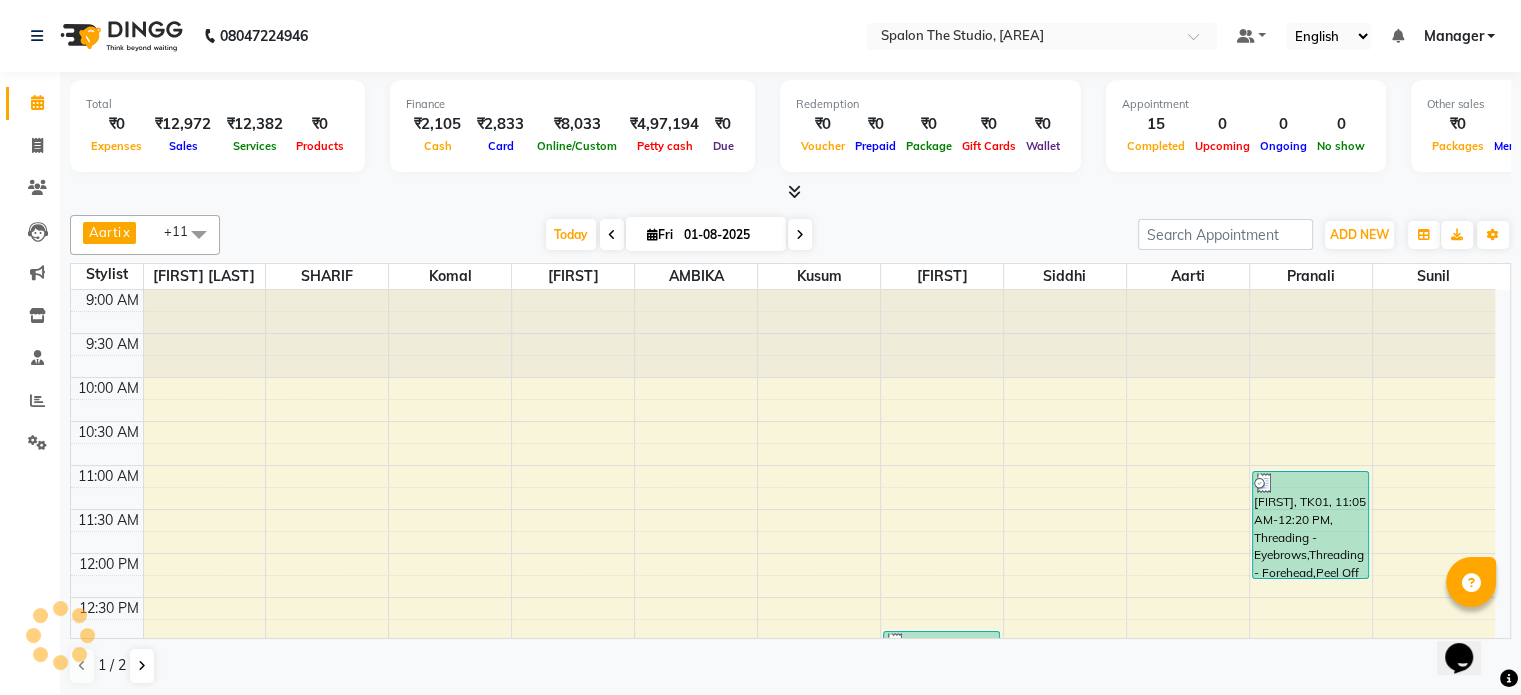 scroll, scrollTop: 0, scrollLeft: 0, axis: both 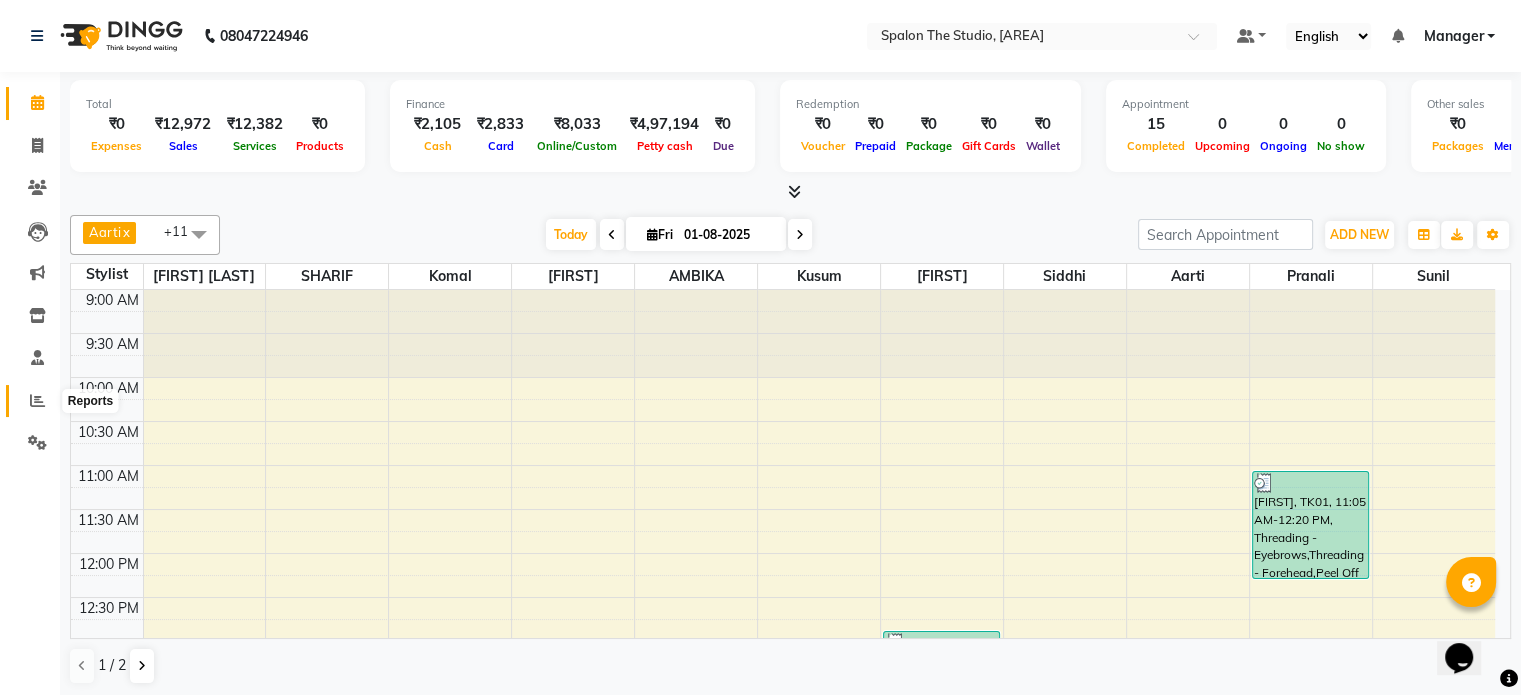click 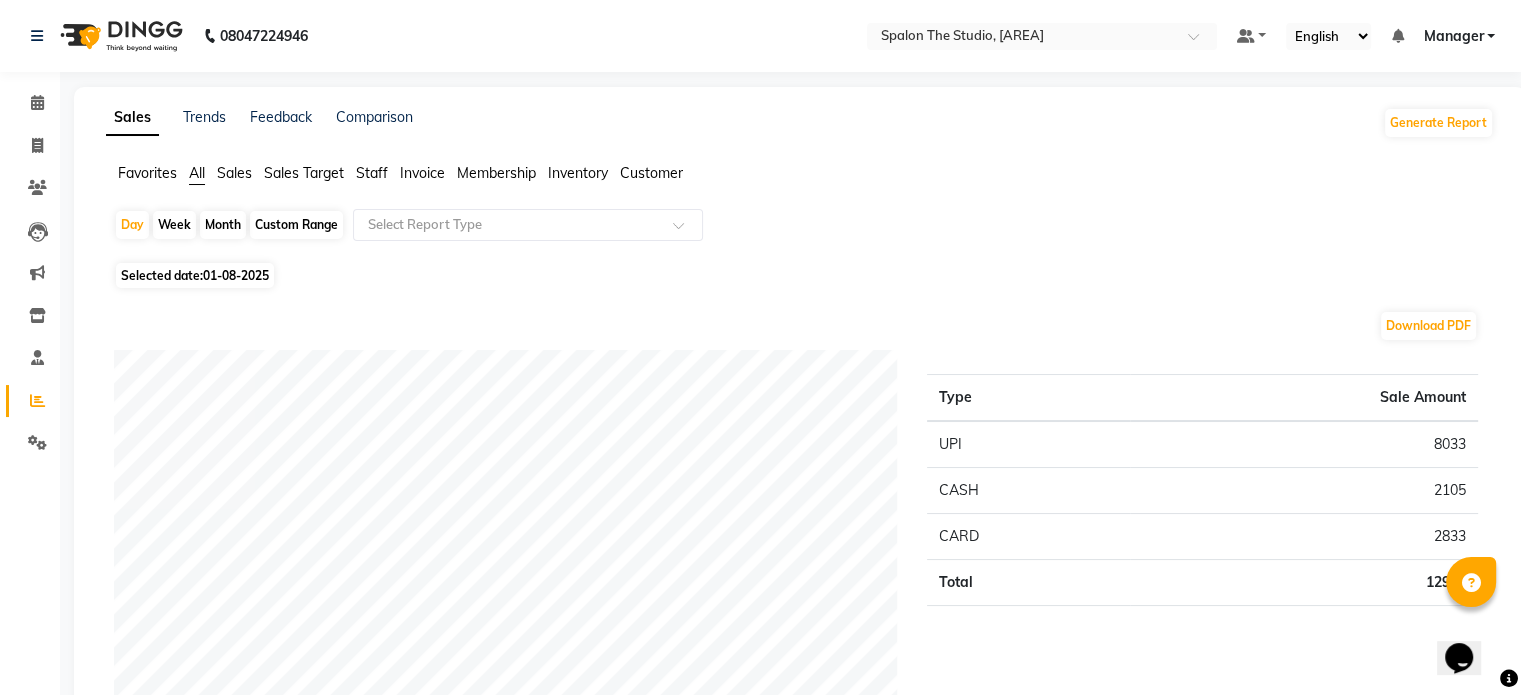 click on "Month" 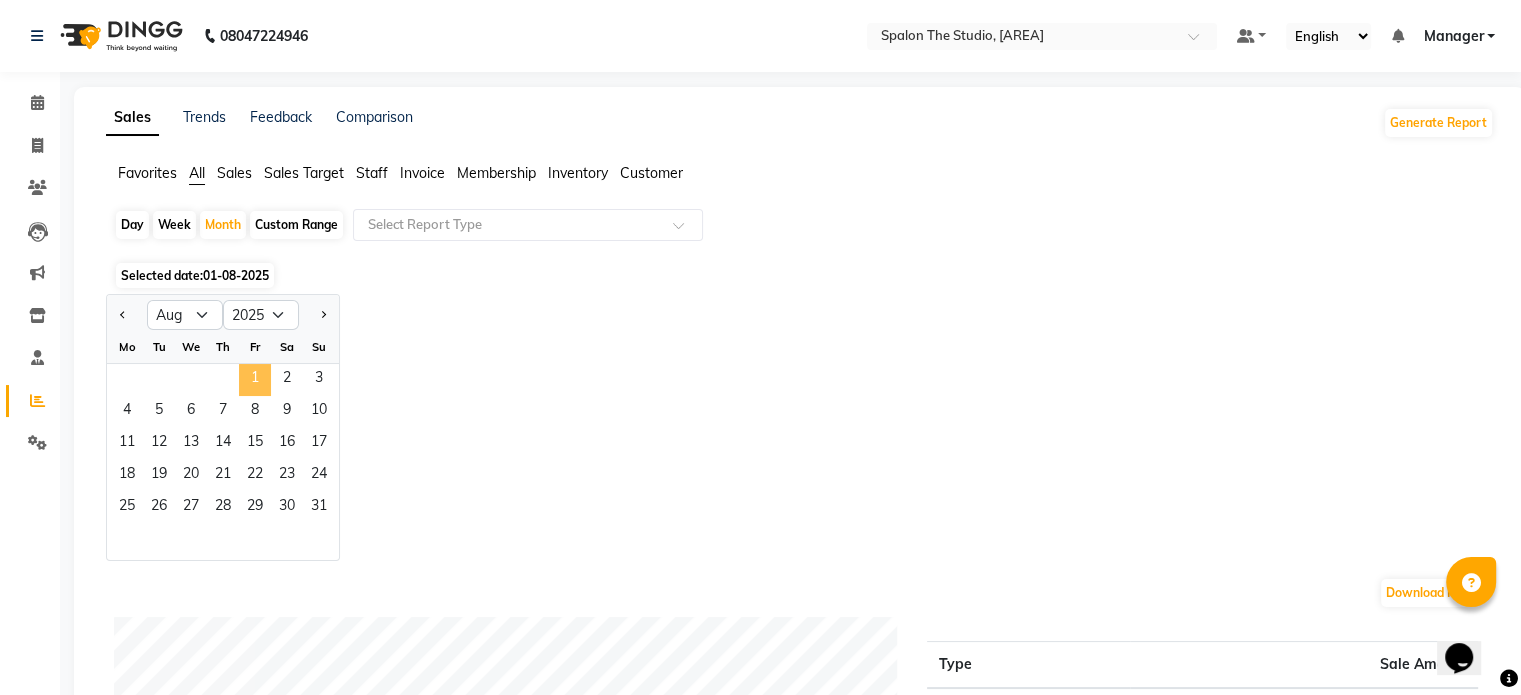click on "1" 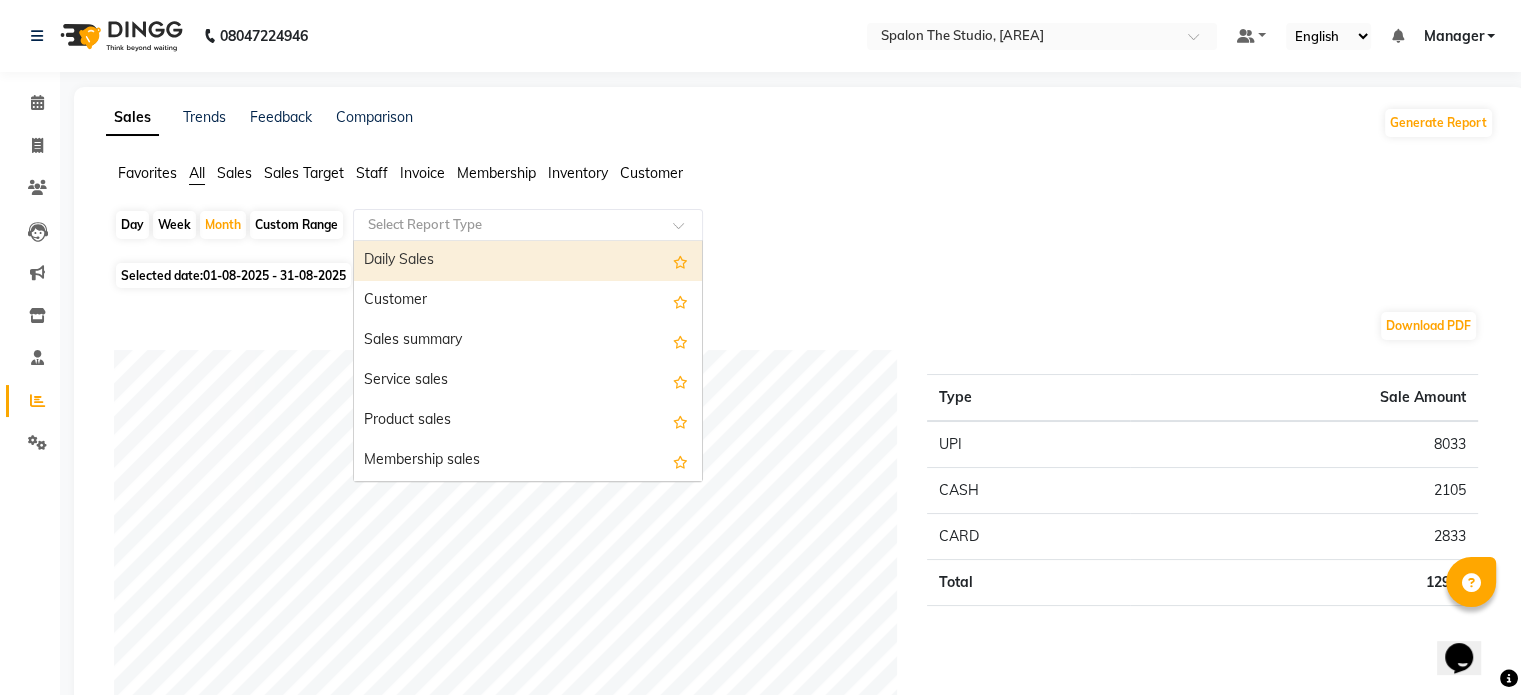 click 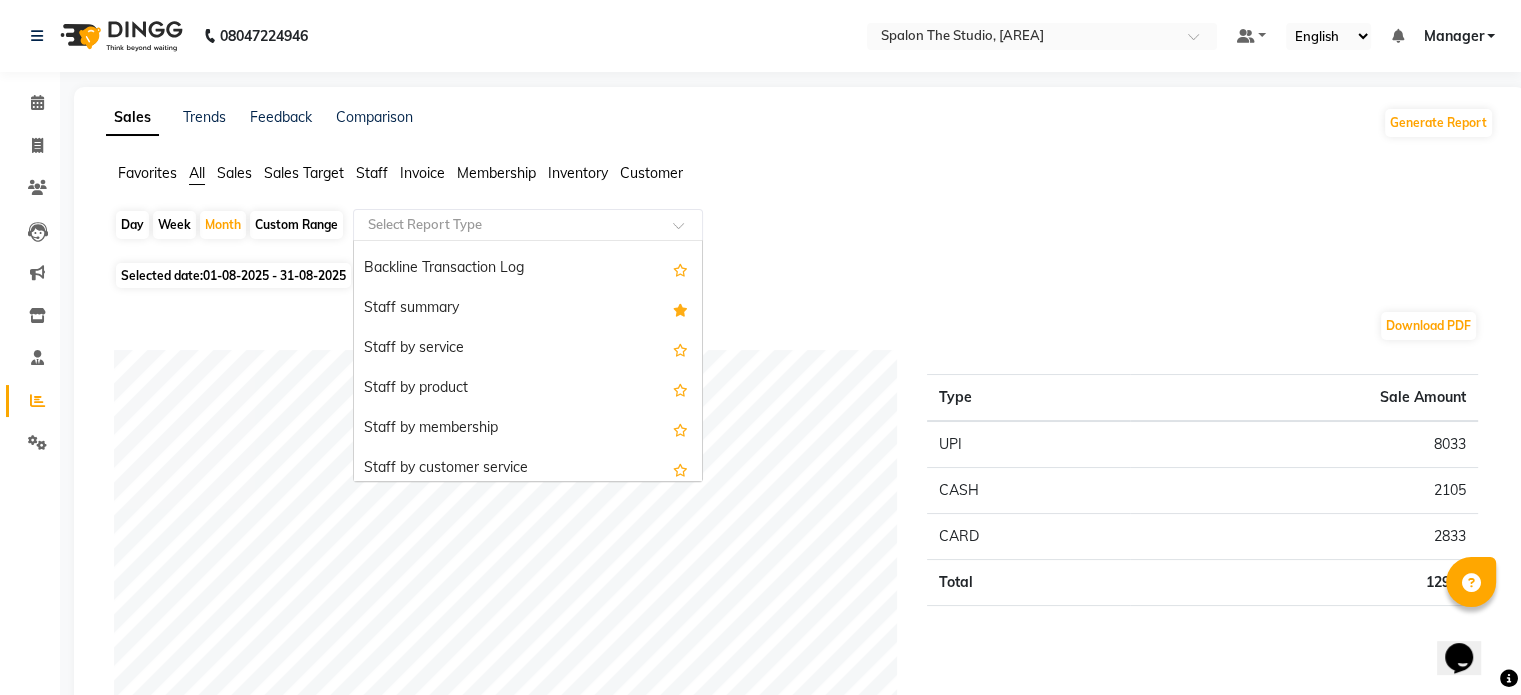 scroll, scrollTop: 600, scrollLeft: 0, axis: vertical 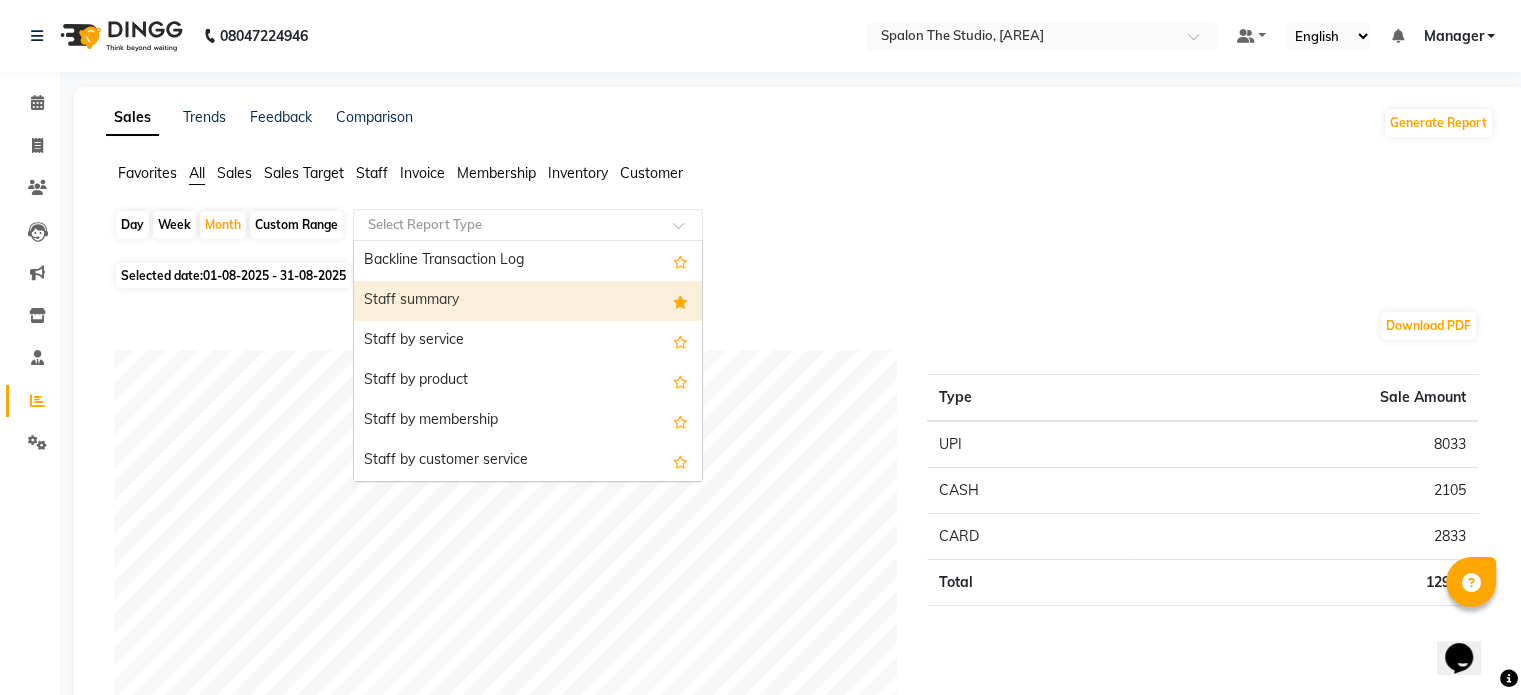 click on "Staff summary" at bounding box center [528, 301] 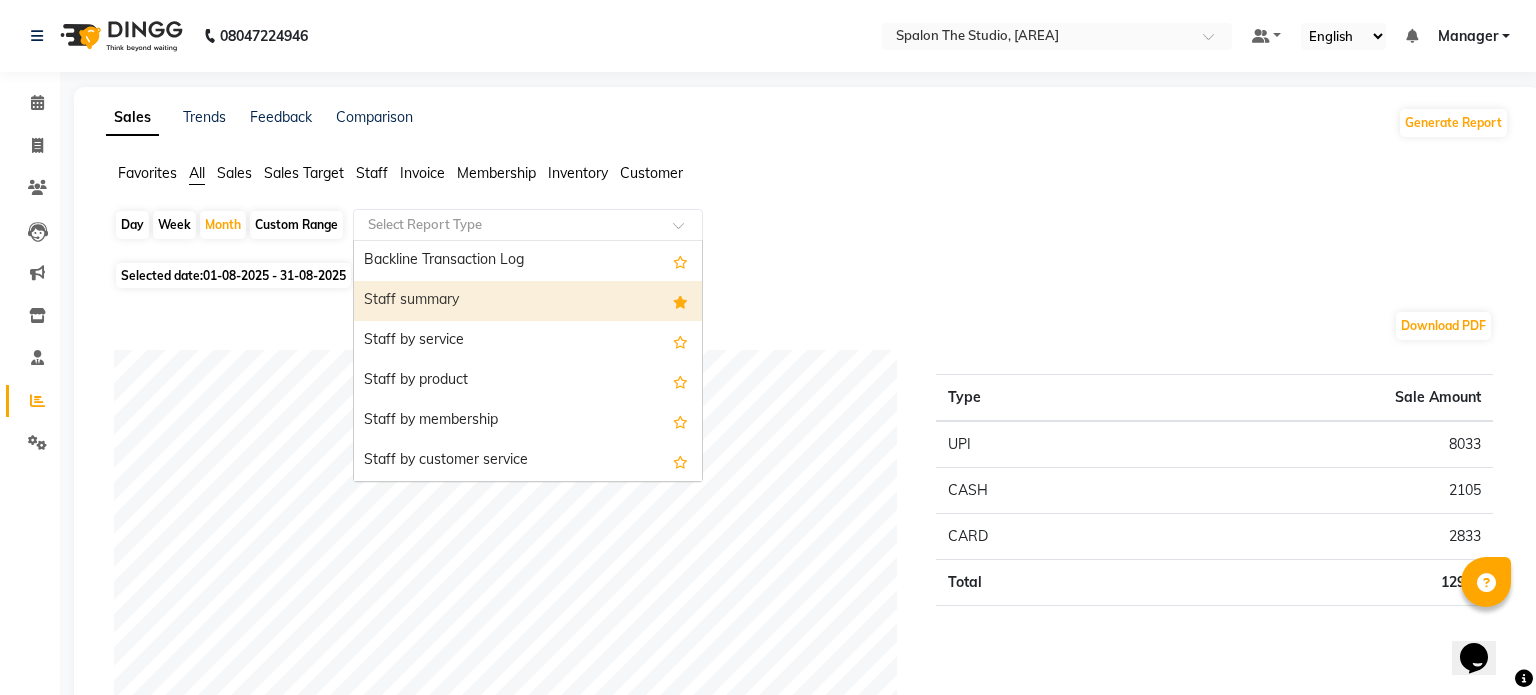 select on "full_report" 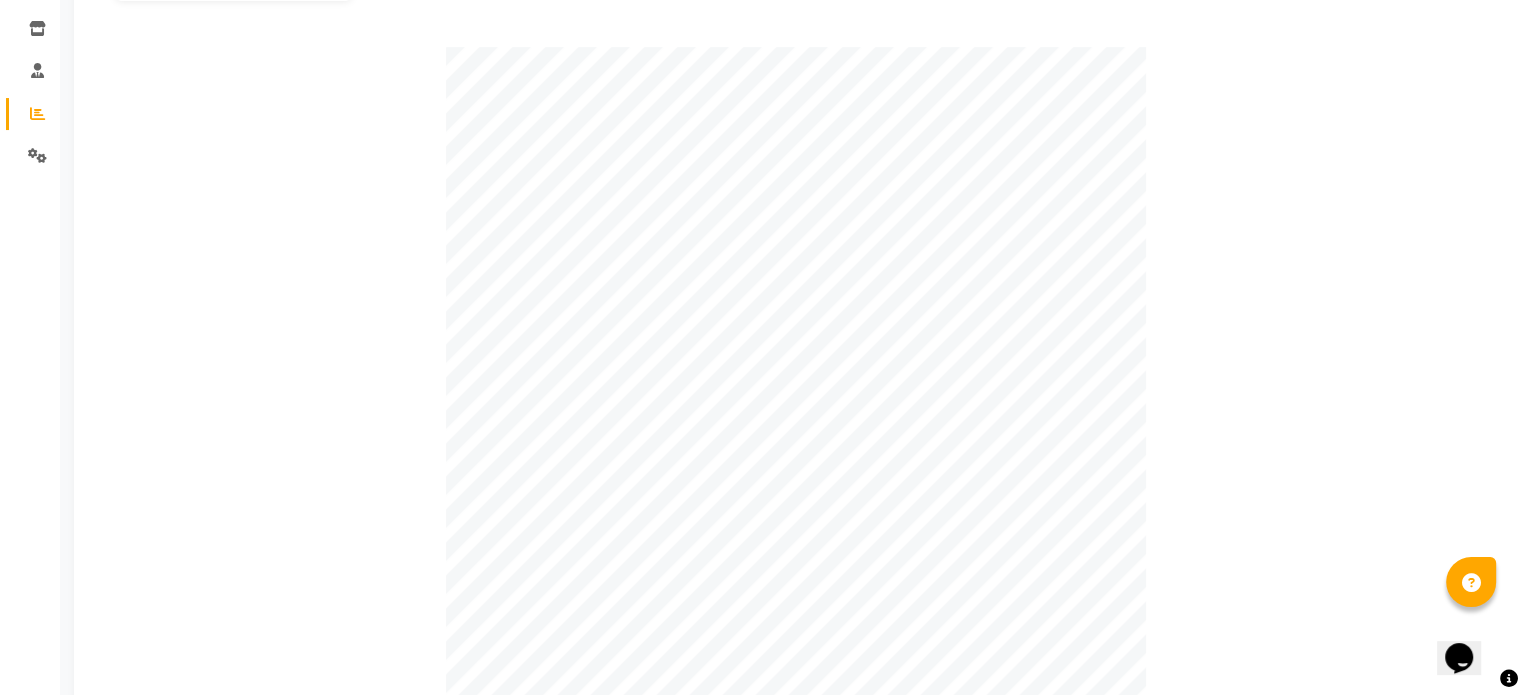 scroll, scrollTop: 300, scrollLeft: 0, axis: vertical 